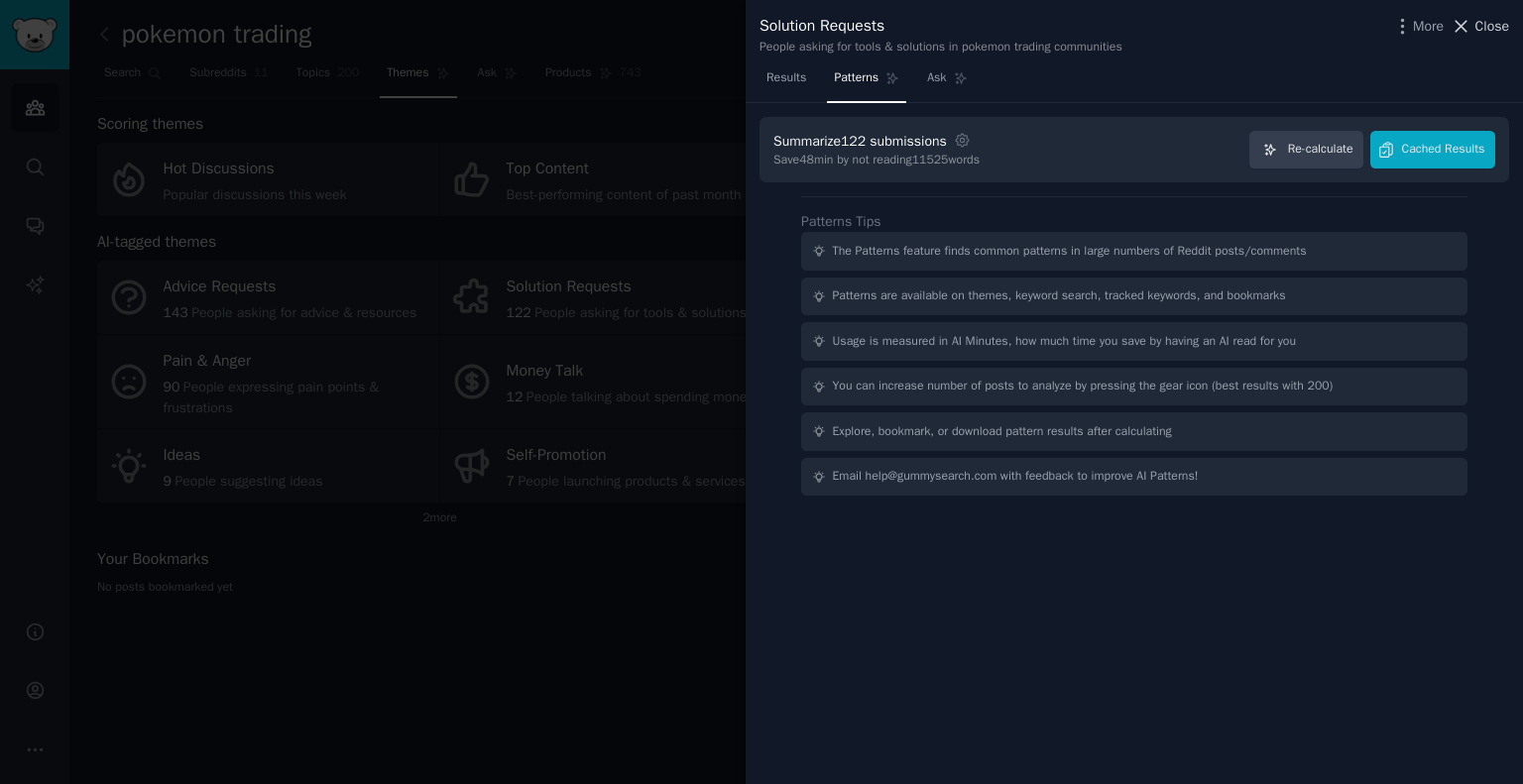 scroll, scrollTop: 0, scrollLeft: 0, axis: both 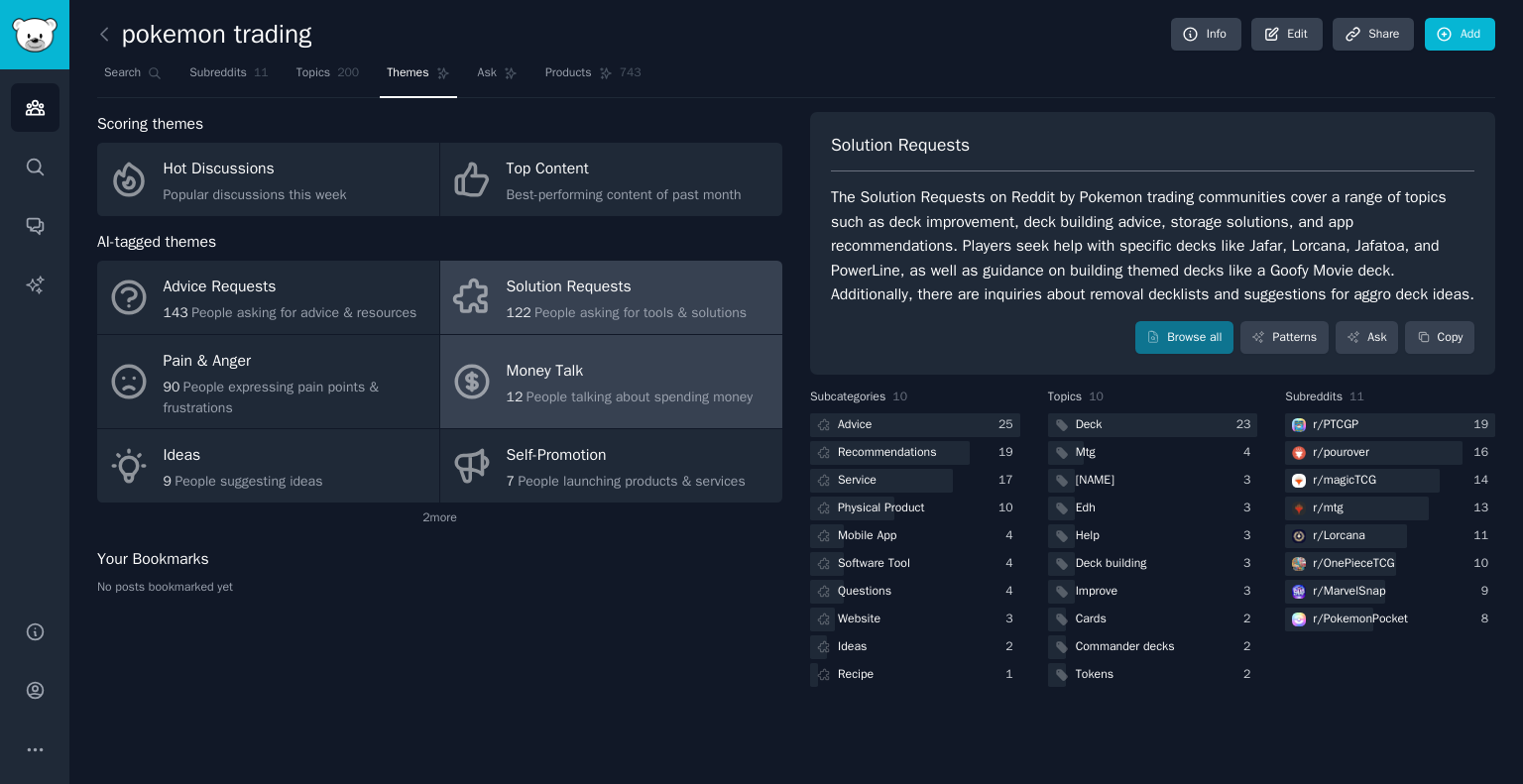 click on "People talking about spending money" at bounding box center [640, 396] 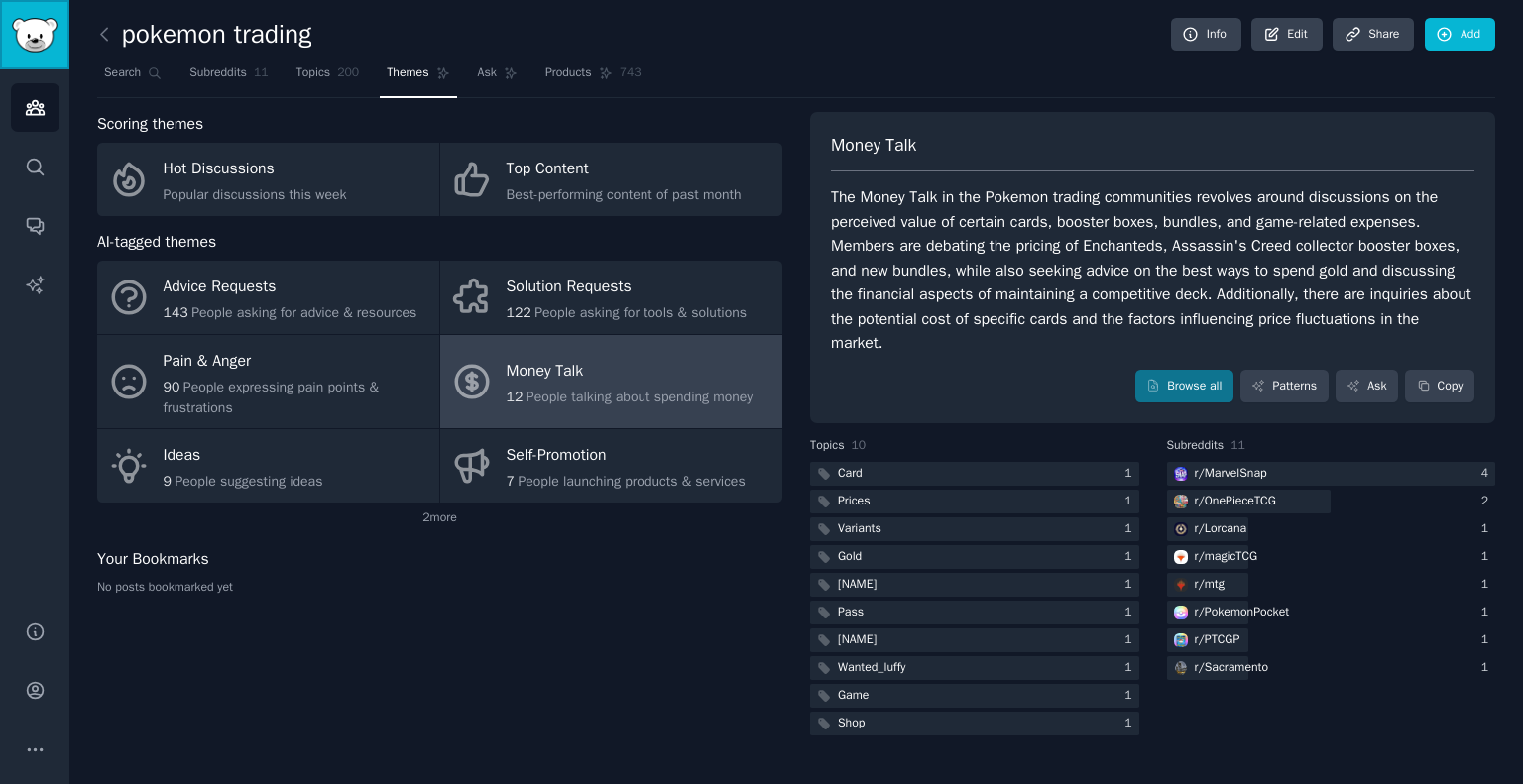 click at bounding box center [35, 35] 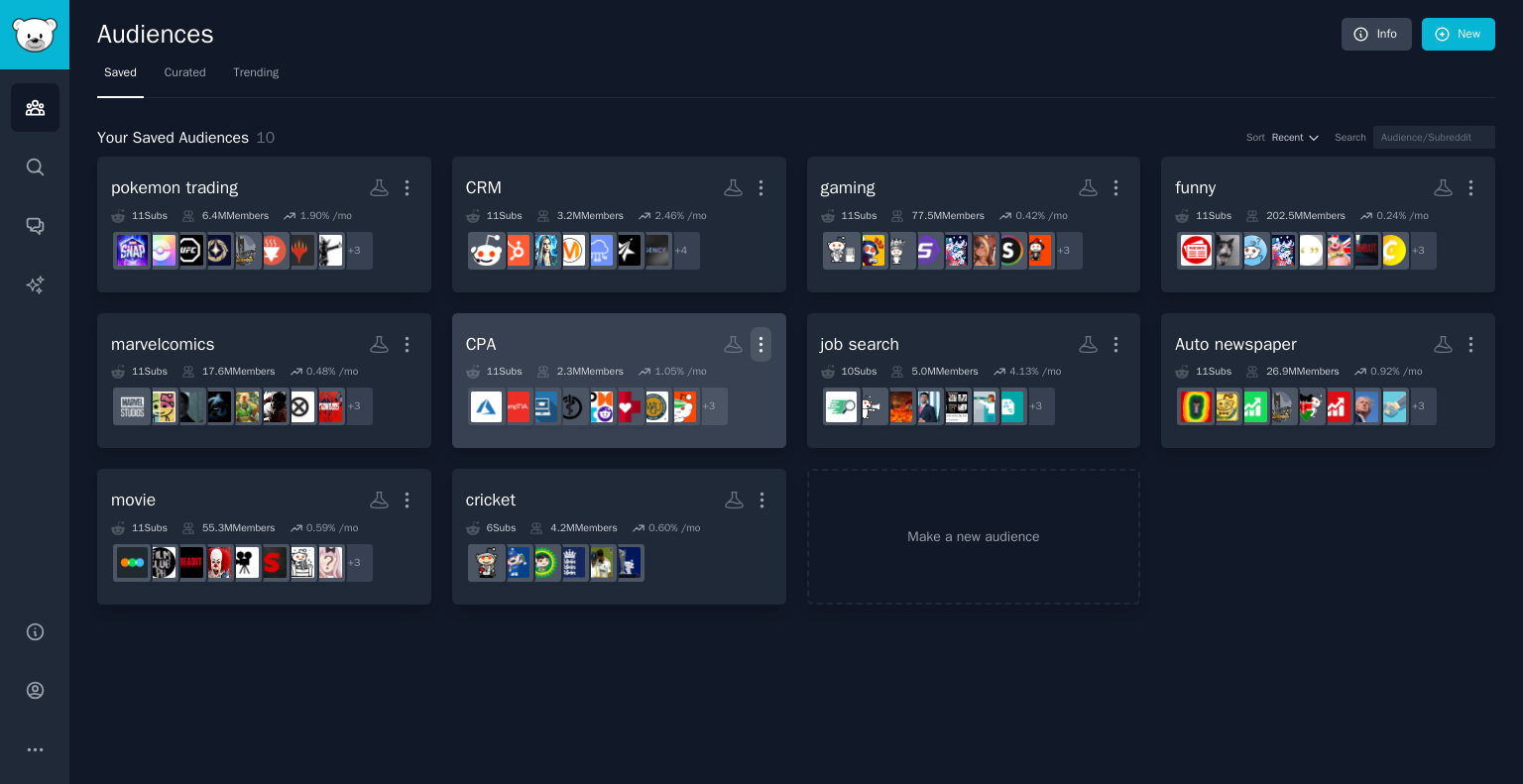 click 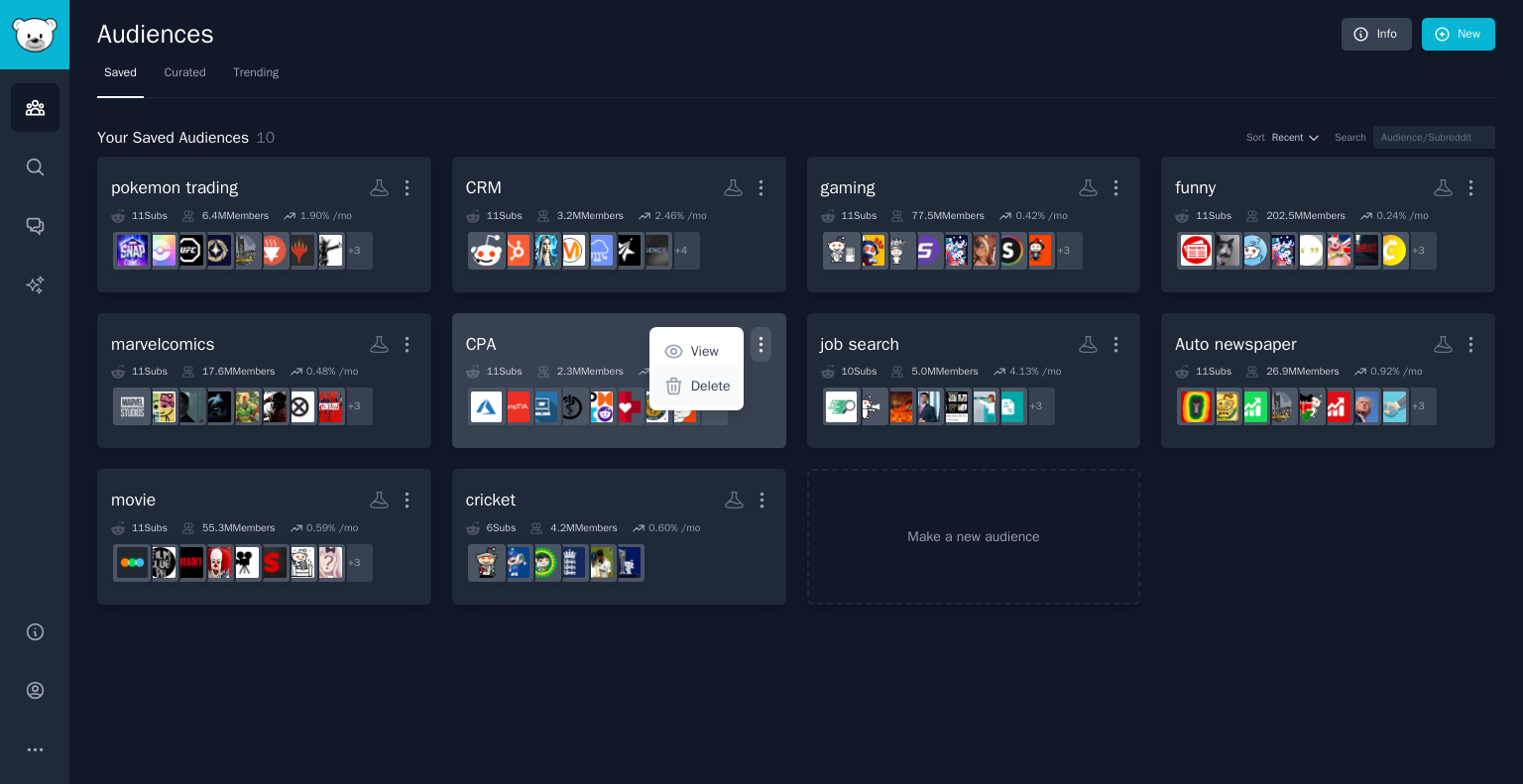 click on "Delete" at bounding box center (711, 386) 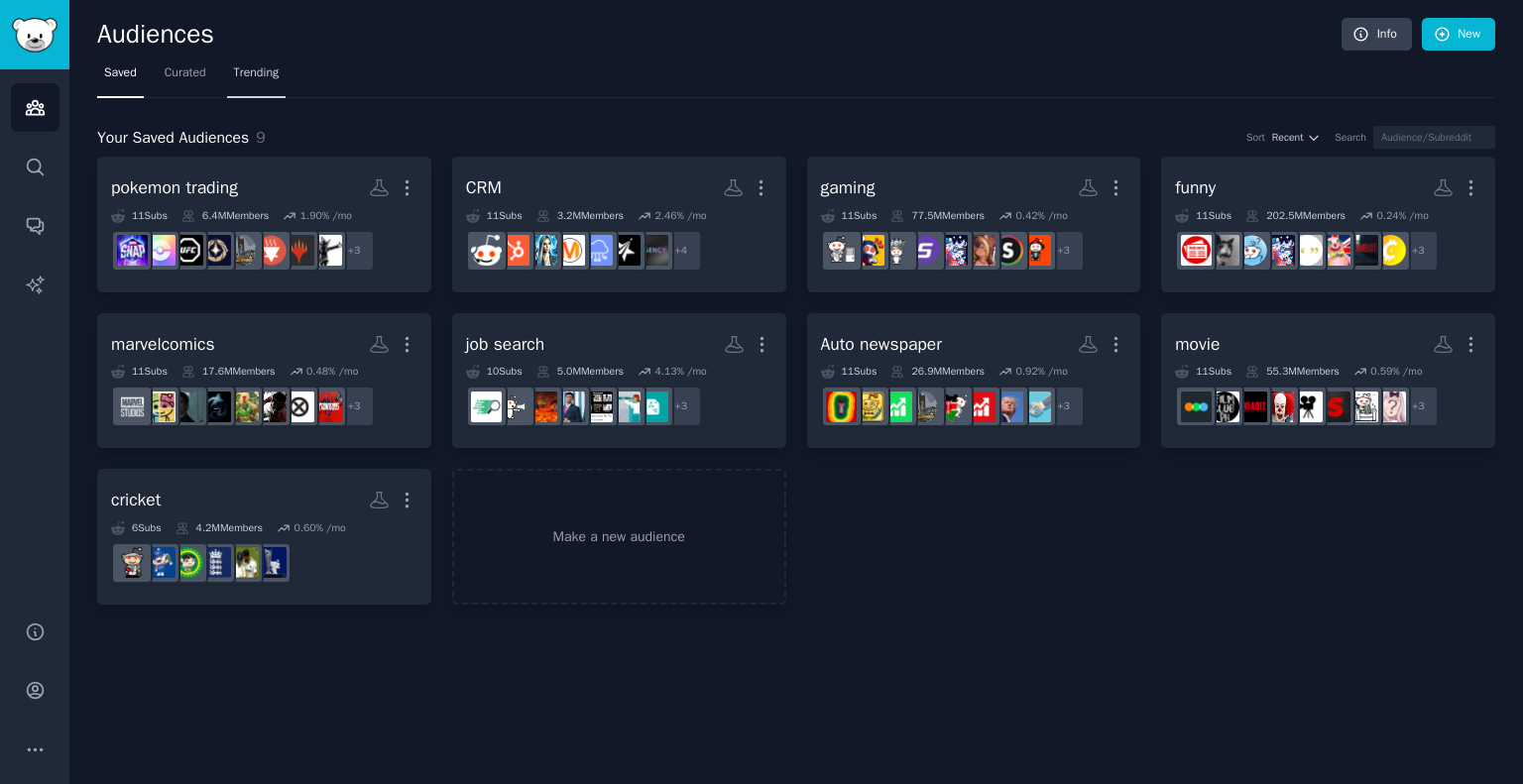 click on "Trending" at bounding box center (257, 77) 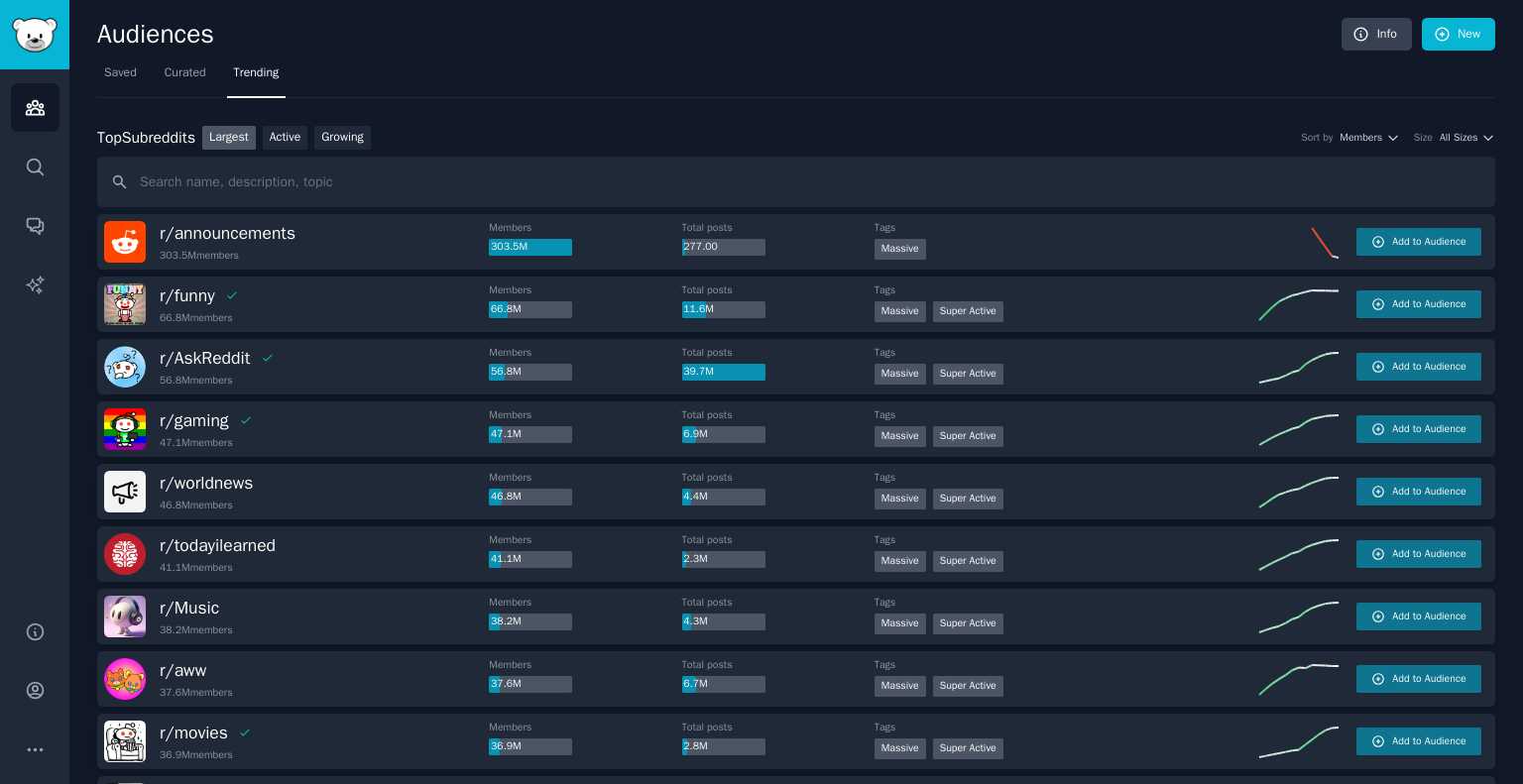click on "Top   Subreddits Top Subreddits Largest Active Growing Sort by Members Size All Sizes" at bounding box center (796, 138) 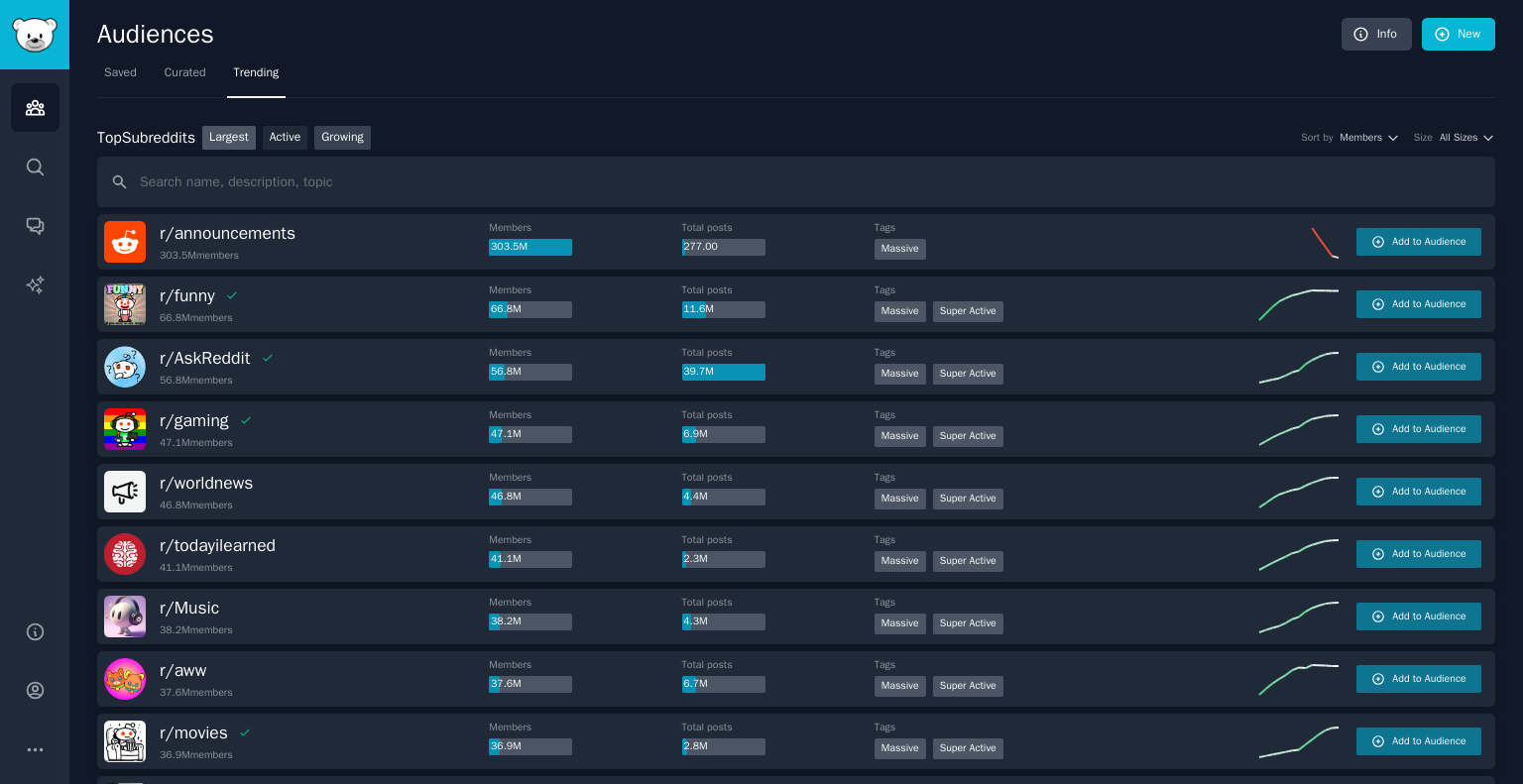 click on "Growing" at bounding box center [342, 138] 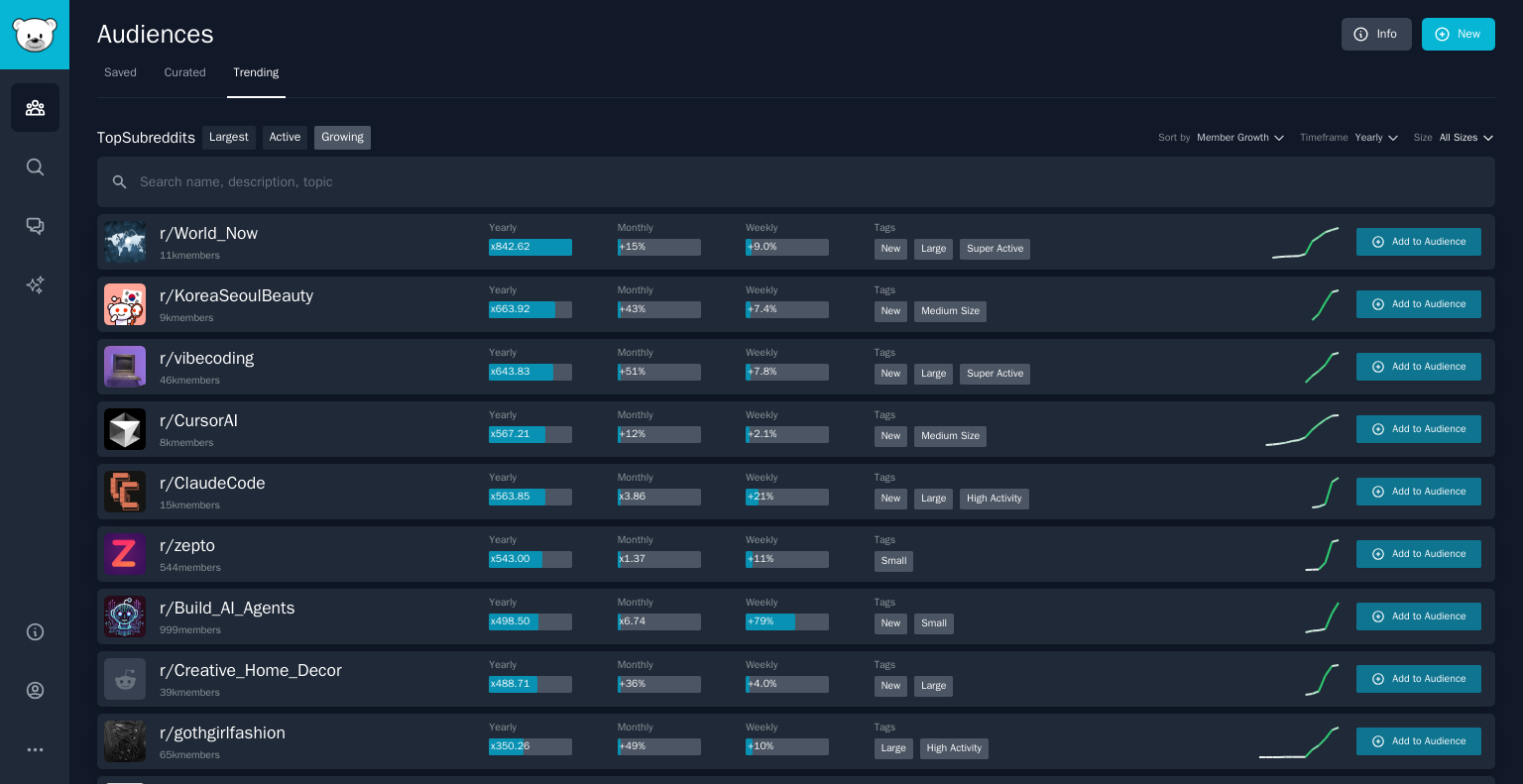 click on "Audiences Info New Saved Curated Trending Top   Subreddits Top Subreddits Largest Active Growing Sort by Member Growth Timeframe Yearly Size All Sizes r/ World_Now 11k  members Yearly x842.62 Monthly +15% Weekly +9.0% Tags New Large Super Active Add to Audience r/ KoreaSeoulBeauty 9k  members Yearly x663.92 Monthly +43% Weekly +7.4% Tags New Medium Size Add to Audience r/ vibecoding 46k  members Yearly x643.83 Monthly +51% Weekly +7.8% Tags New Large Super Active Add to Audience r/ CursorAI 8k  members Yearly x567.21 Monthly +12% Weekly +2.1% Tags New Medium Size Add to Audience r/ ClaudeCode 15k  members Yearly x563.85 Monthly x3.86 Weekly +21% Tags New Large High Activity Add to Audience r/ zepto 544  members Yearly x543.00 Monthly x1.37 Weekly +11% Tags Small Add to Audience r/ Build_AI_Agents 999  members Yearly x498.50 Monthly x6.74 Weekly +79% Tags New Small Add to Audience r/ Creative_Home_Decor 39k  members Yearly x488.71 Monthly +36% Weekly +4.0% Tags New Large Add to Audience r/ gothgirlfashion 65k" 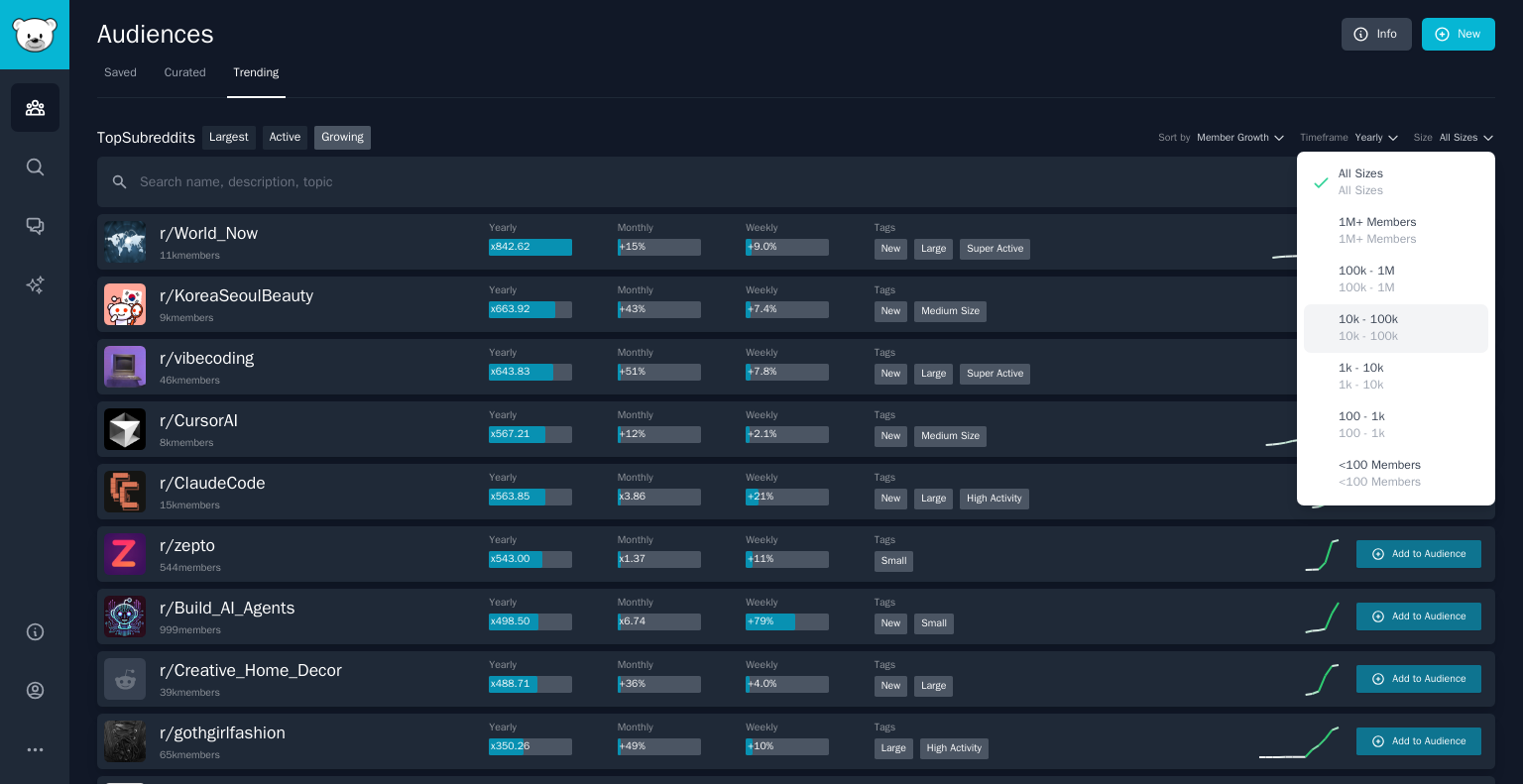 click on "10k - 100k" at bounding box center [1368, 320] 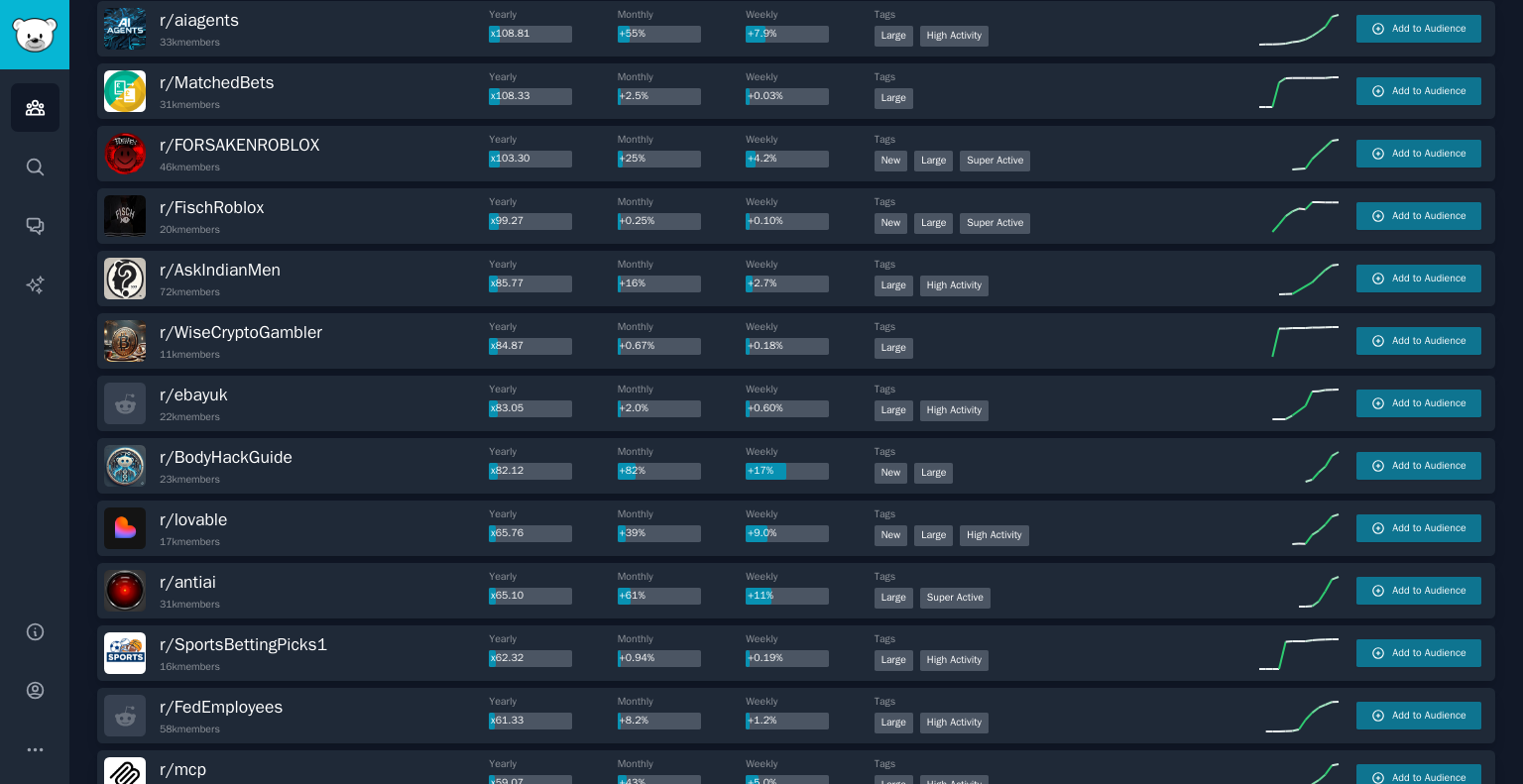 scroll, scrollTop: 903, scrollLeft: 0, axis: vertical 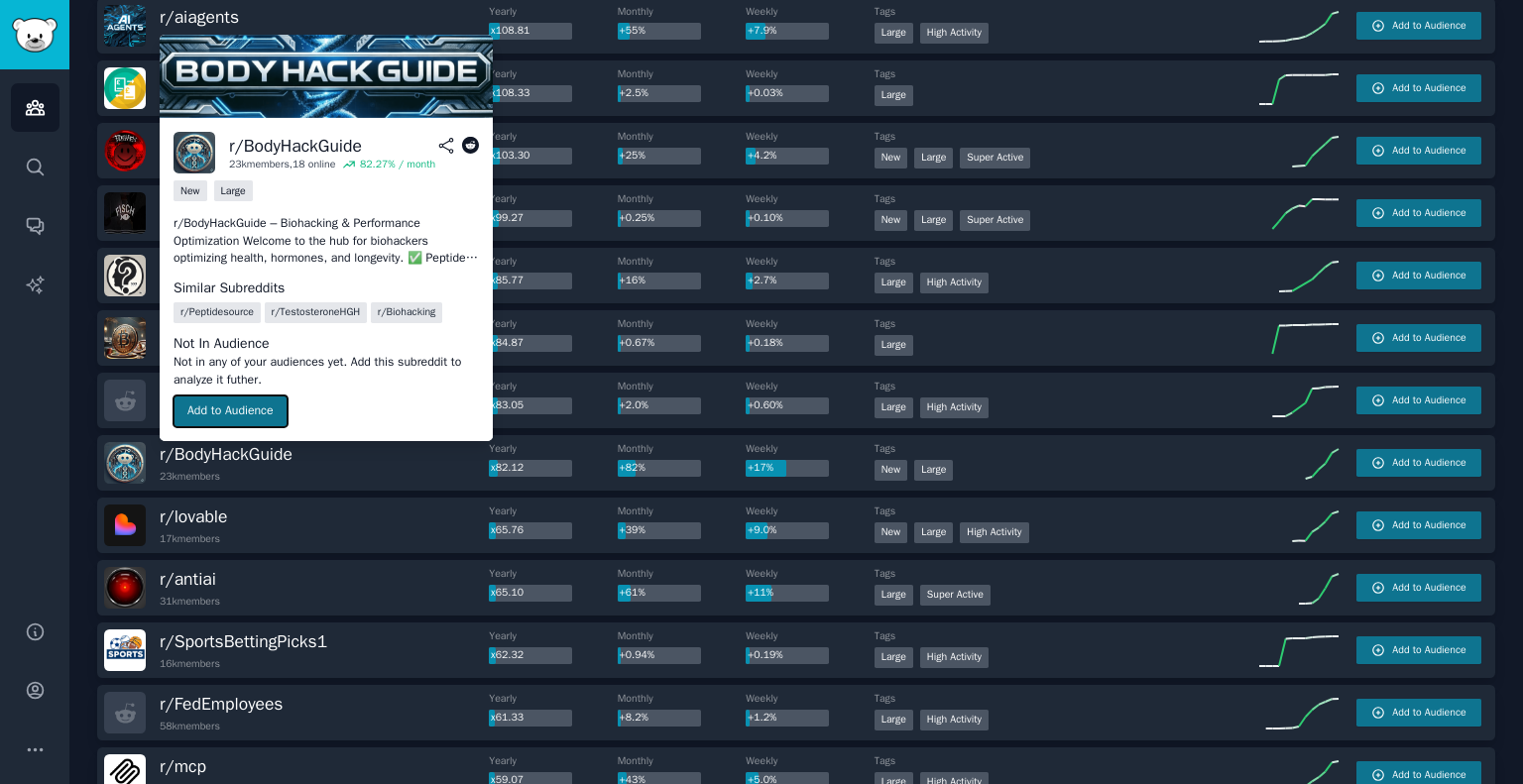 click on "Add to Audience" at bounding box center [230, 411] 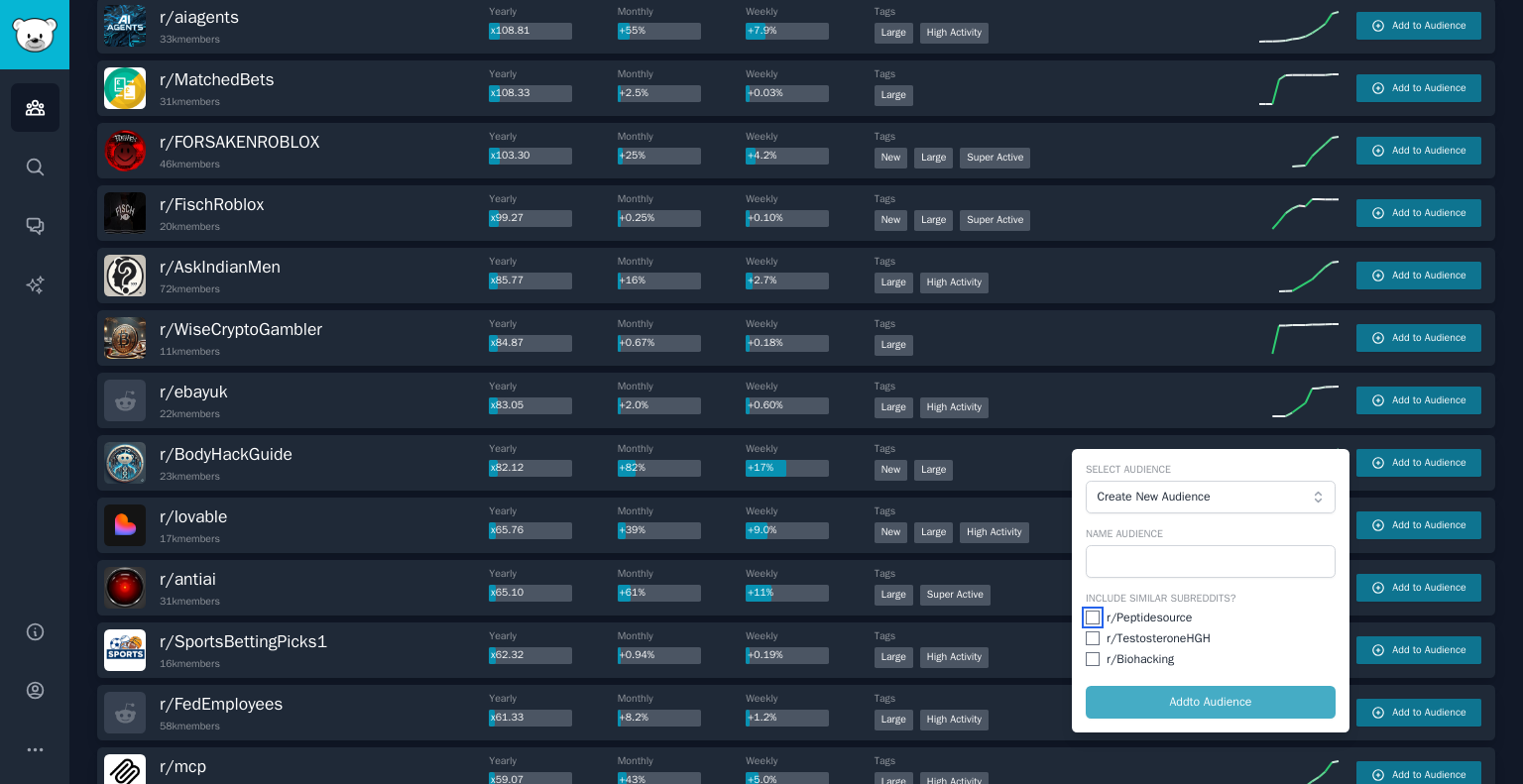 click at bounding box center [1093, 617] 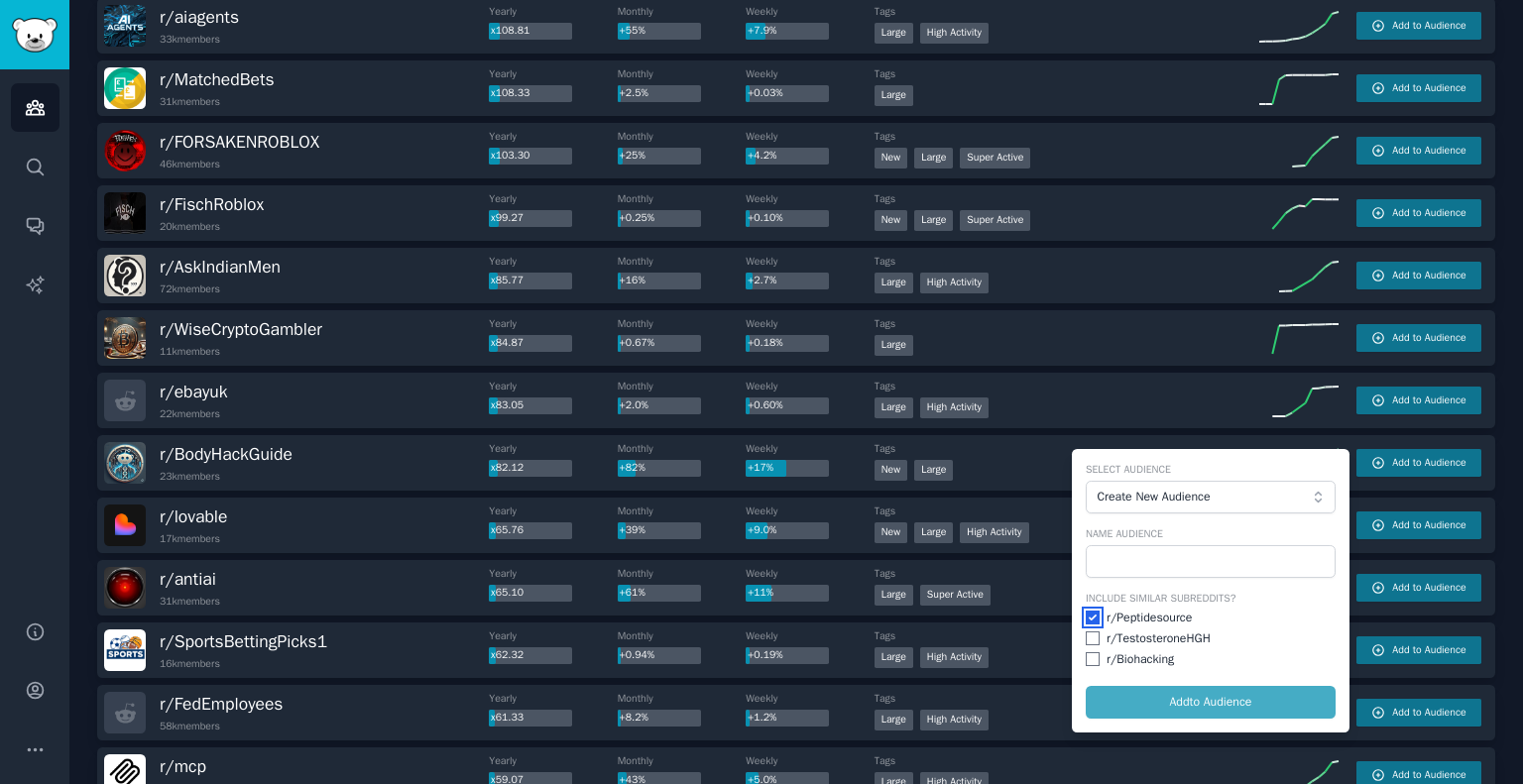 checkbox on "true" 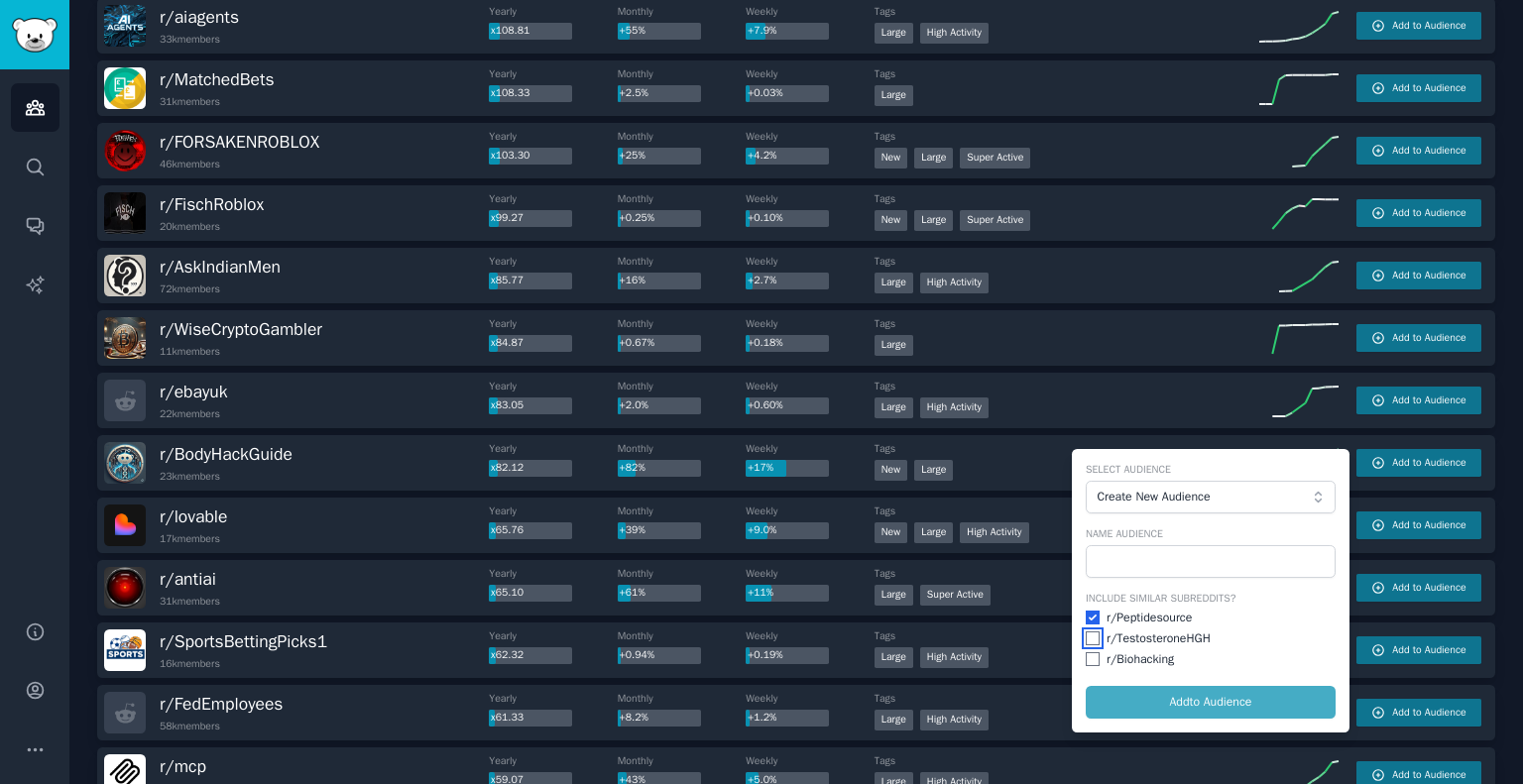 click at bounding box center (1093, 638) 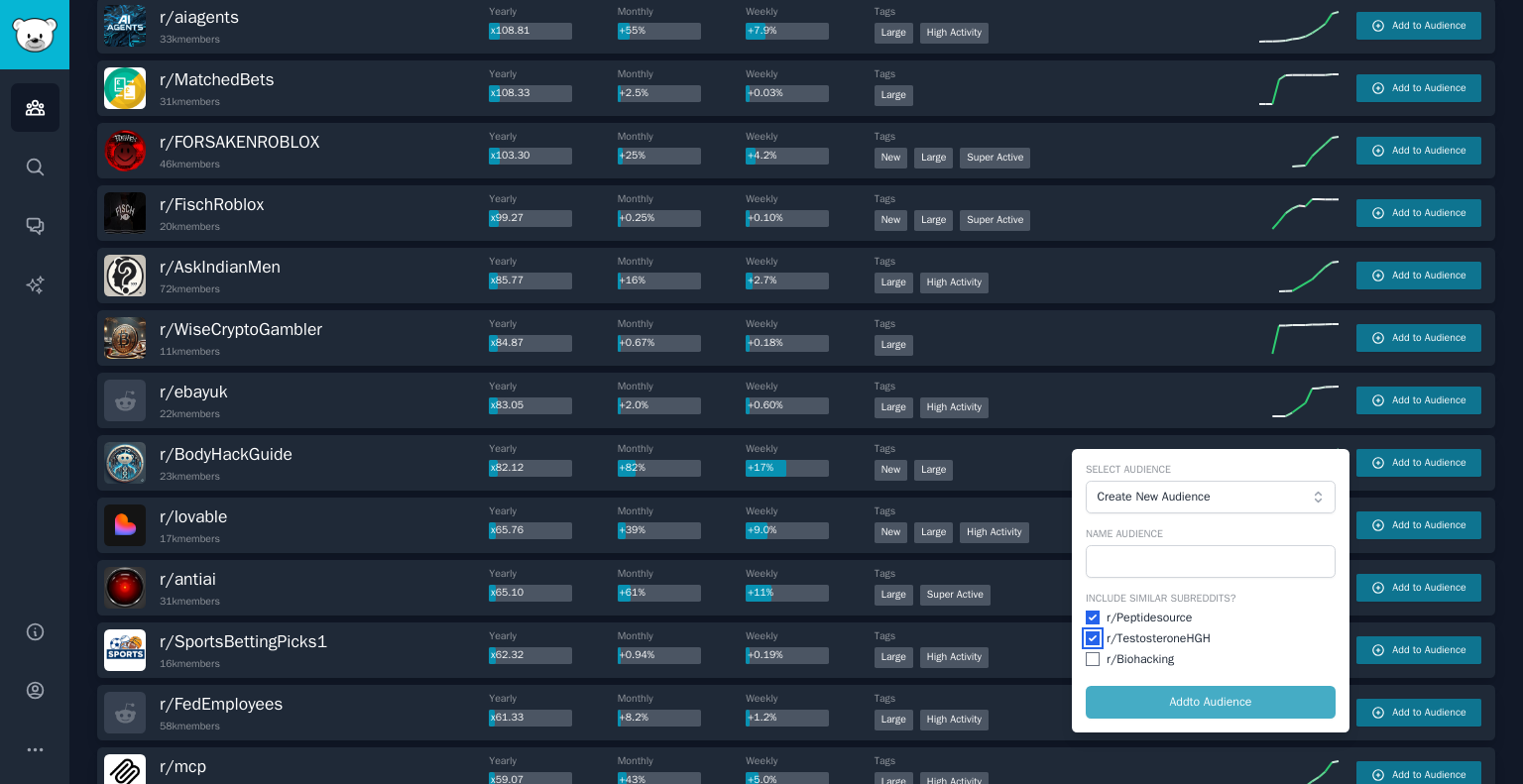 checkbox on "true" 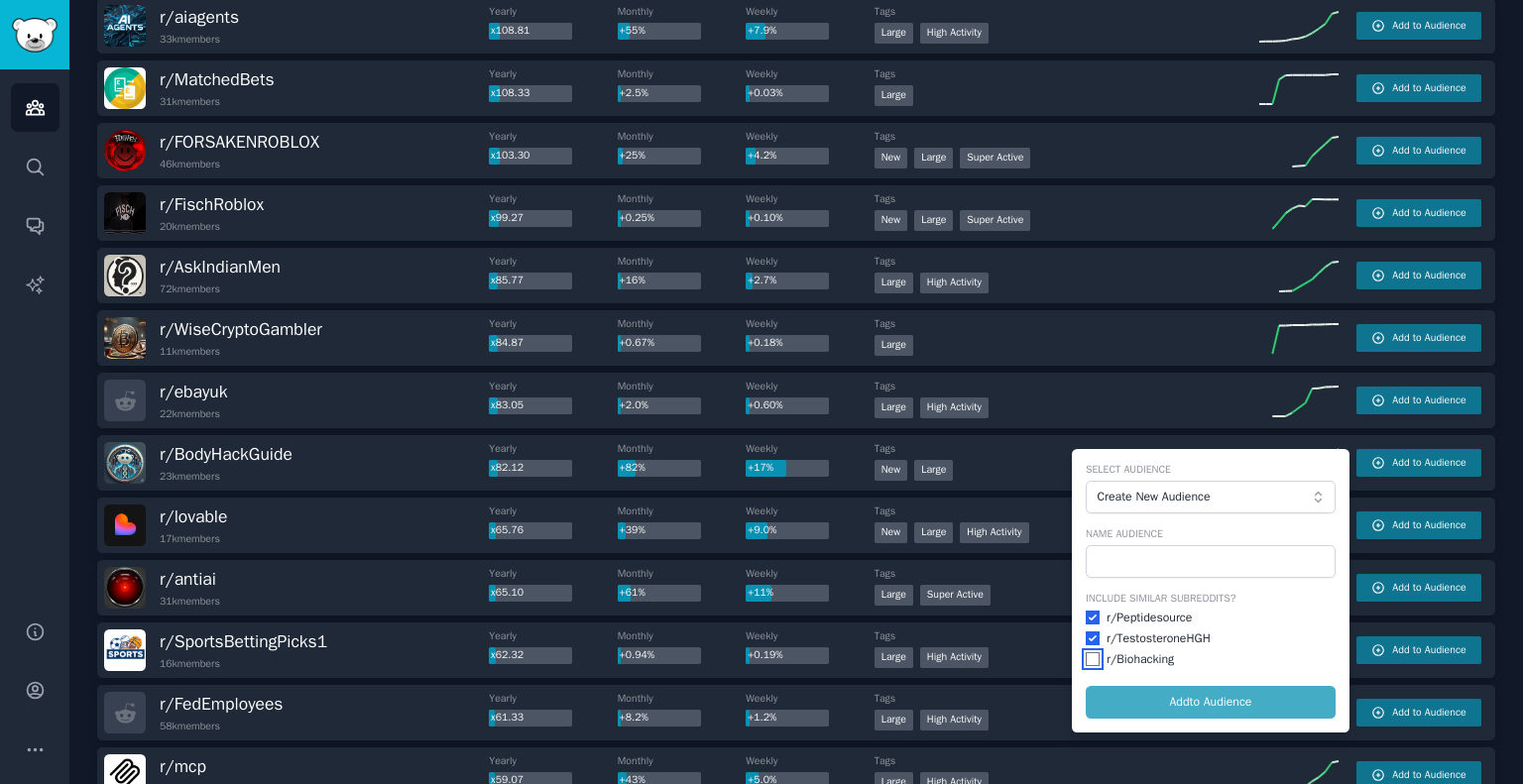 click at bounding box center [1093, 659] 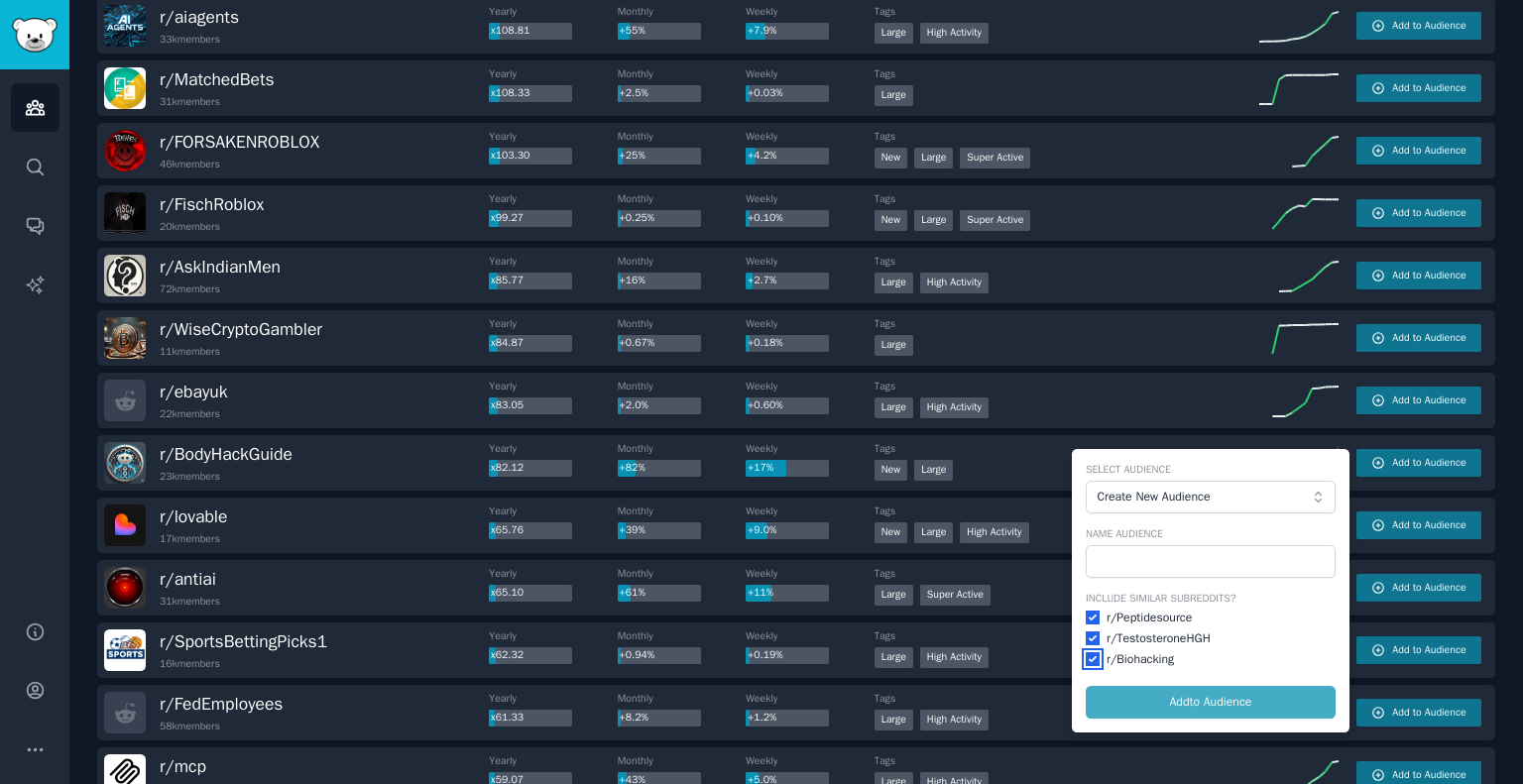 checkbox on "true" 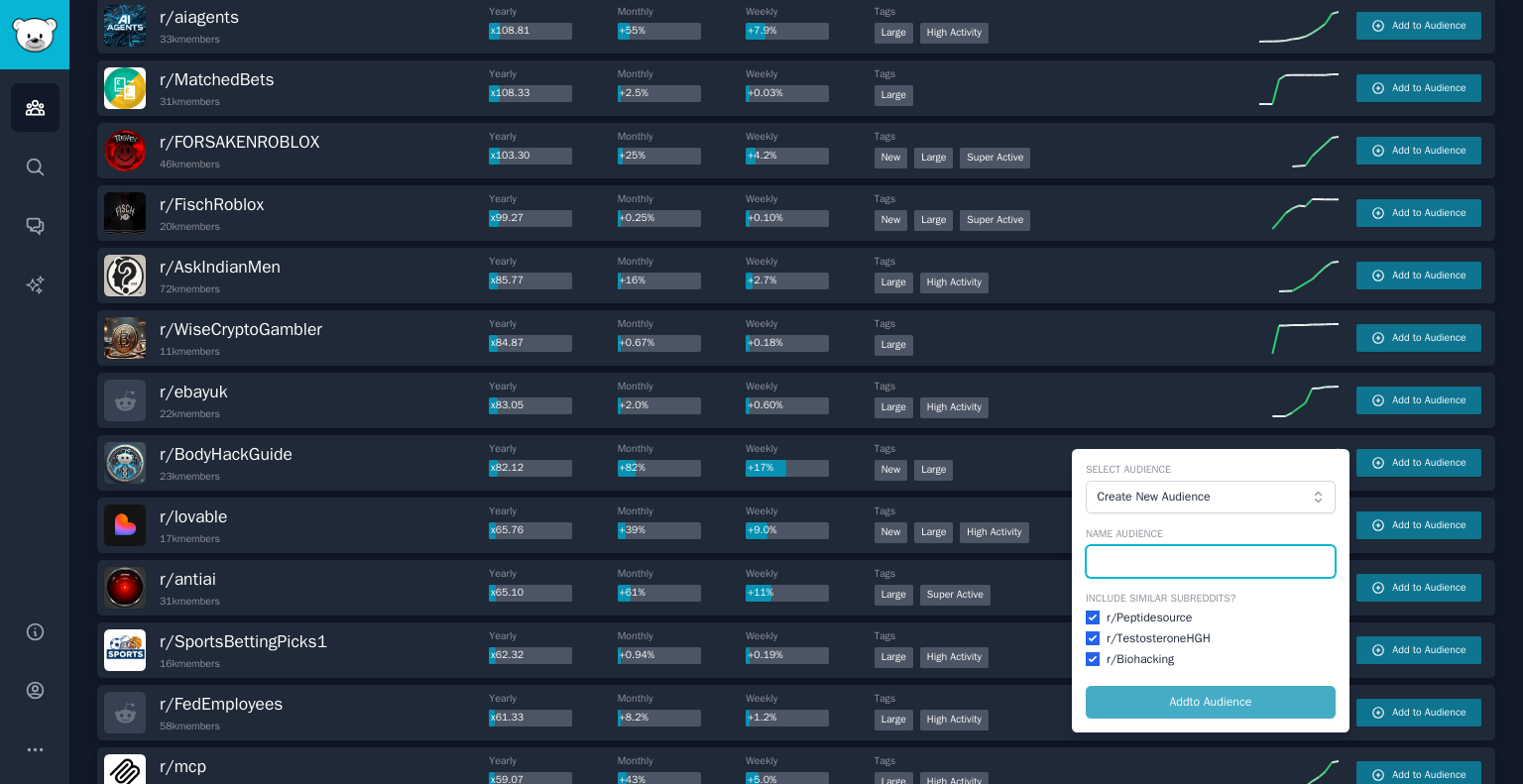 click at bounding box center (1211, 562) 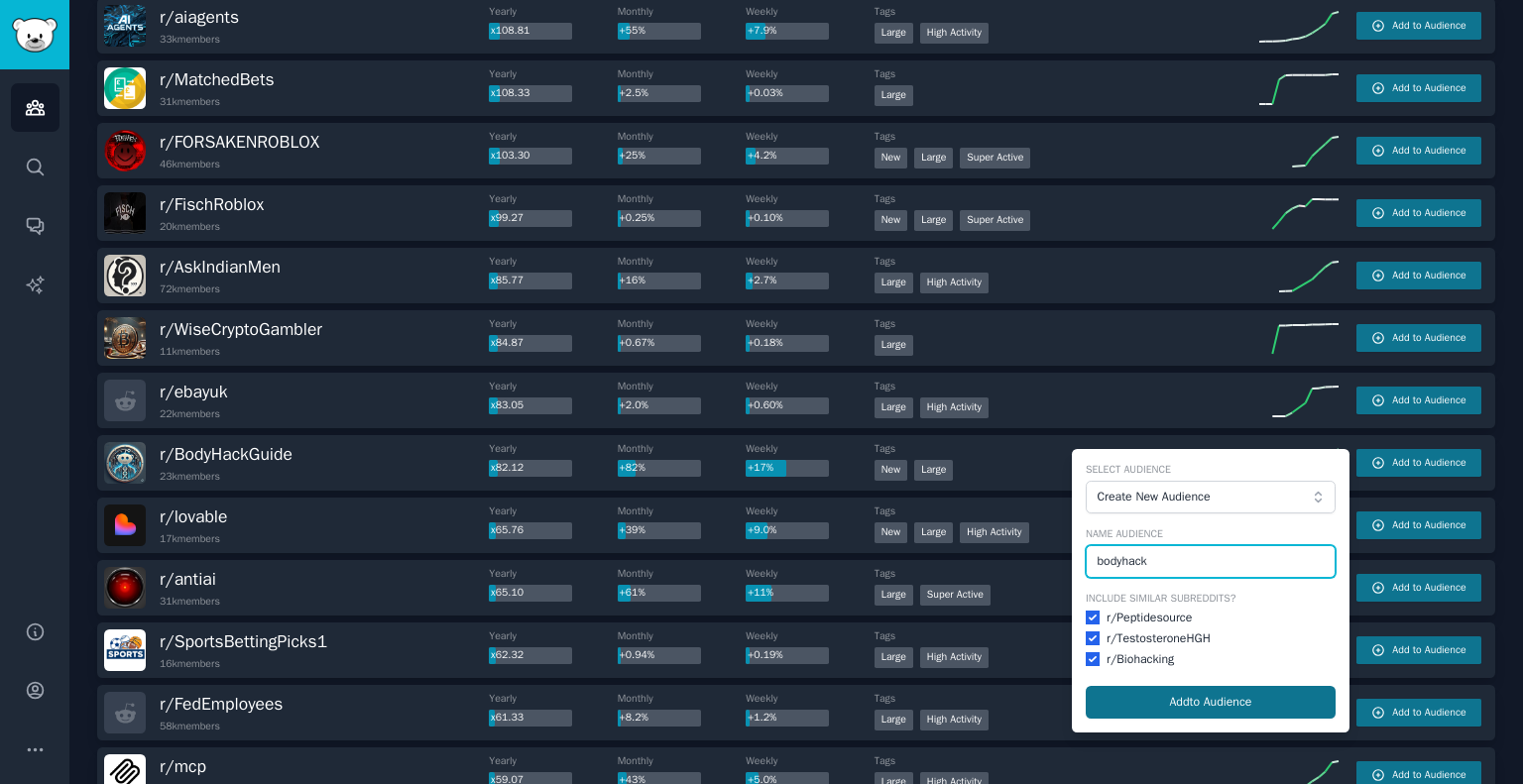 type on "bodyhack" 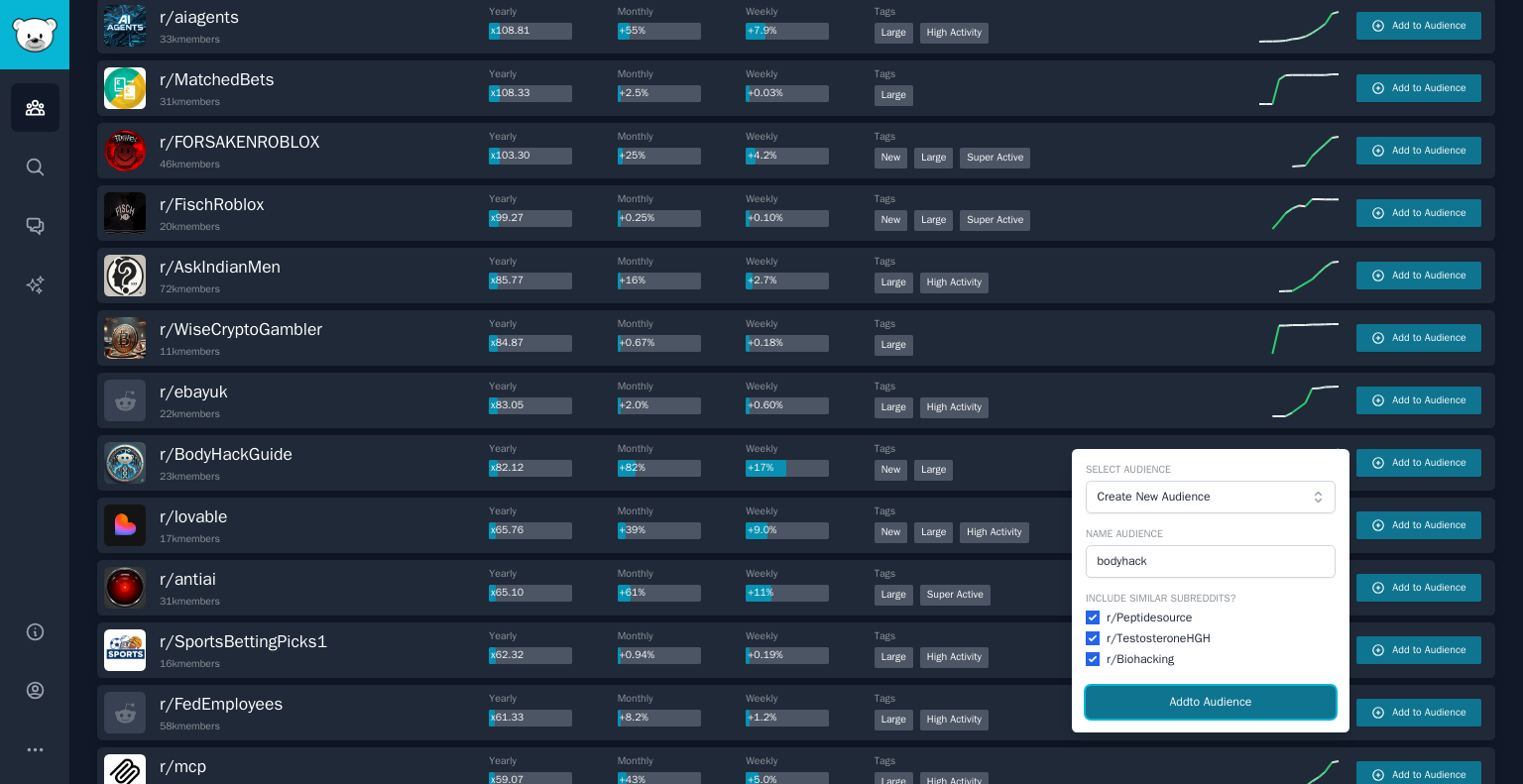 click on "Add  to Audience" at bounding box center [1211, 703] 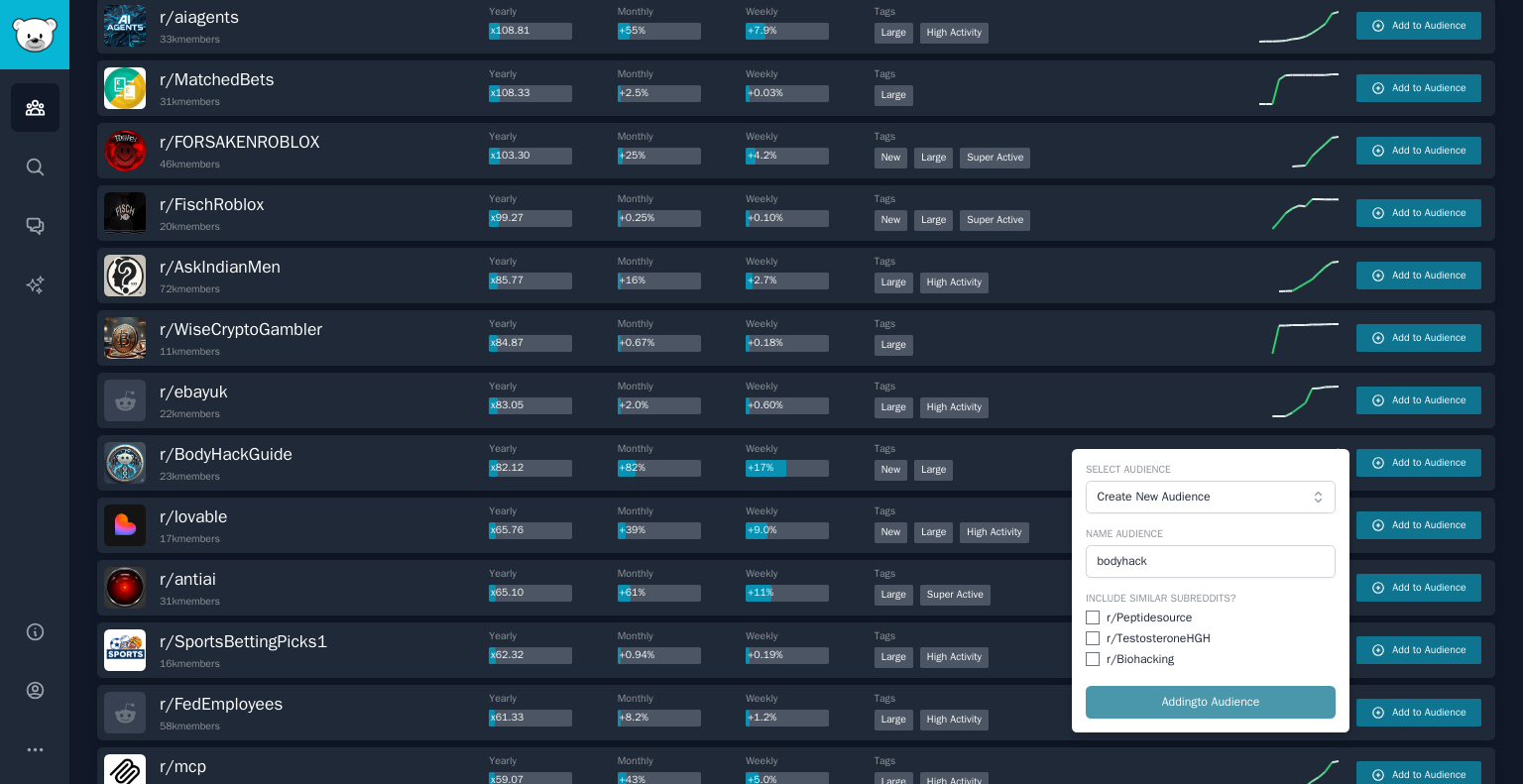 checkbox on "false" 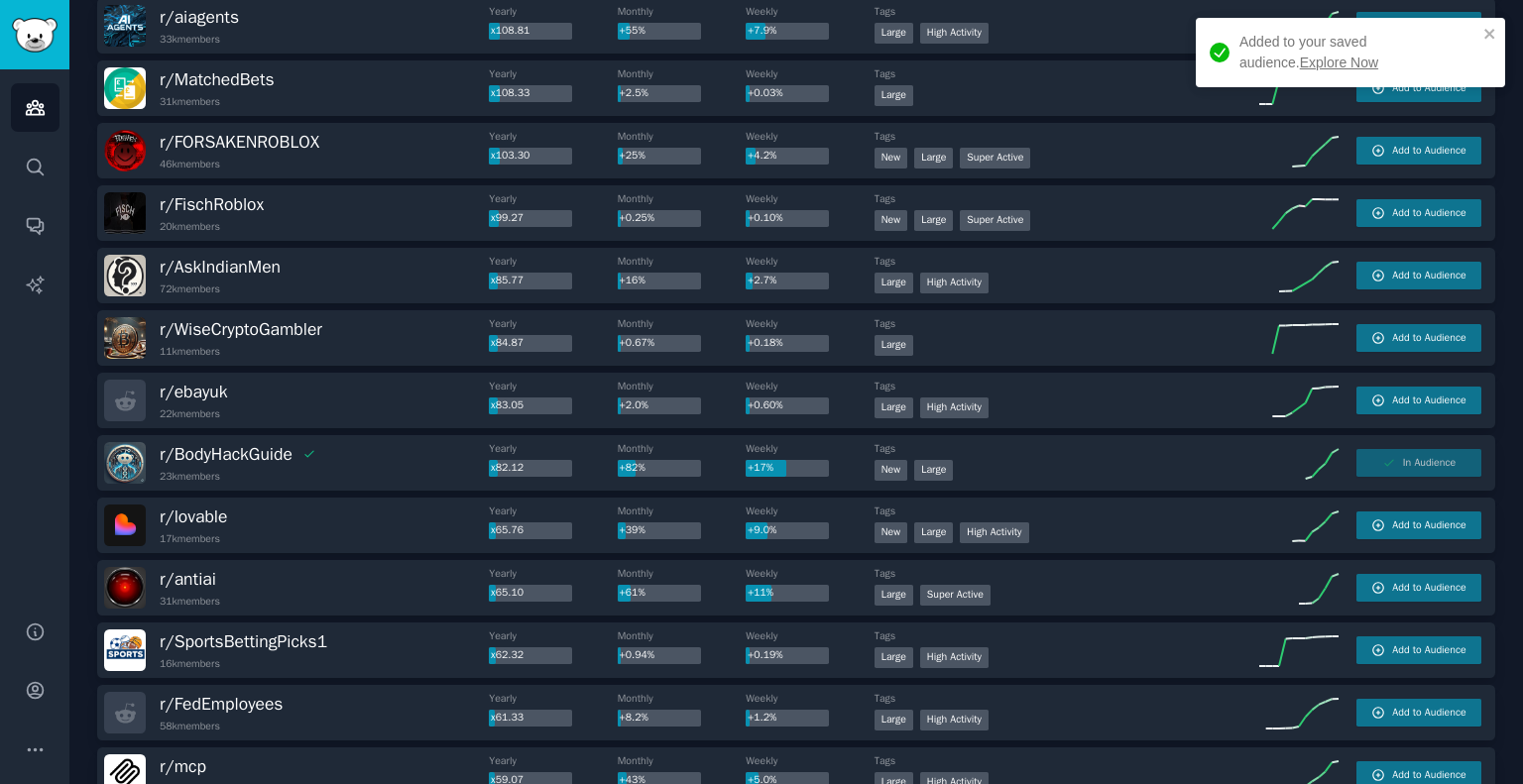 click on "Explore Now" at bounding box center [1339, 62] 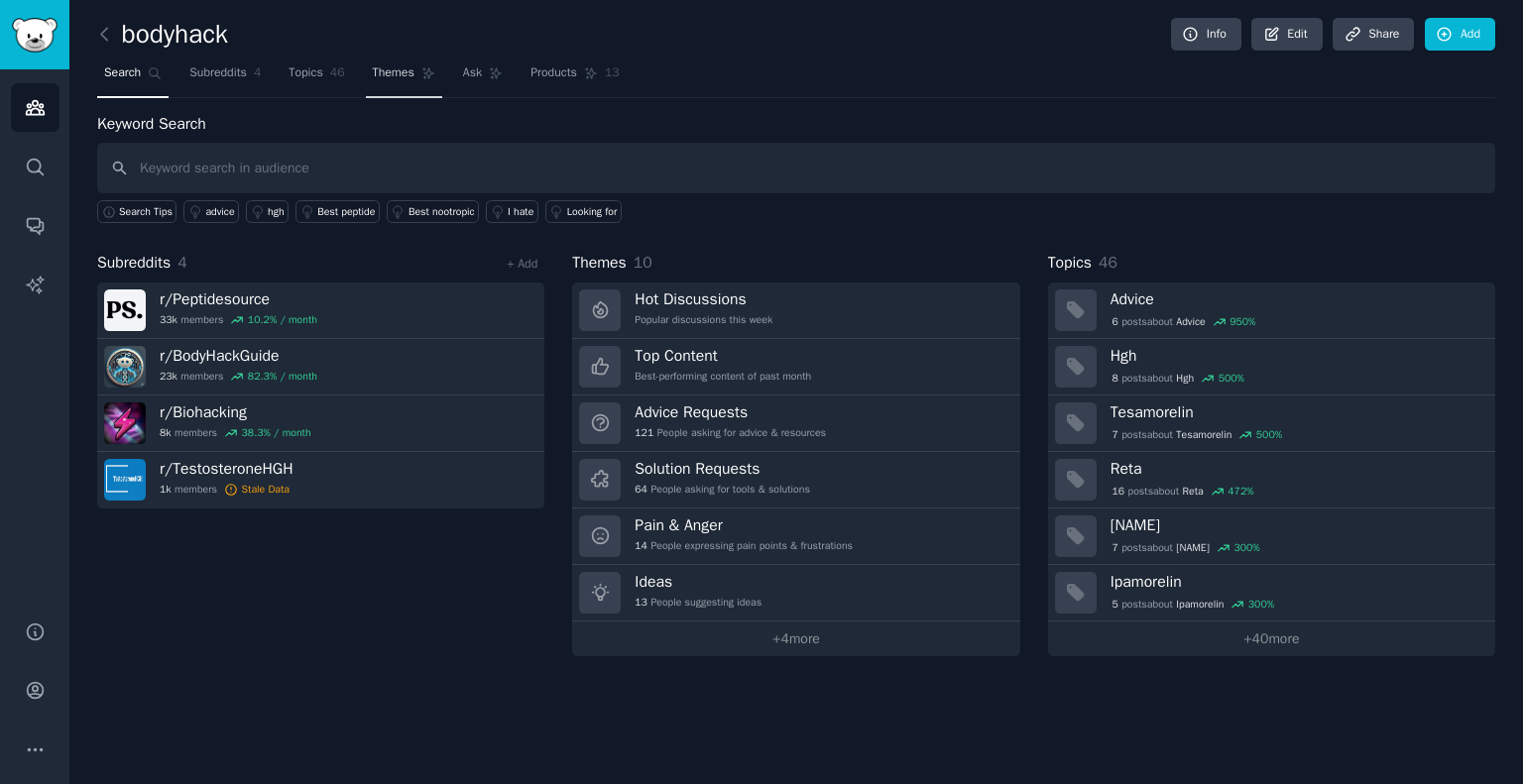 click on "Themes" at bounding box center [404, 77] 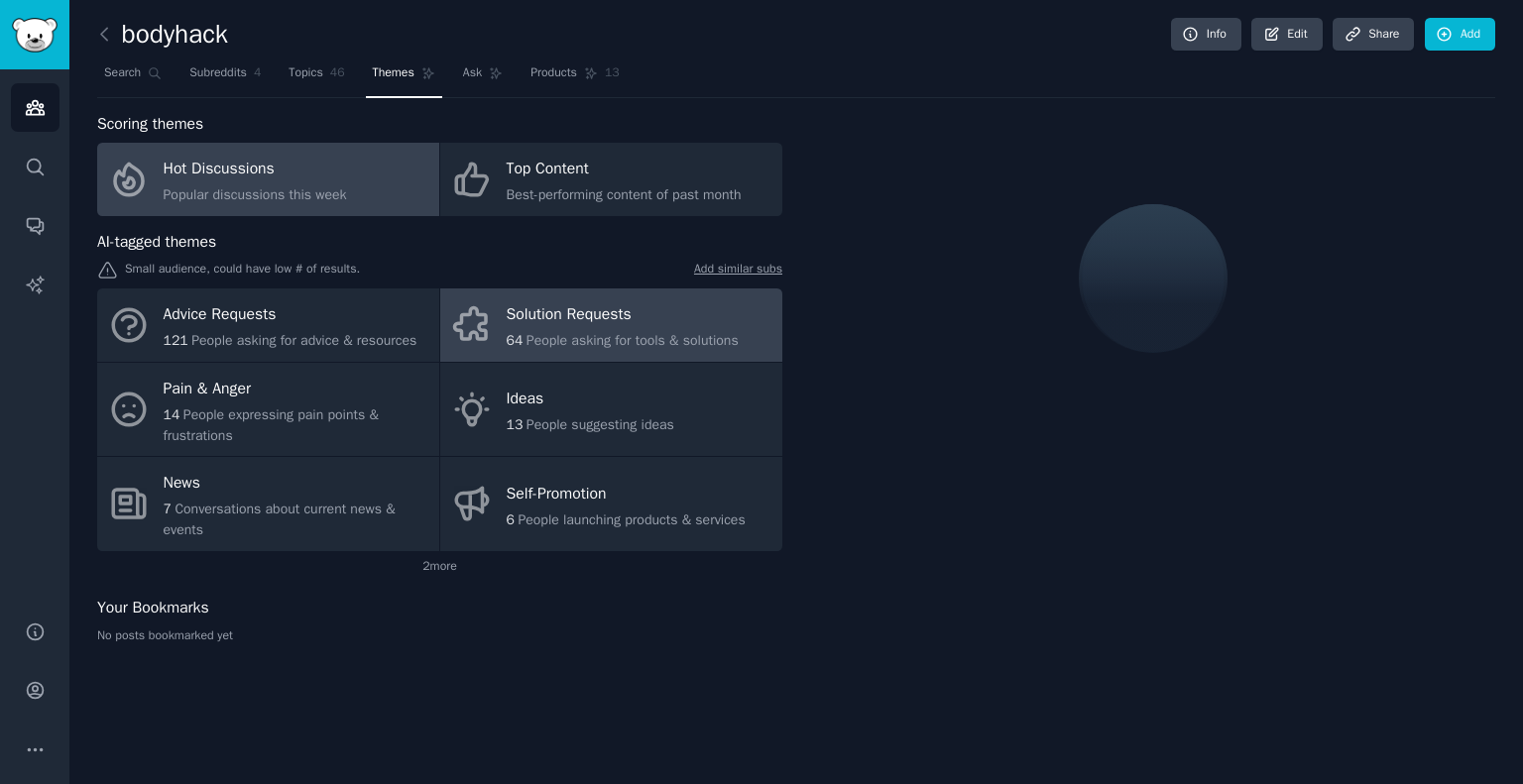 click on "Solution Requests" at bounding box center [623, 315] 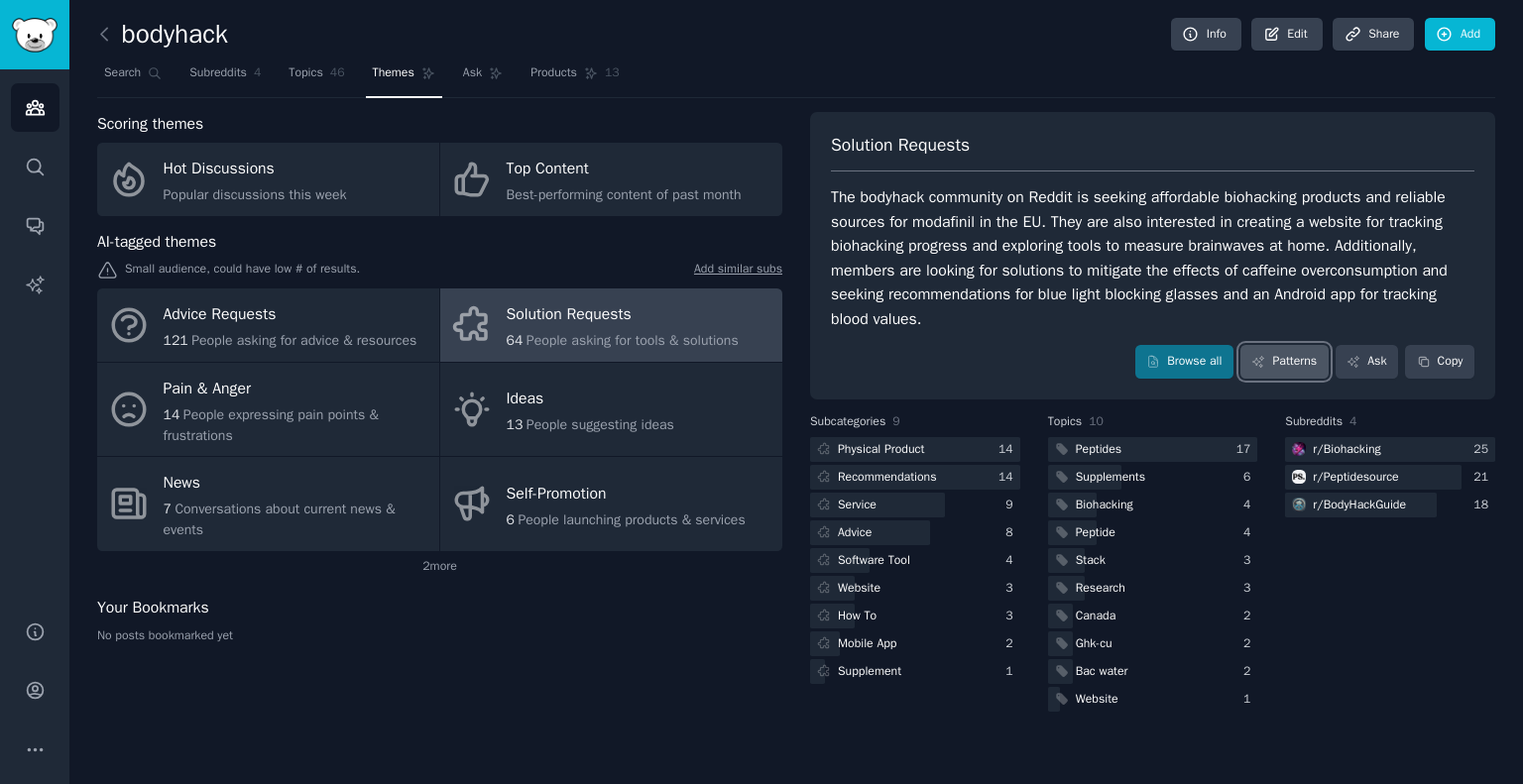 click on "Patterns" at bounding box center (1284, 362) 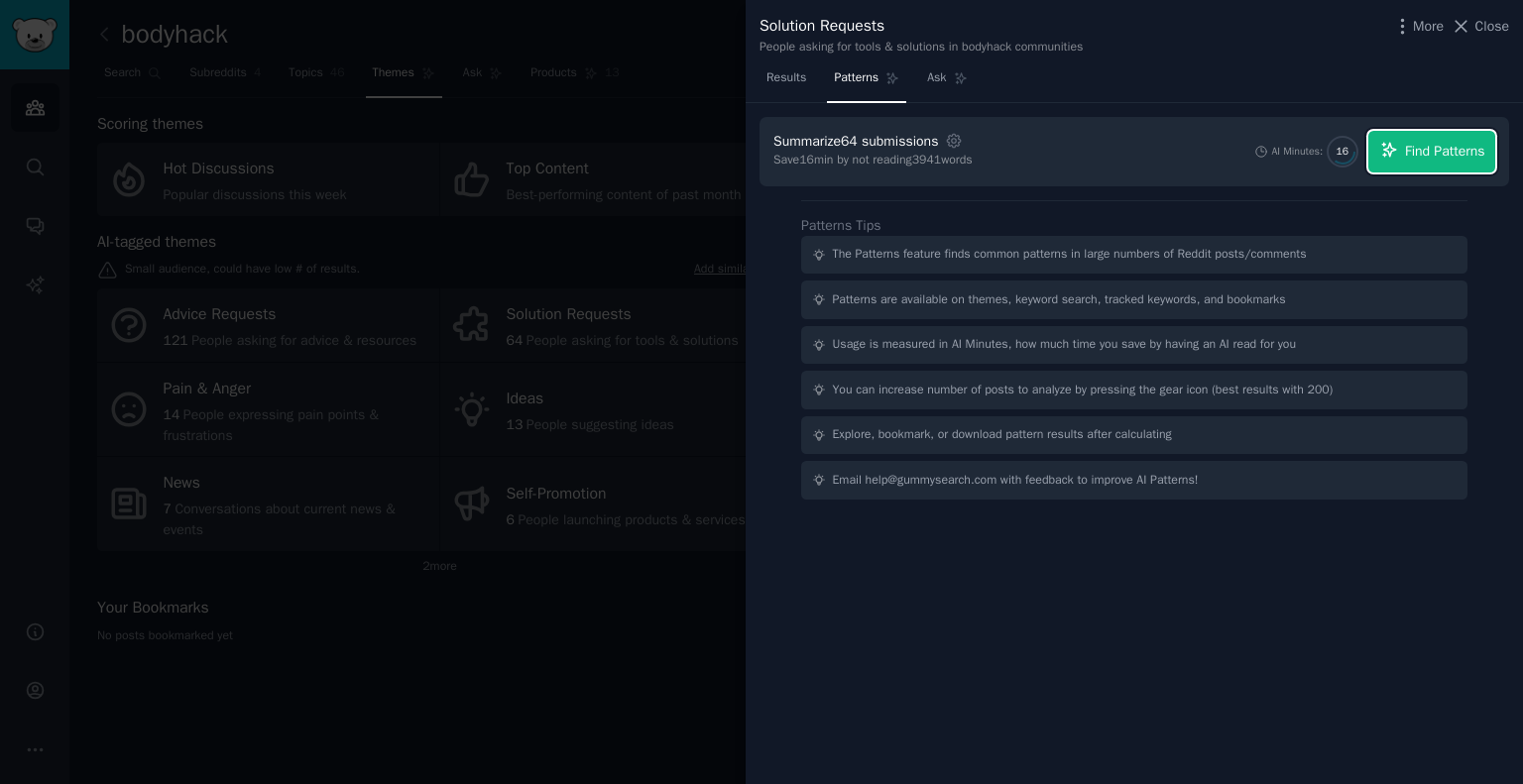 click on "Find Patterns" at bounding box center [1445, 151] 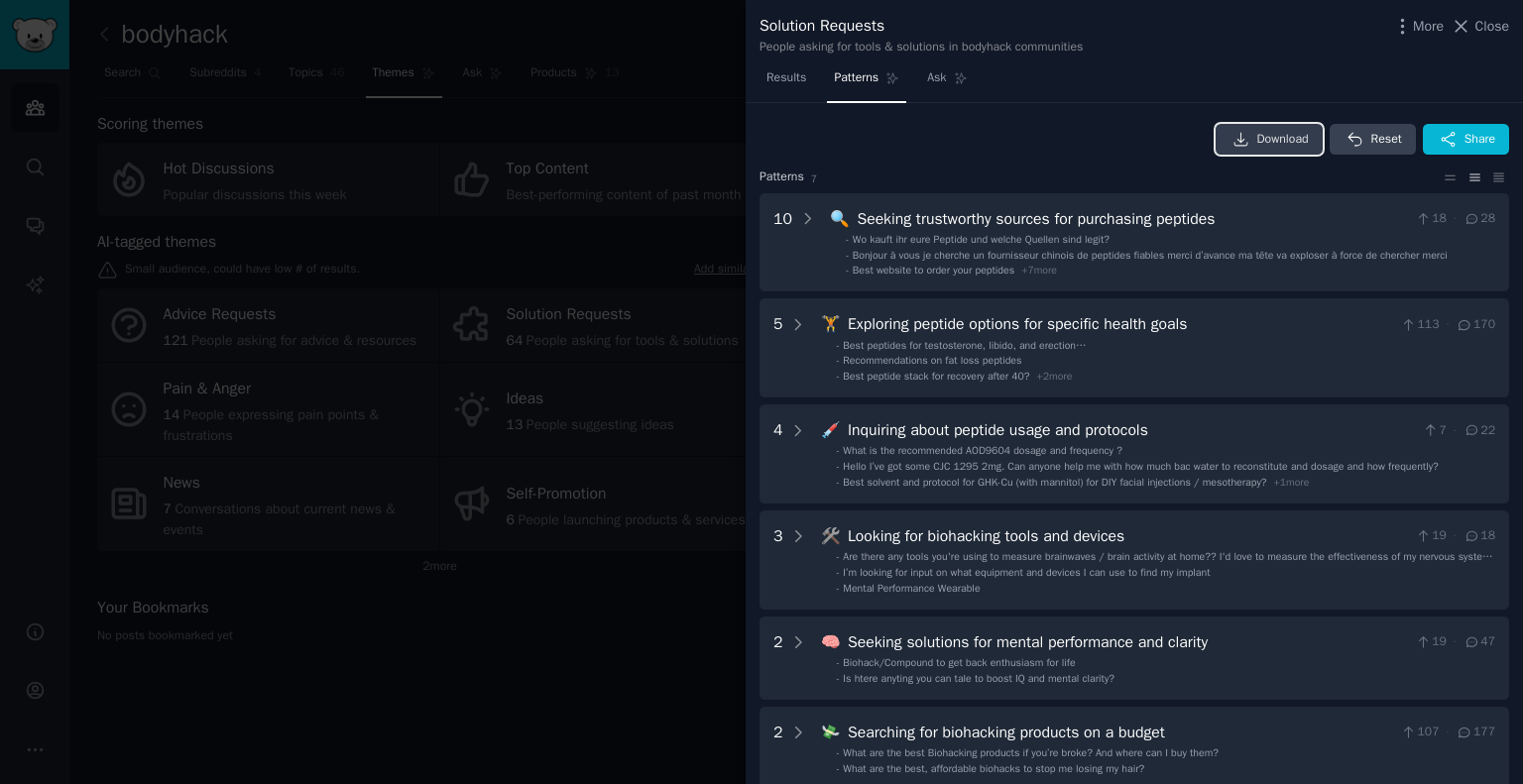 click on "Download" at bounding box center (1269, 140) 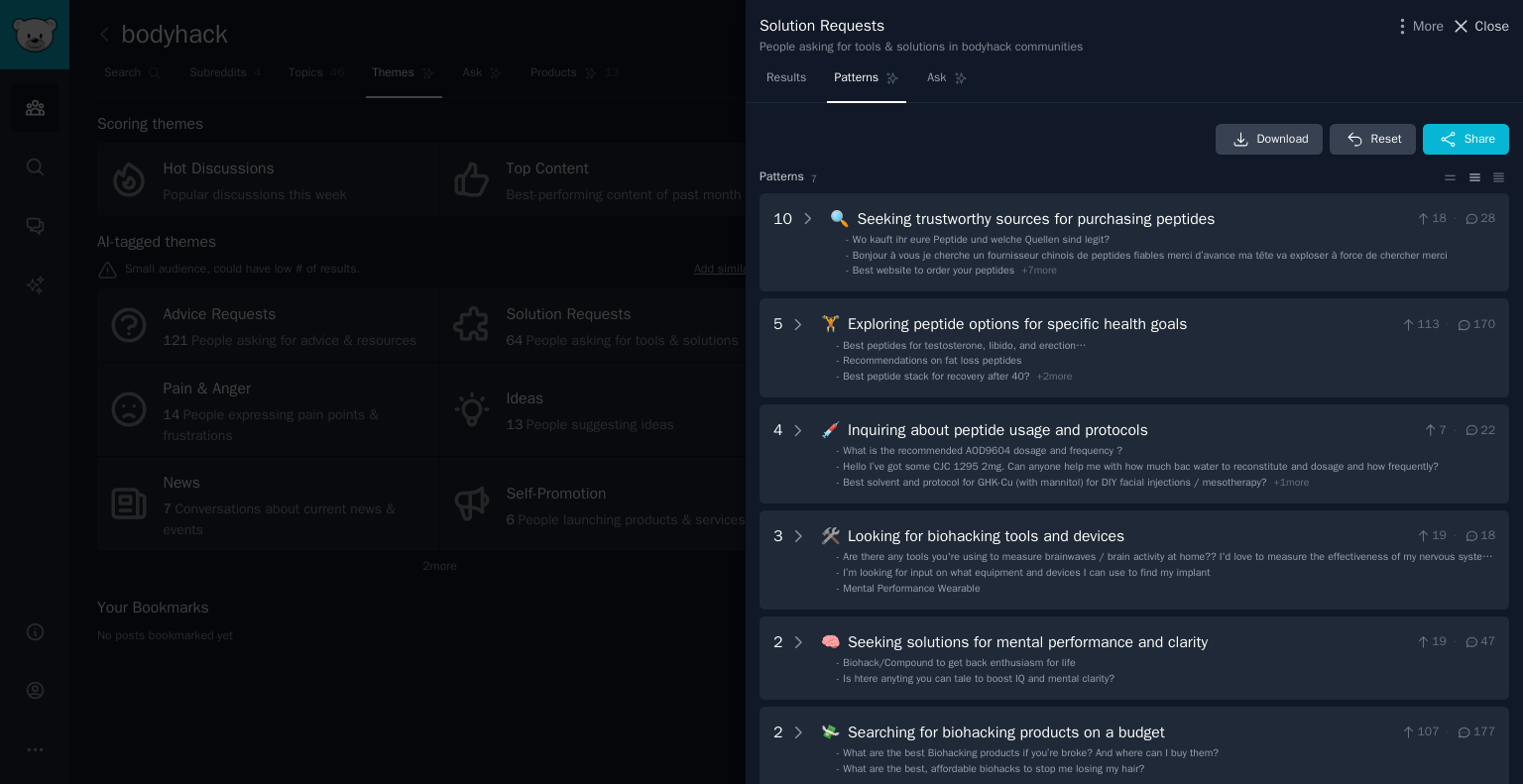 click 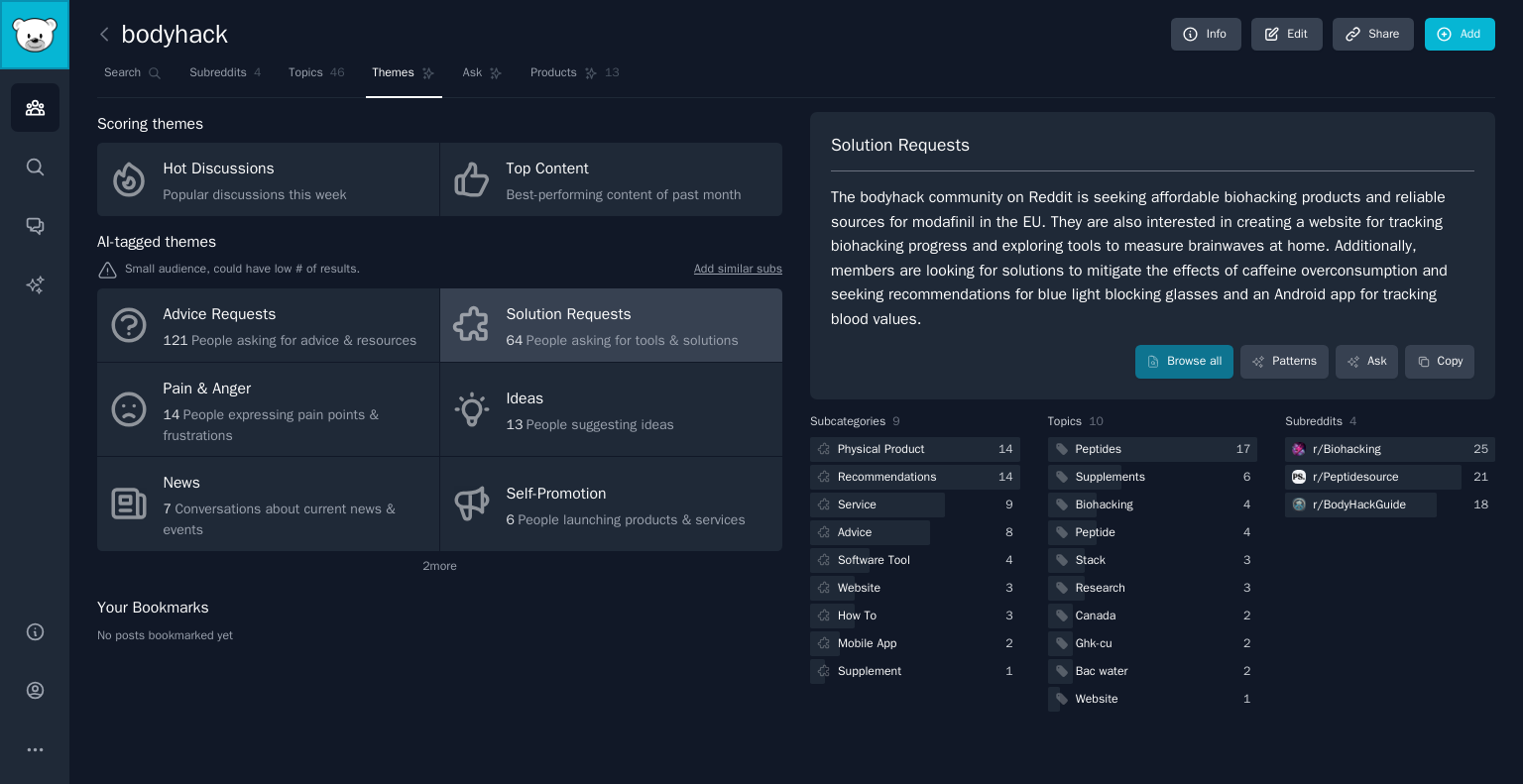 click at bounding box center (35, 35) 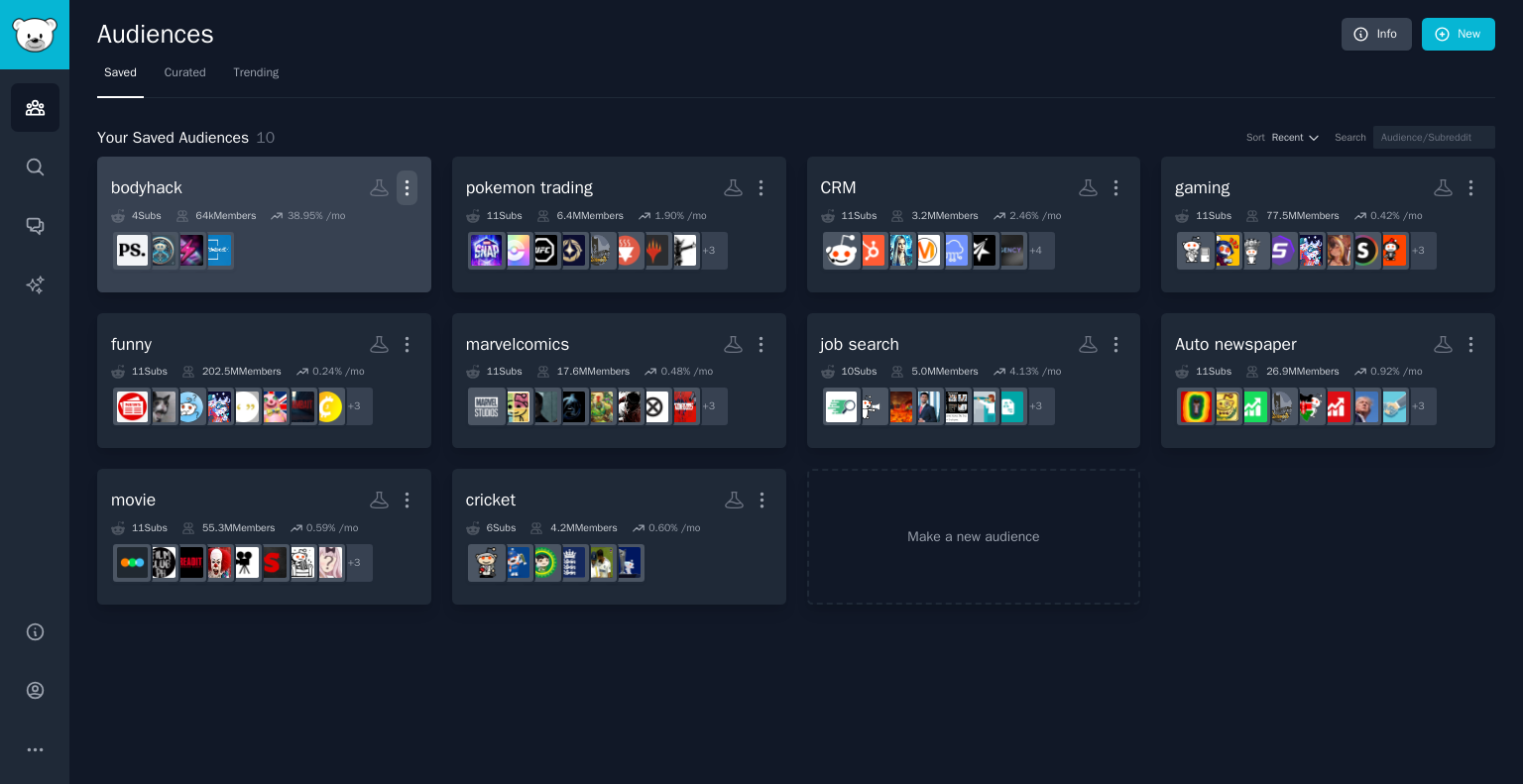 click 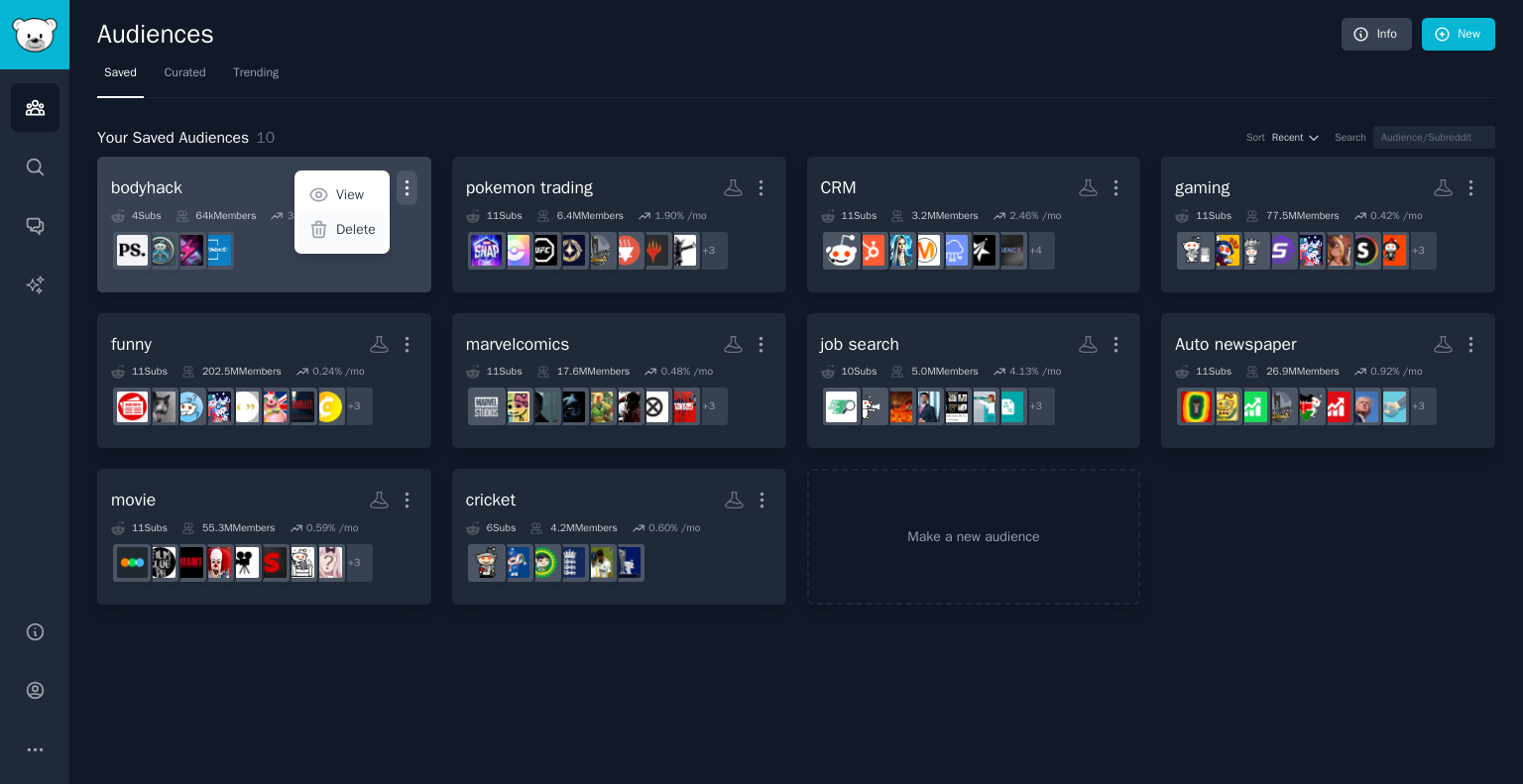 click on "Delete" at bounding box center [356, 229] 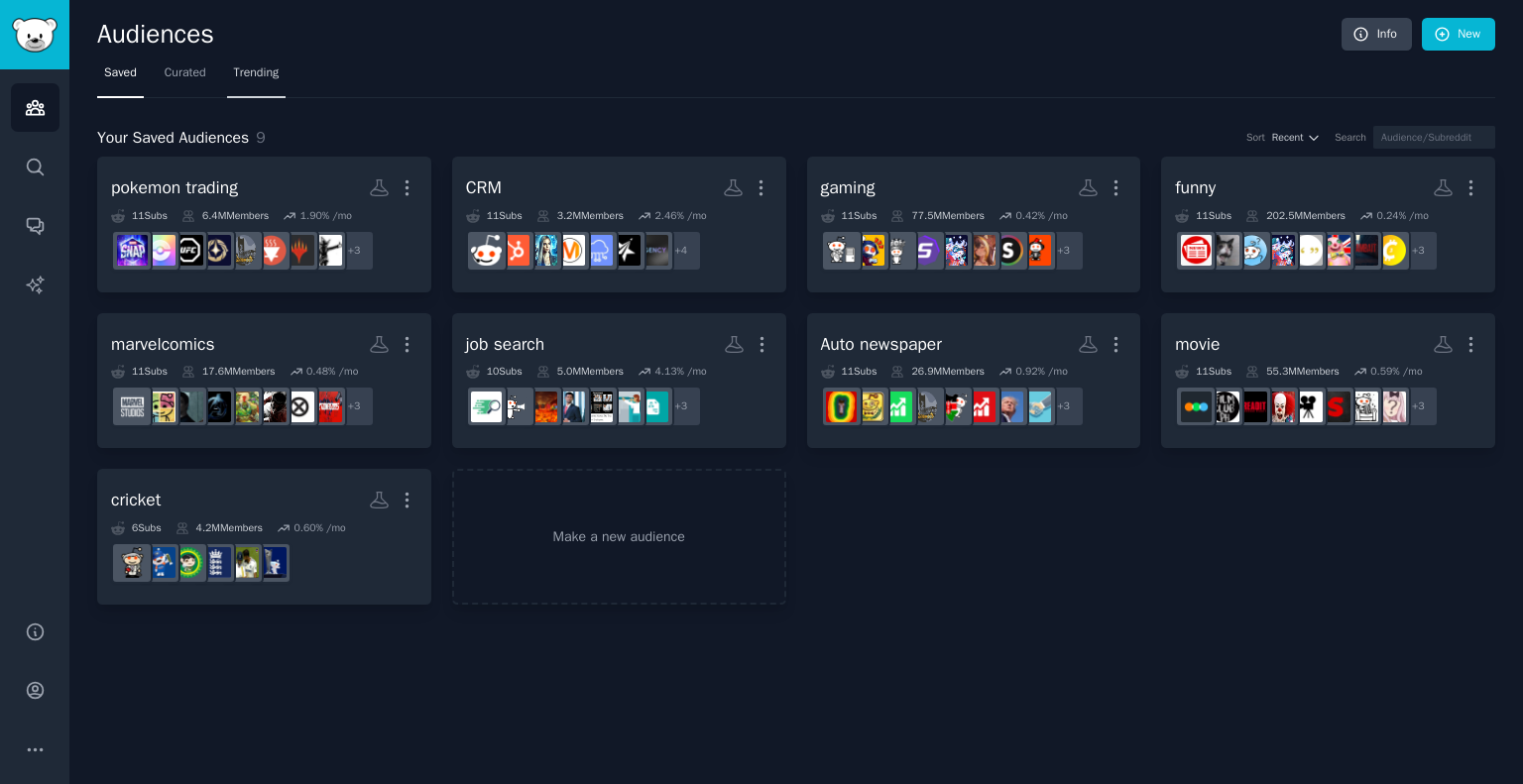 click on "Trending" at bounding box center [257, 73] 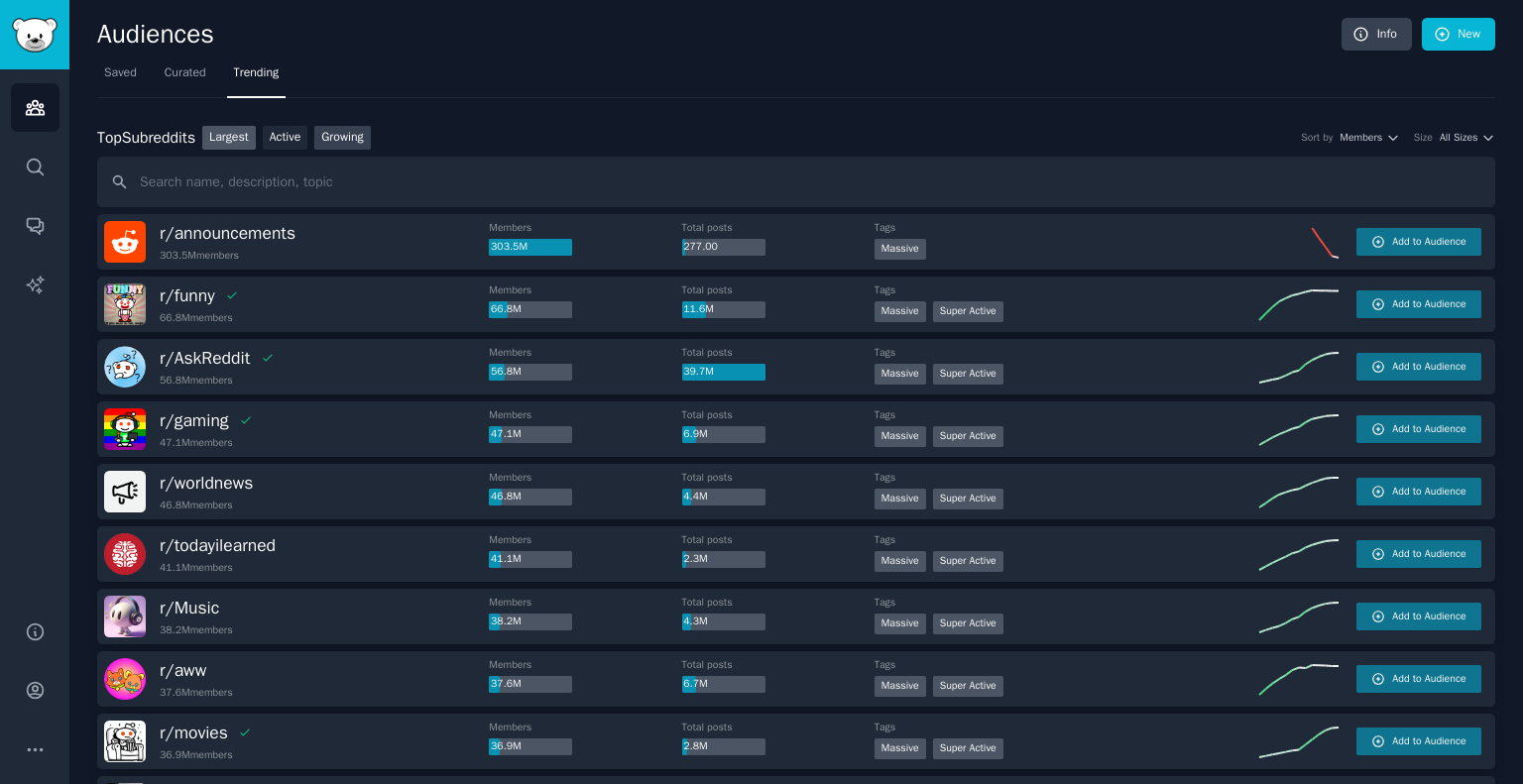 click on "Growing" at bounding box center (342, 138) 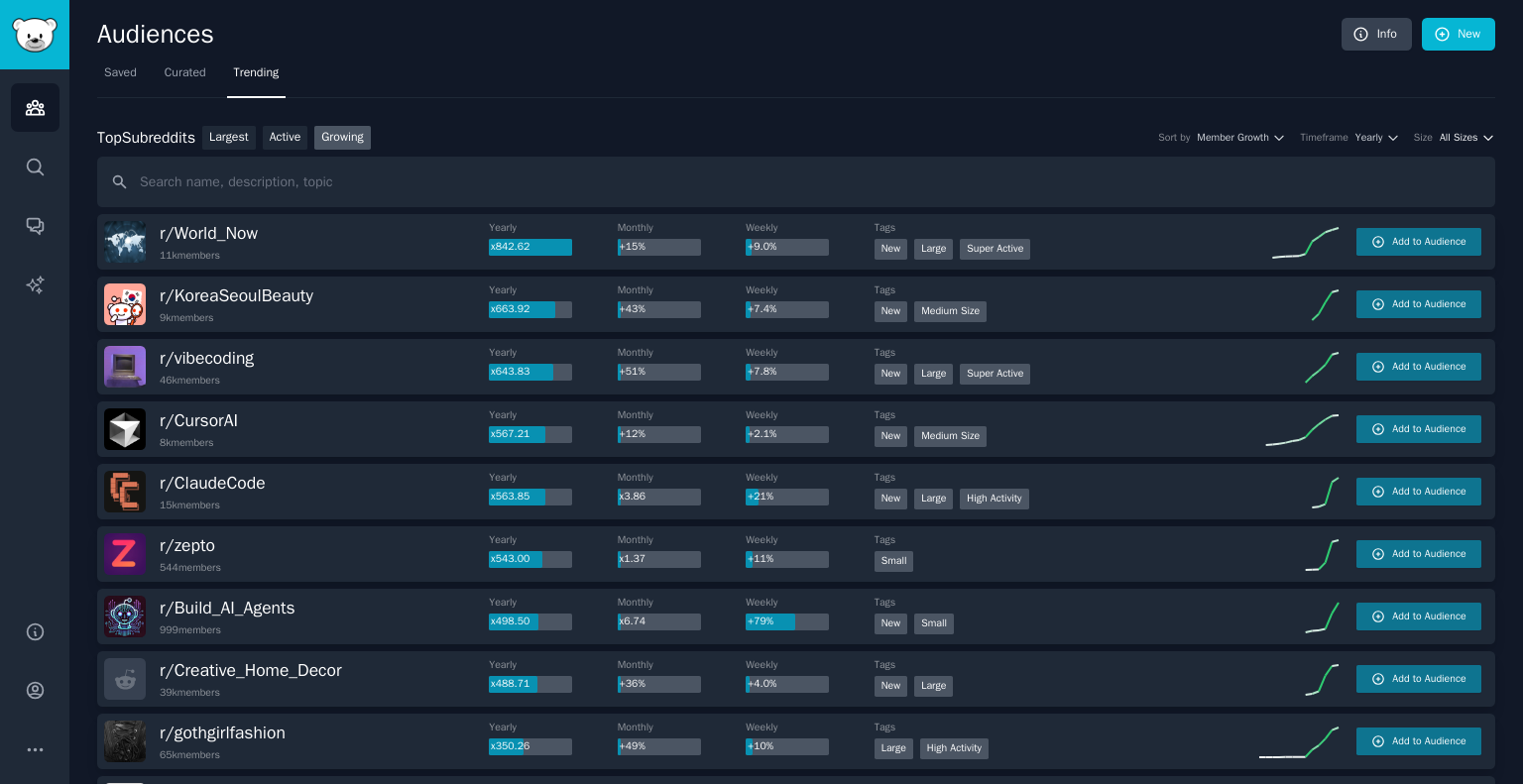 click 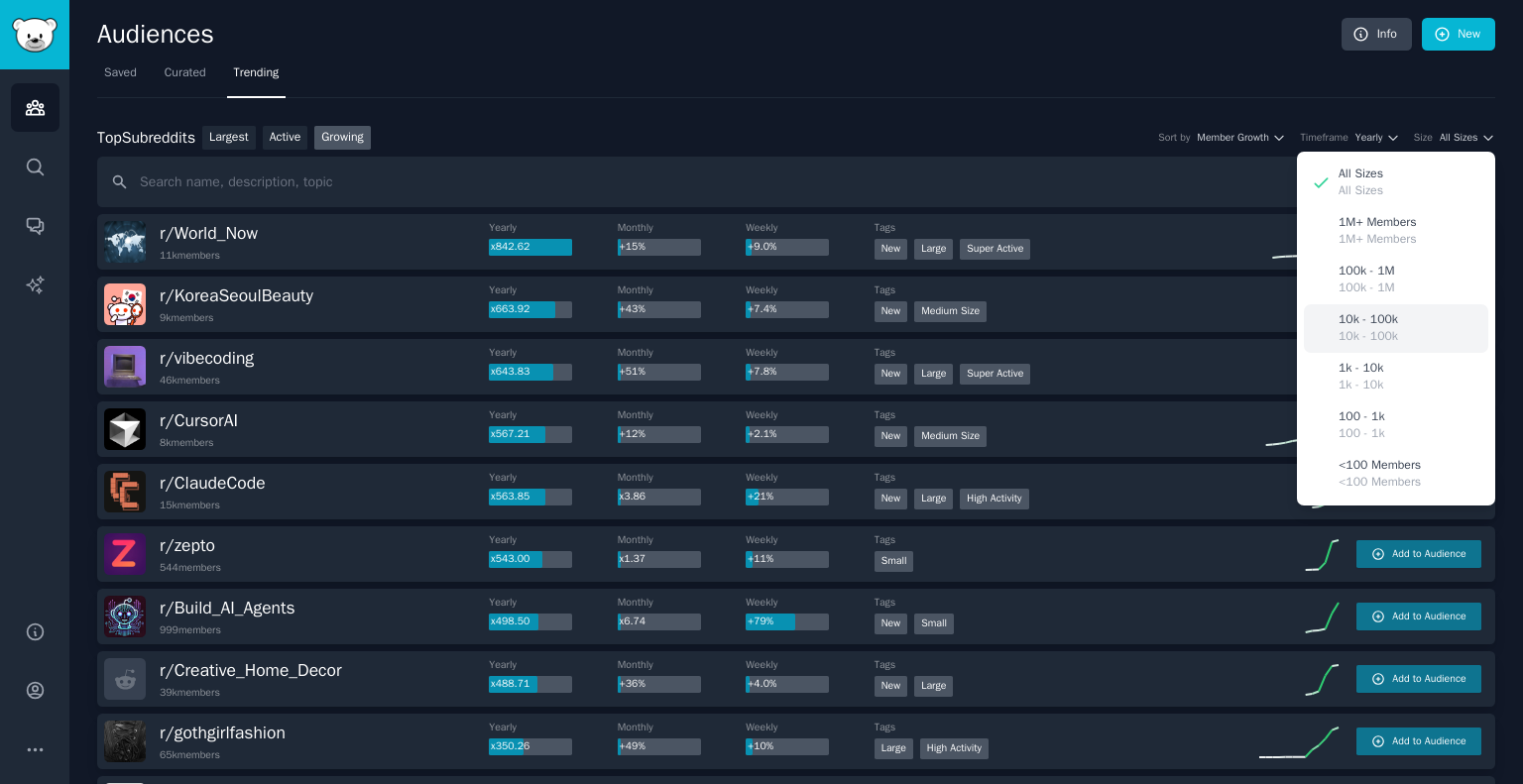 click on "10k - 100k" at bounding box center [1368, 320] 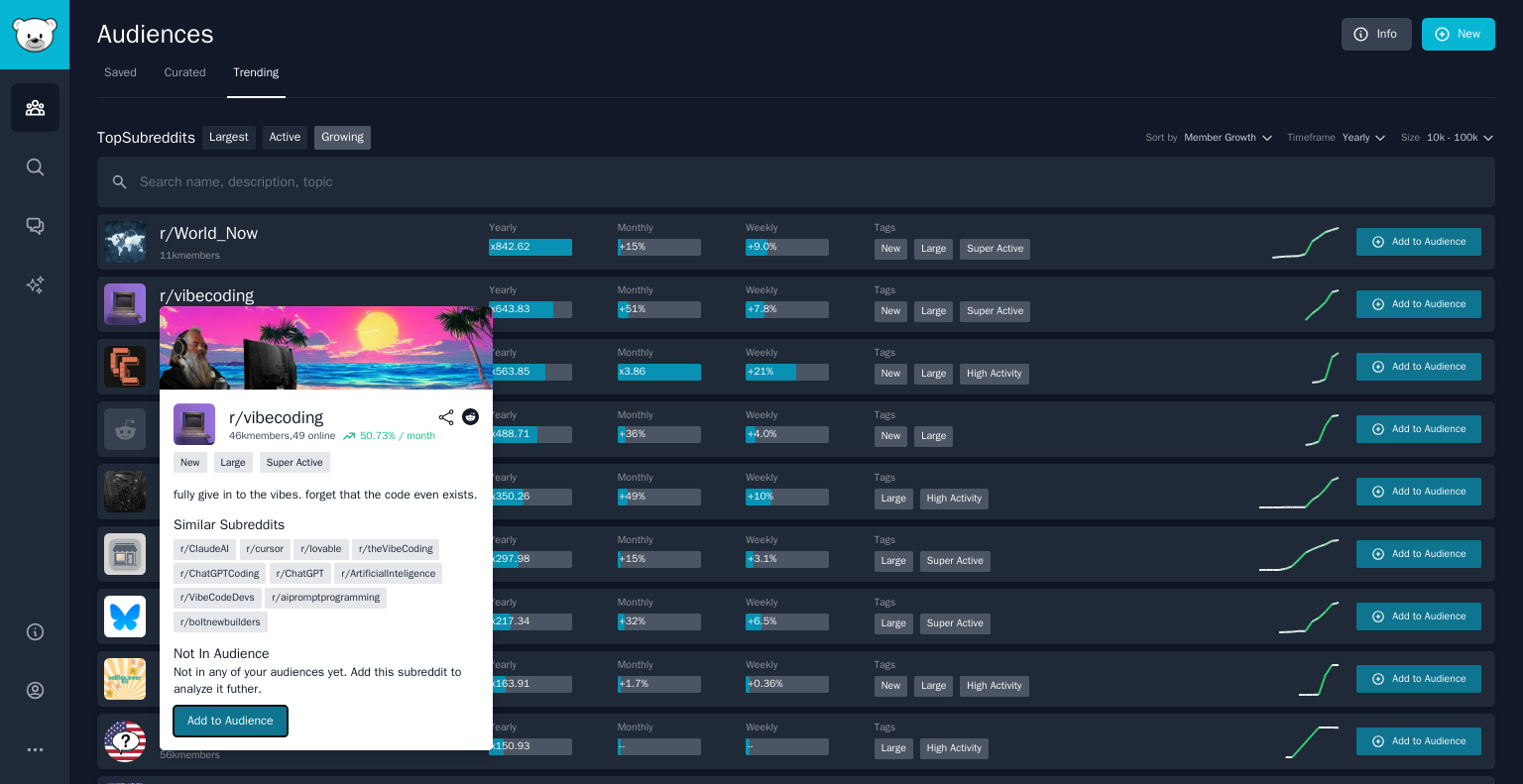 click on "Add to Audience" at bounding box center (230, 722) 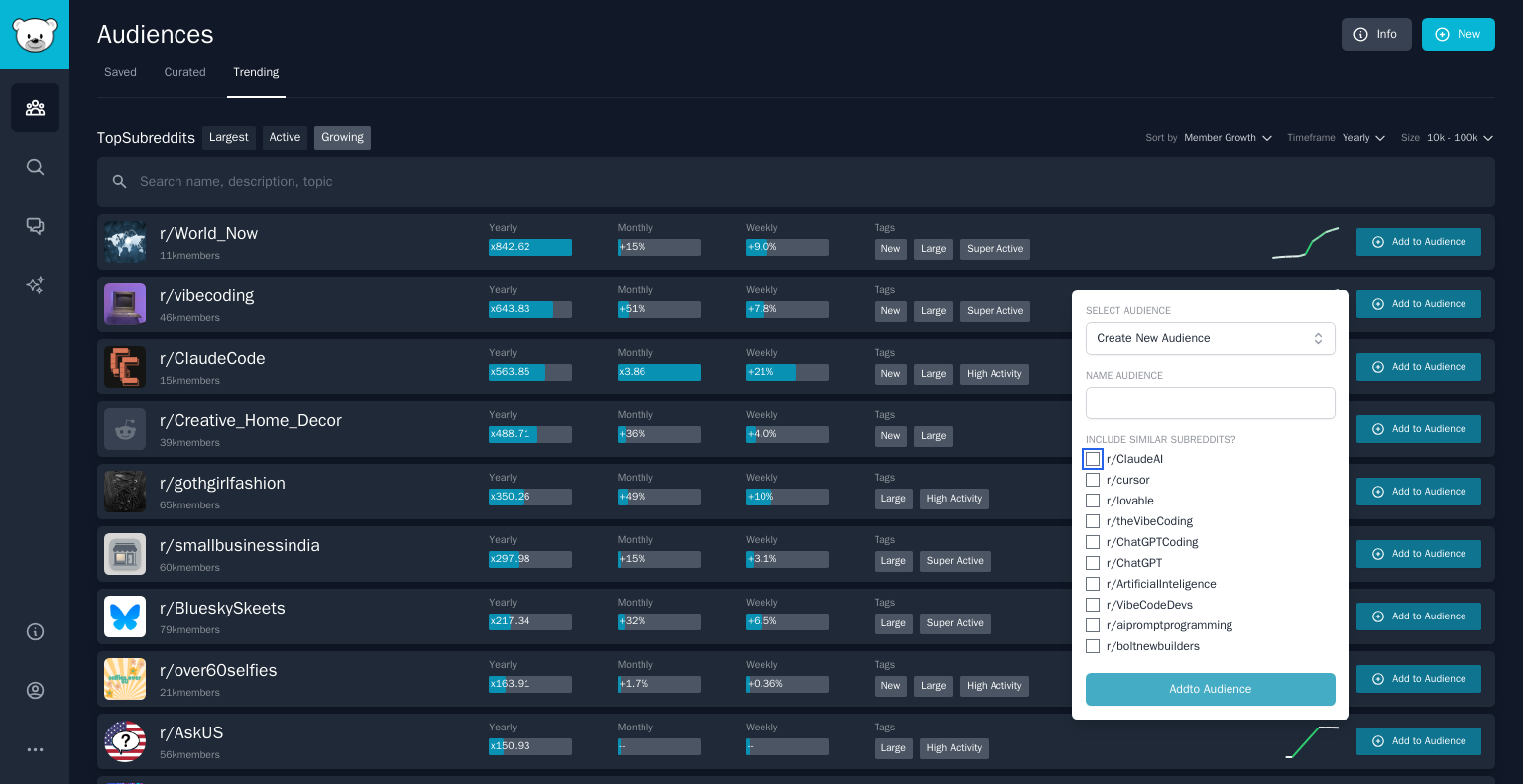 click at bounding box center [1093, 459] 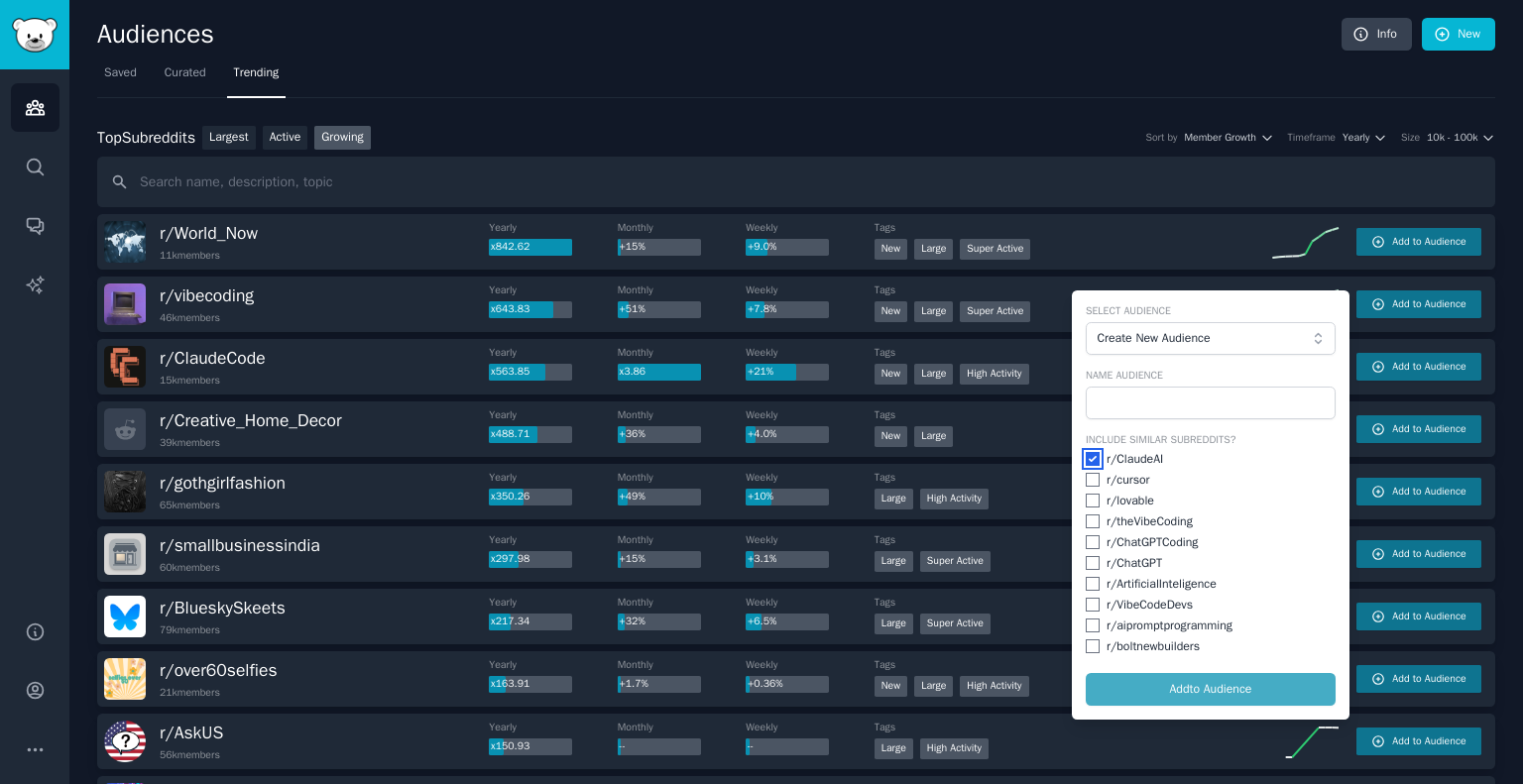 checkbox on "true" 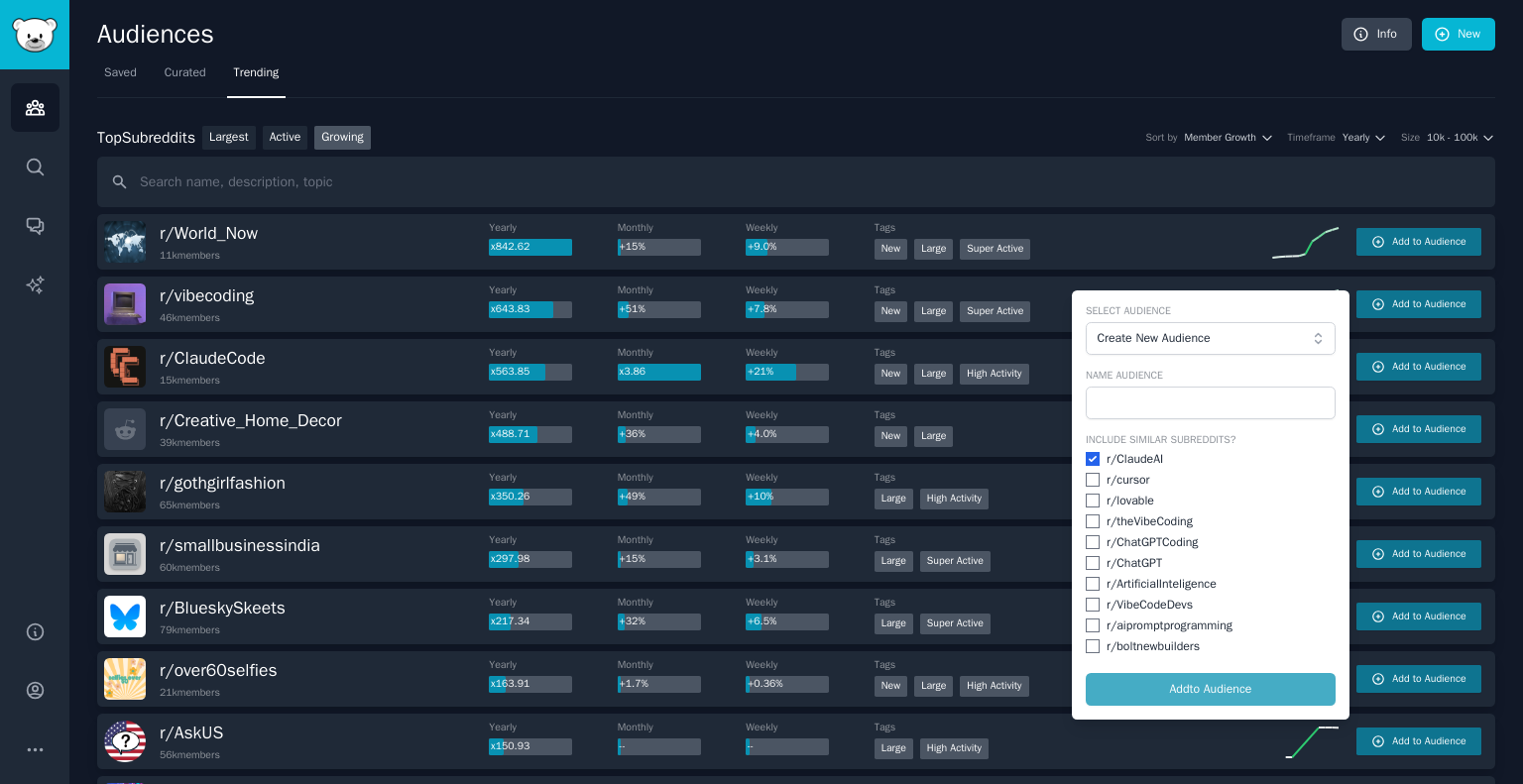click on "r/ cursor" at bounding box center (1211, 481) 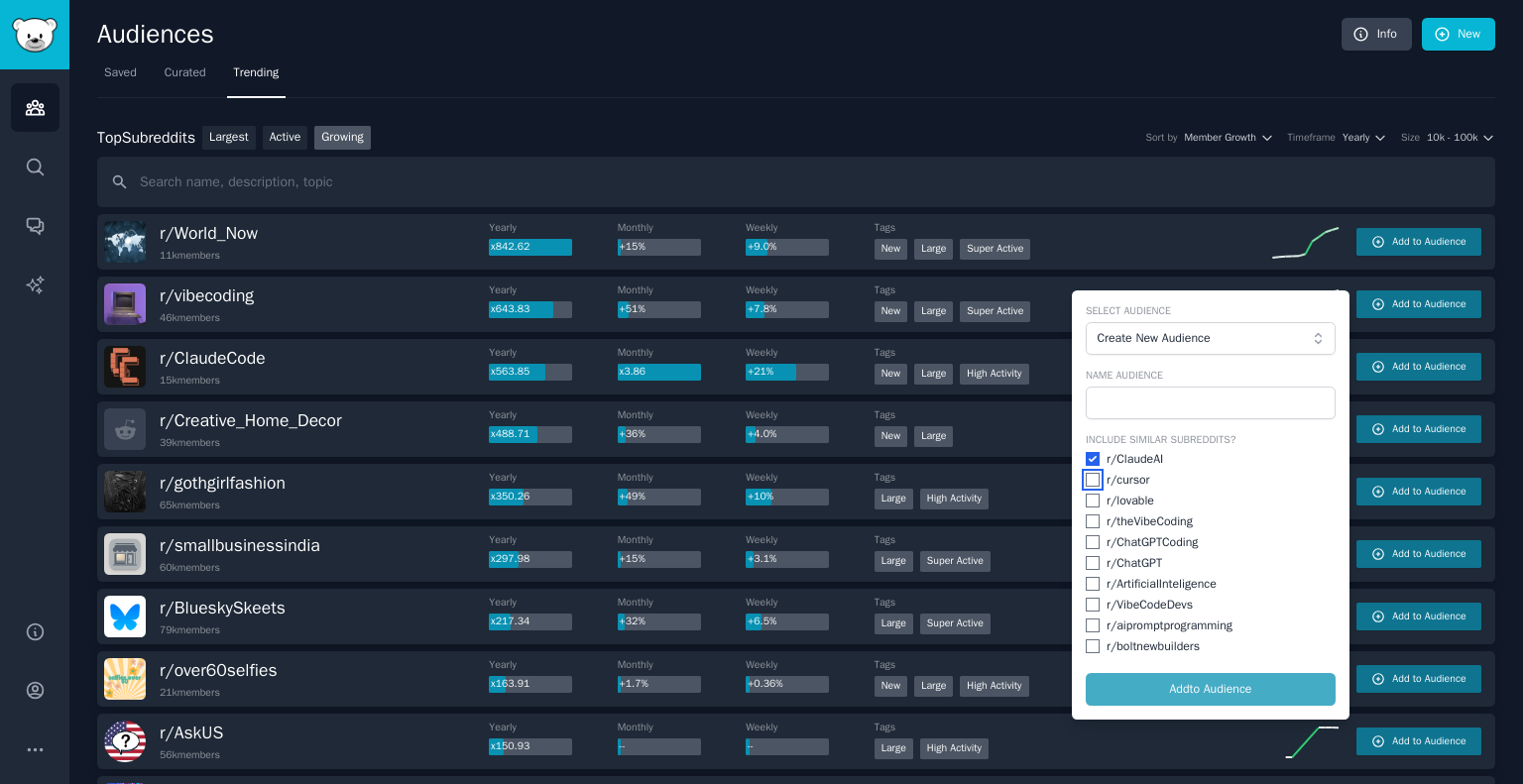 click at bounding box center (1093, 480) 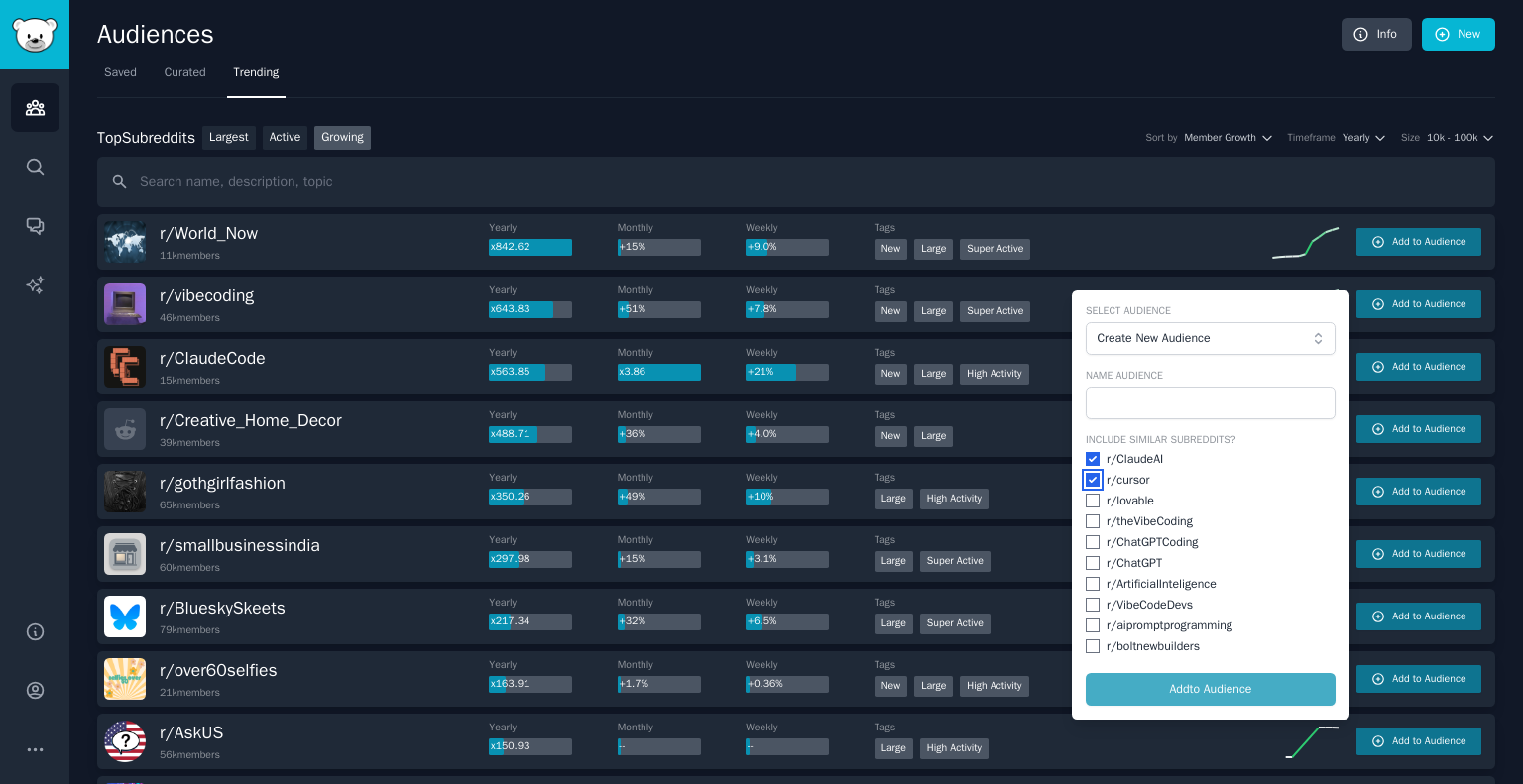 checkbox on "true" 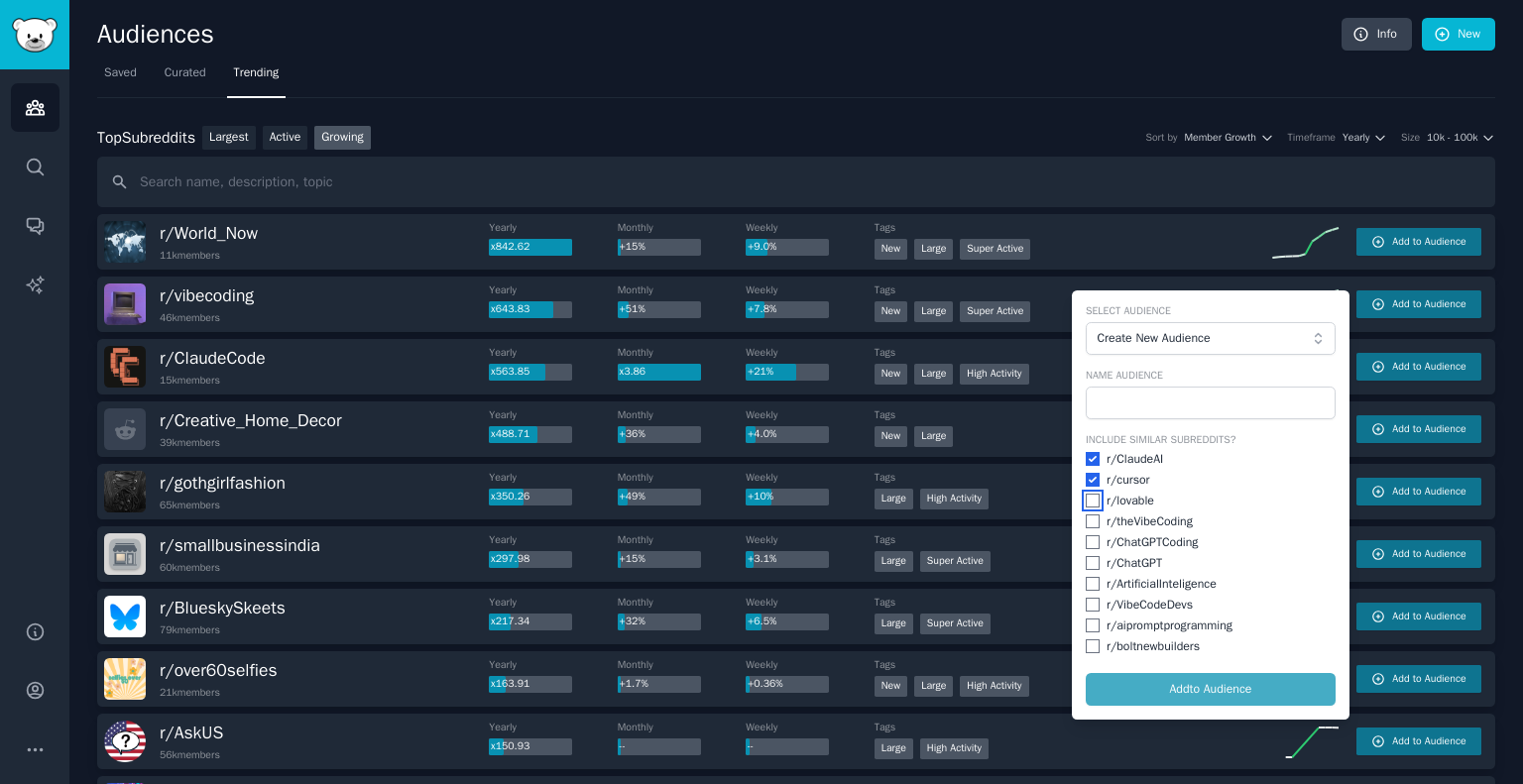 click at bounding box center (1093, 501) 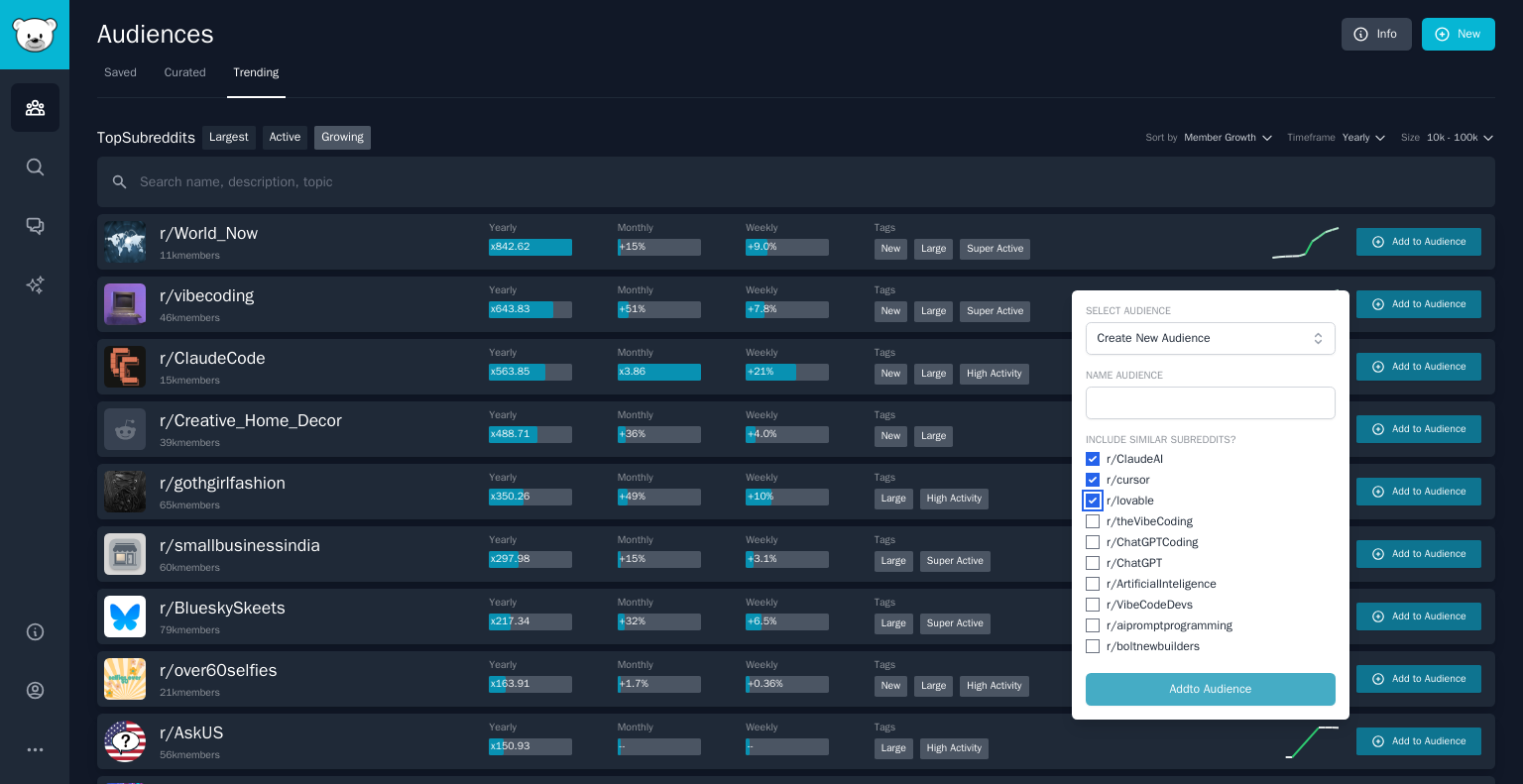 checkbox on "true" 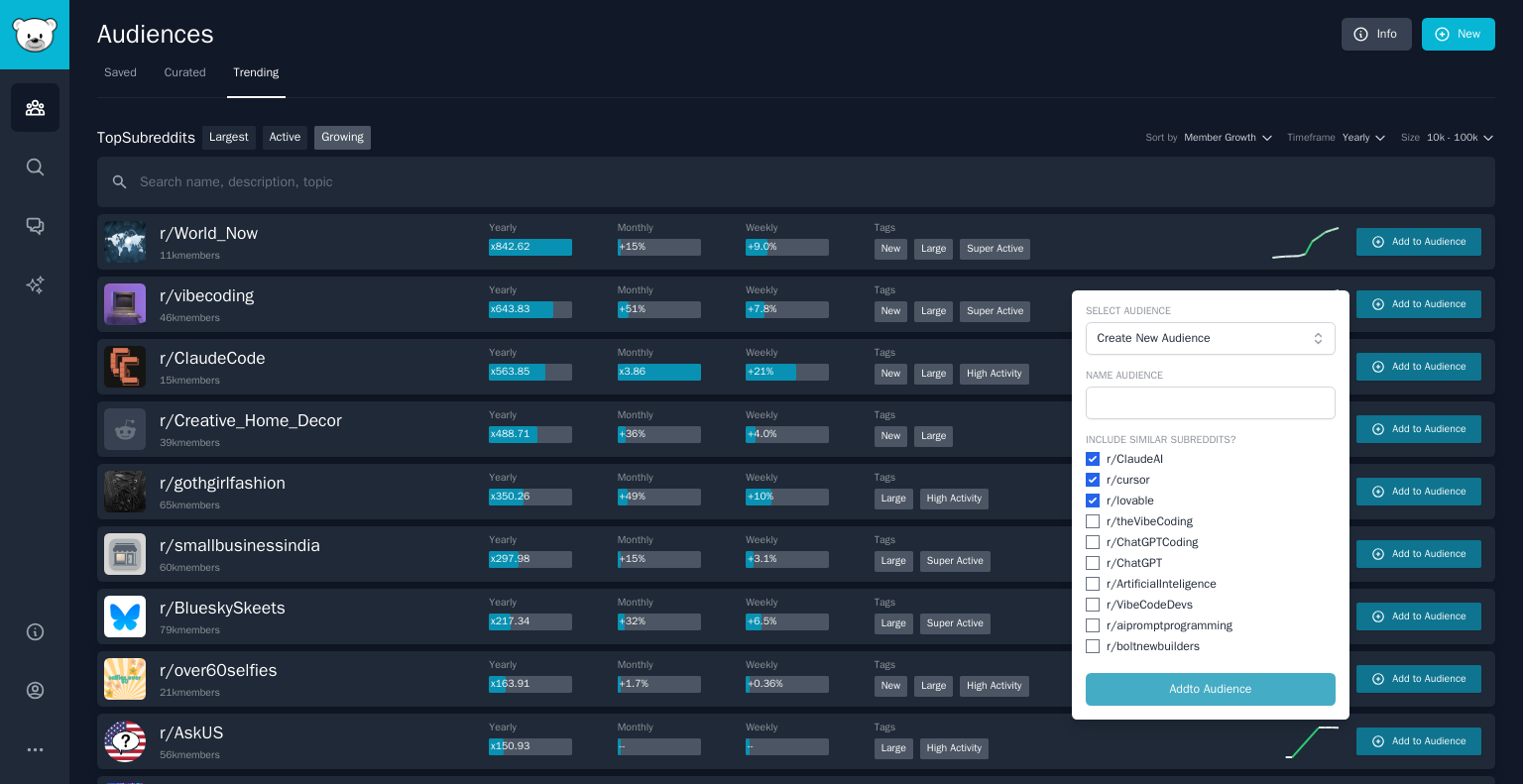 click on "r/ ChatGPTCoding" at bounding box center [1211, 543] 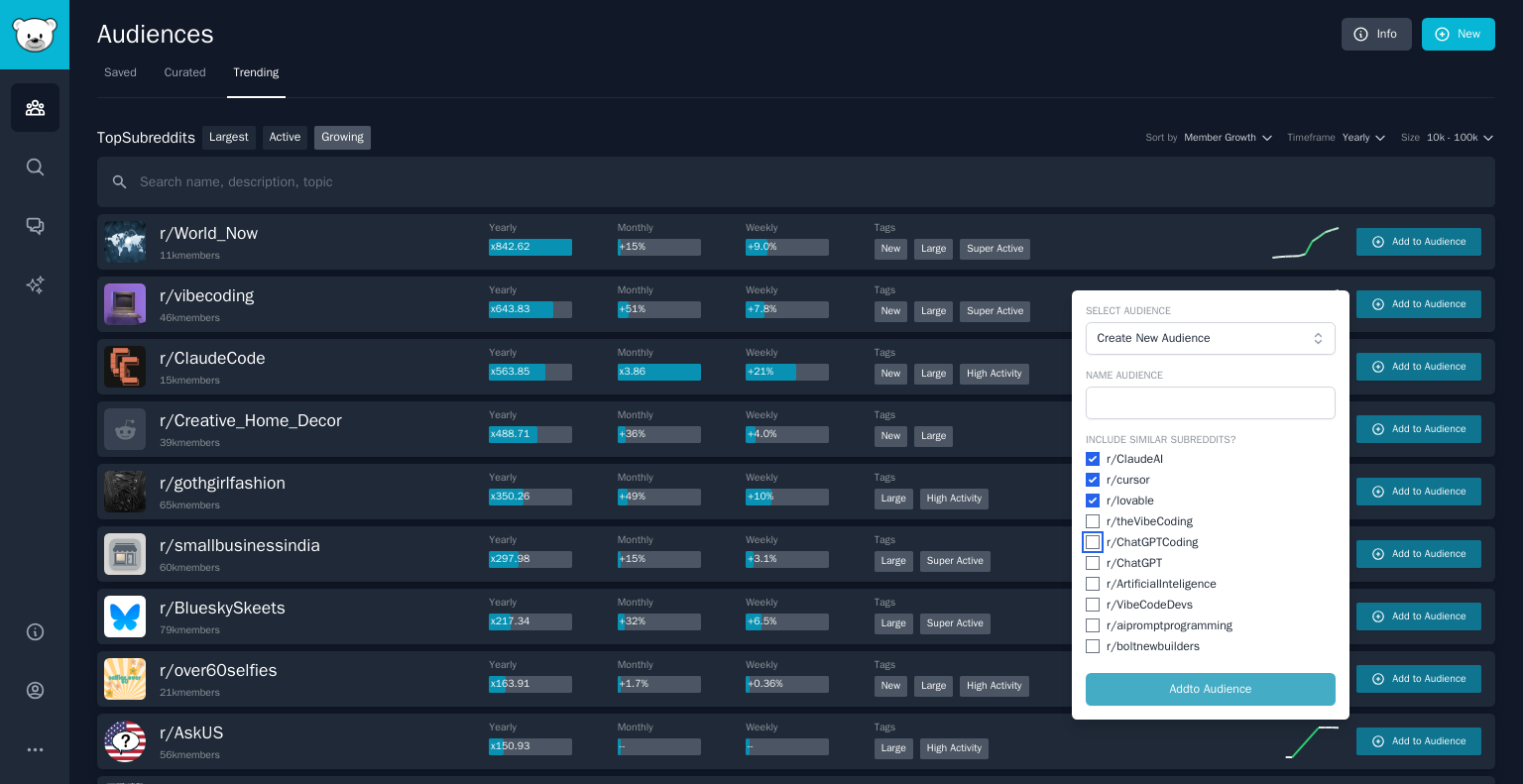 click at bounding box center (1093, 542) 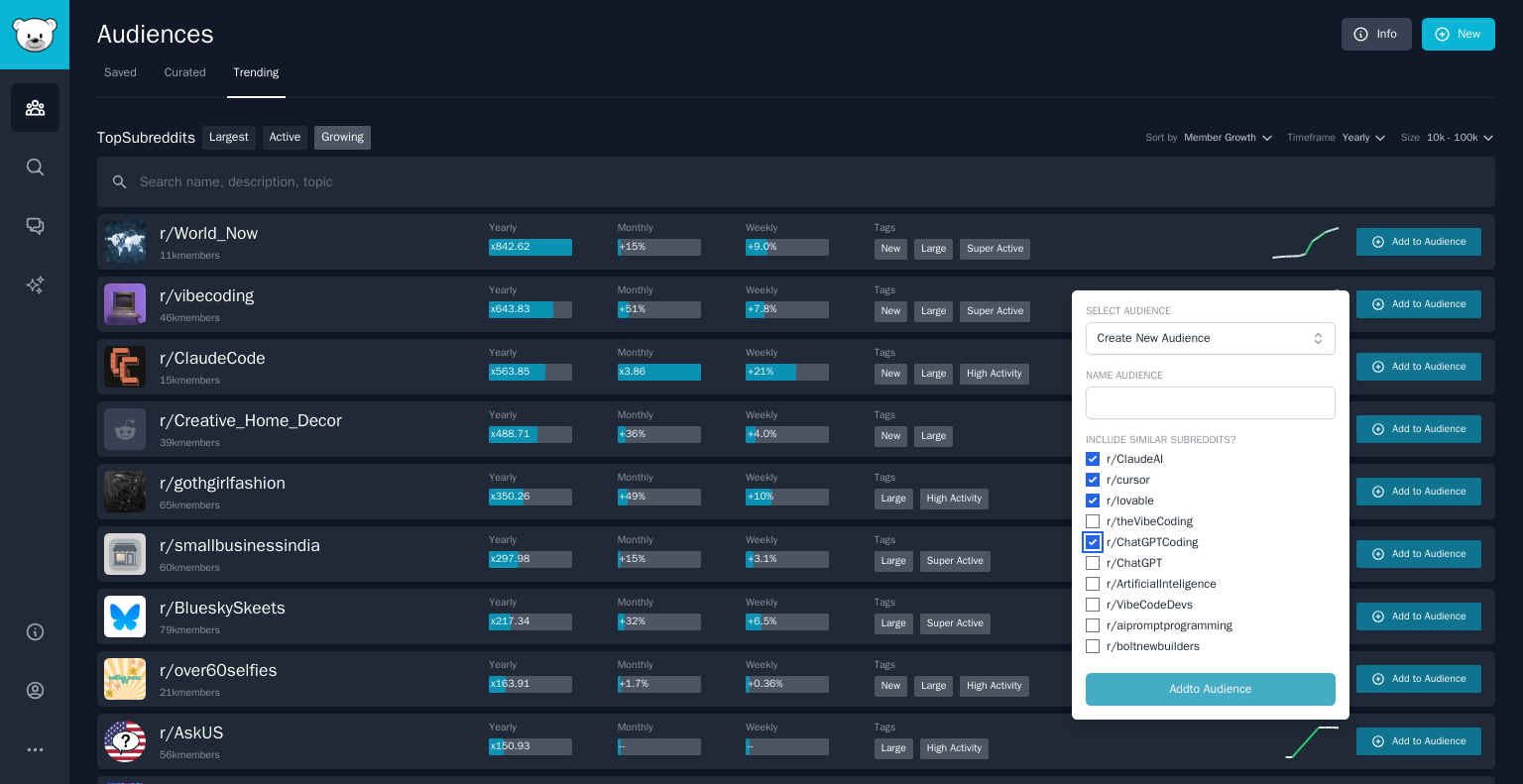 checkbox on "true" 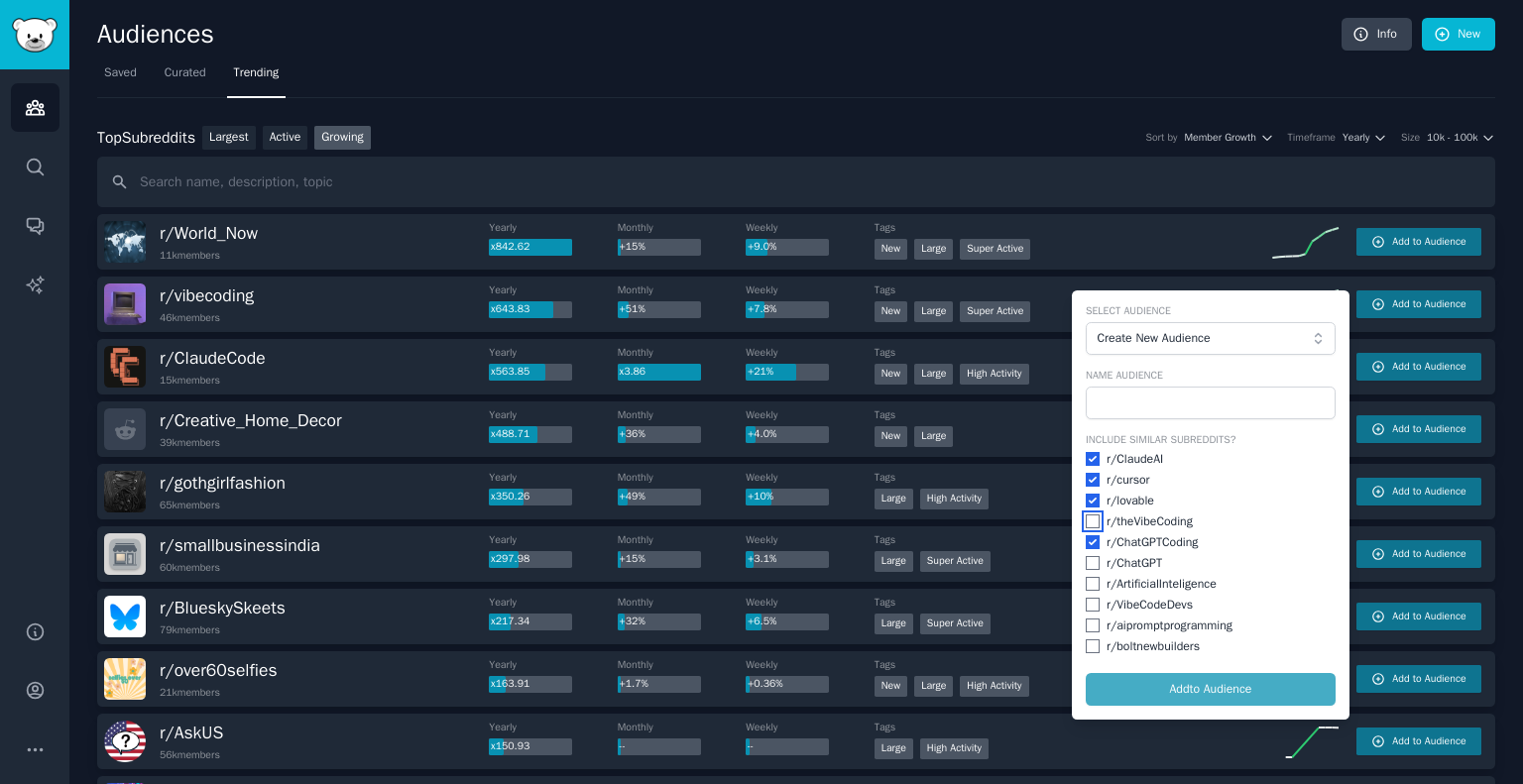 click at bounding box center (1093, 521) 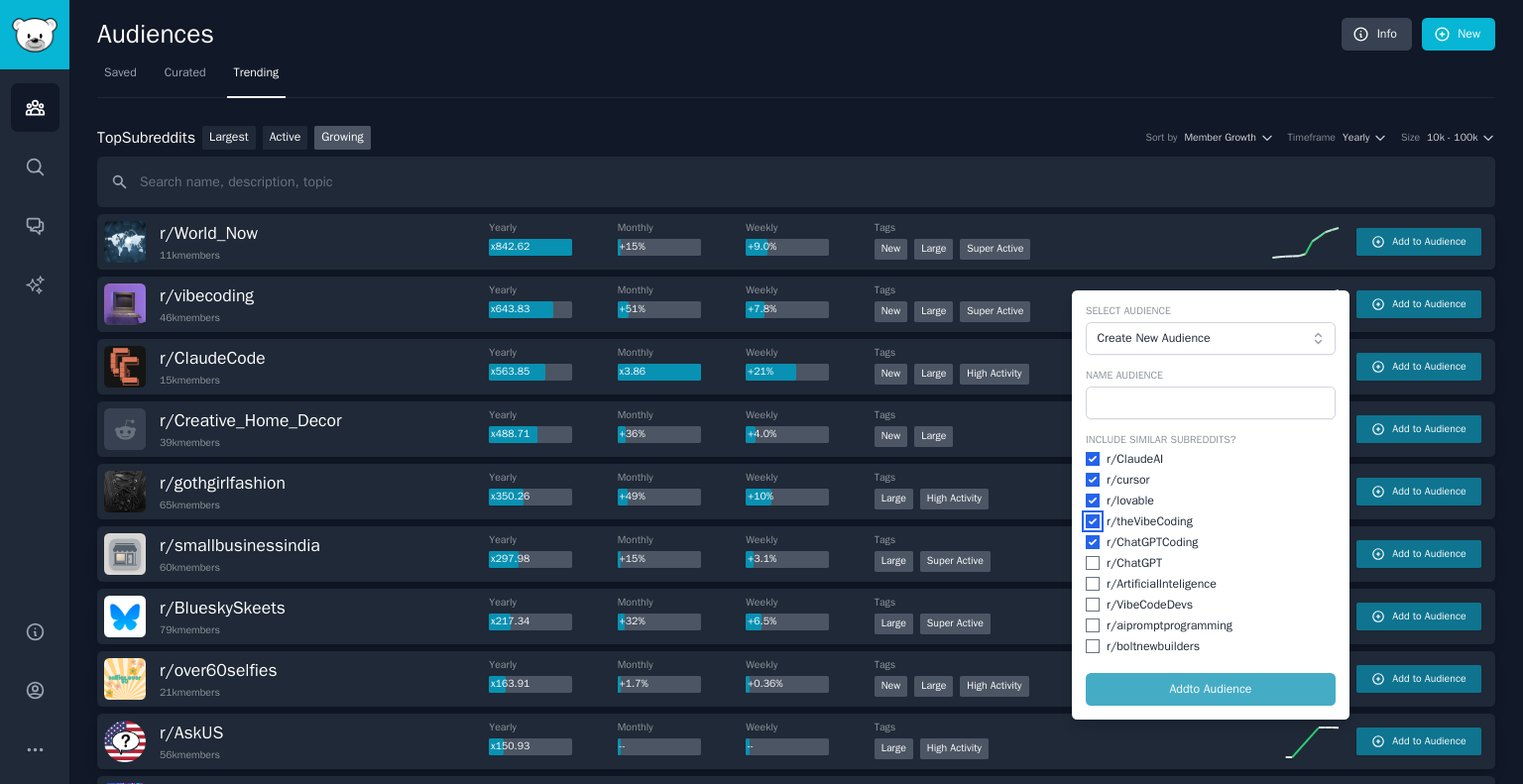 checkbox on "true" 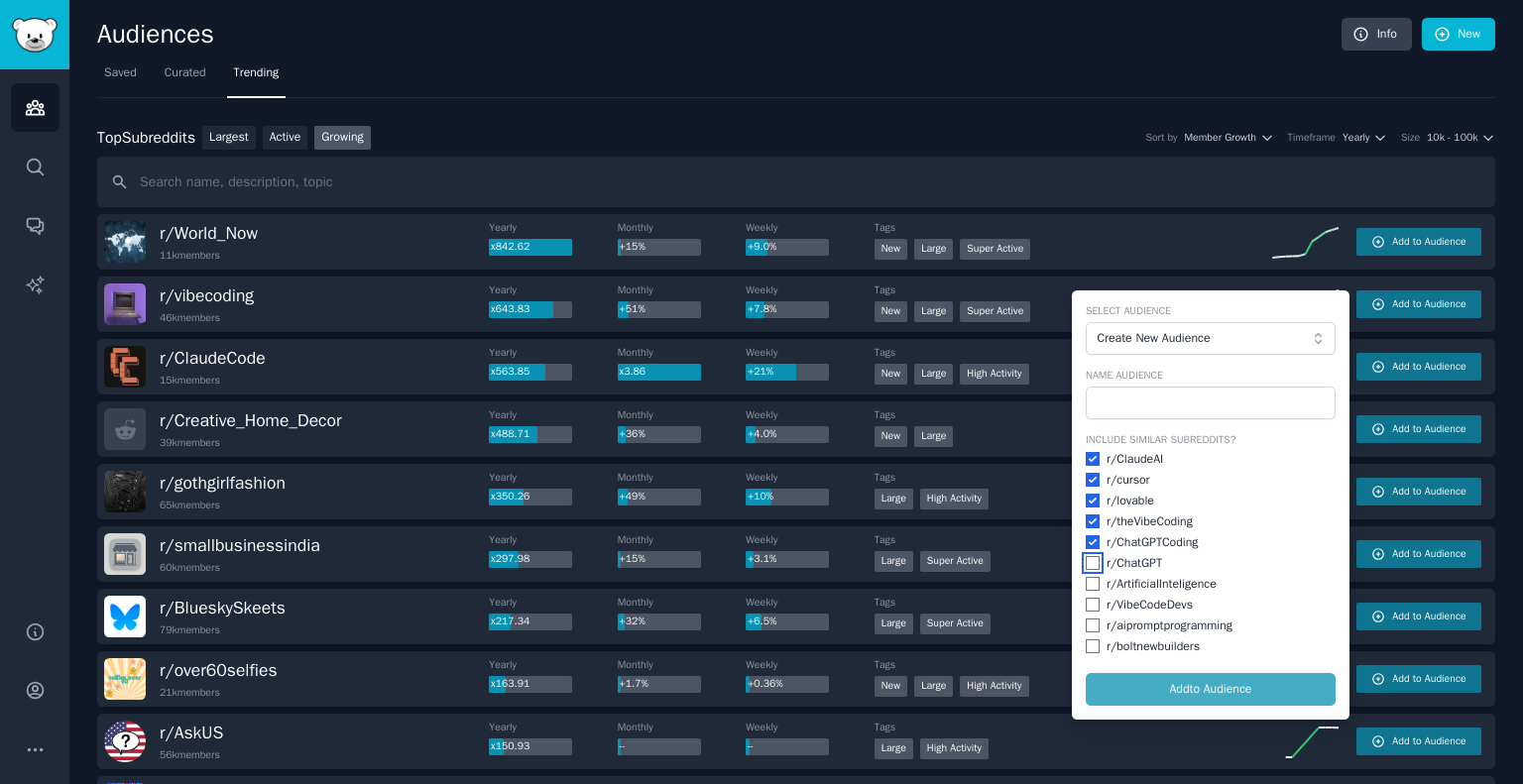 click at bounding box center (1093, 563) 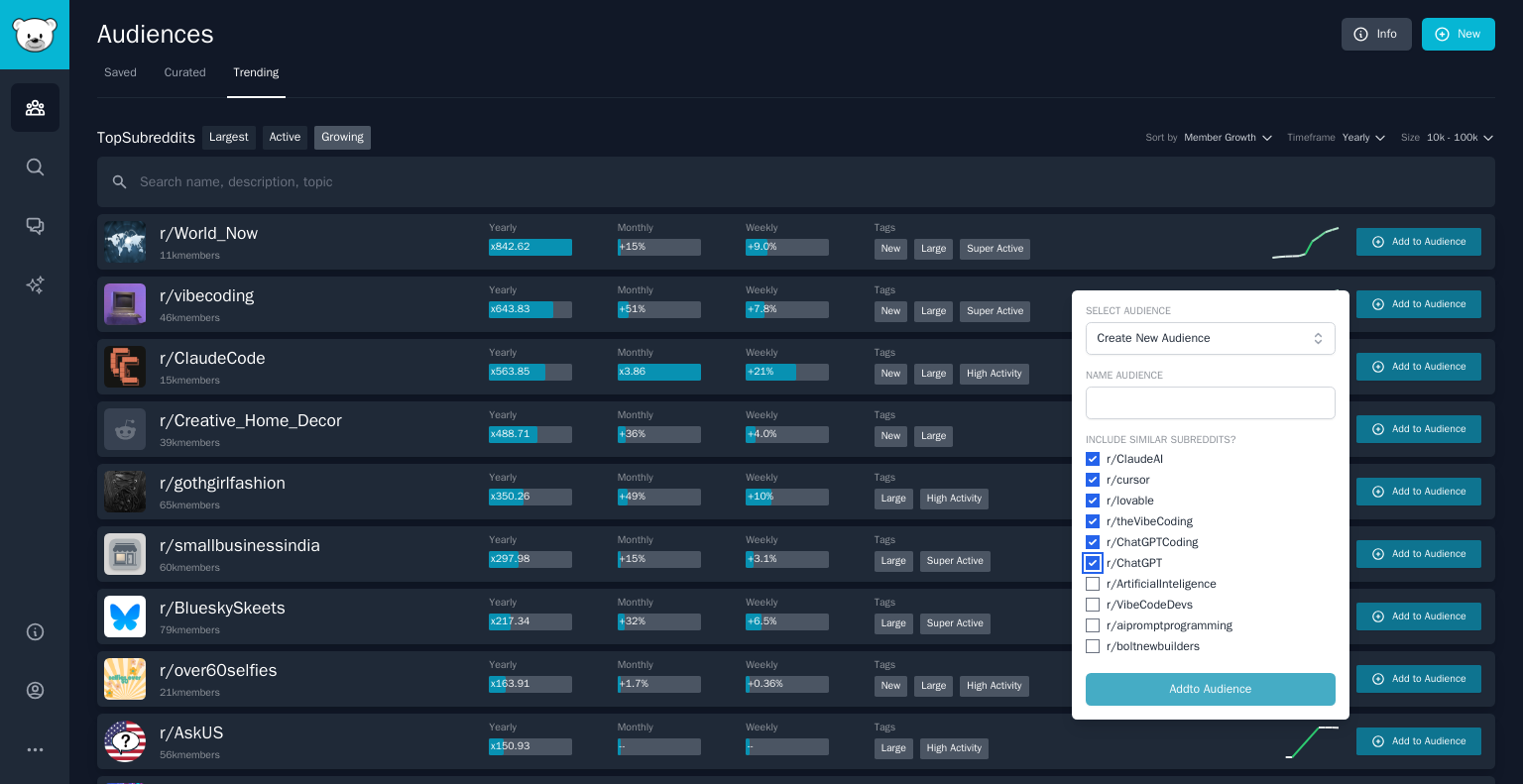 checkbox on "true" 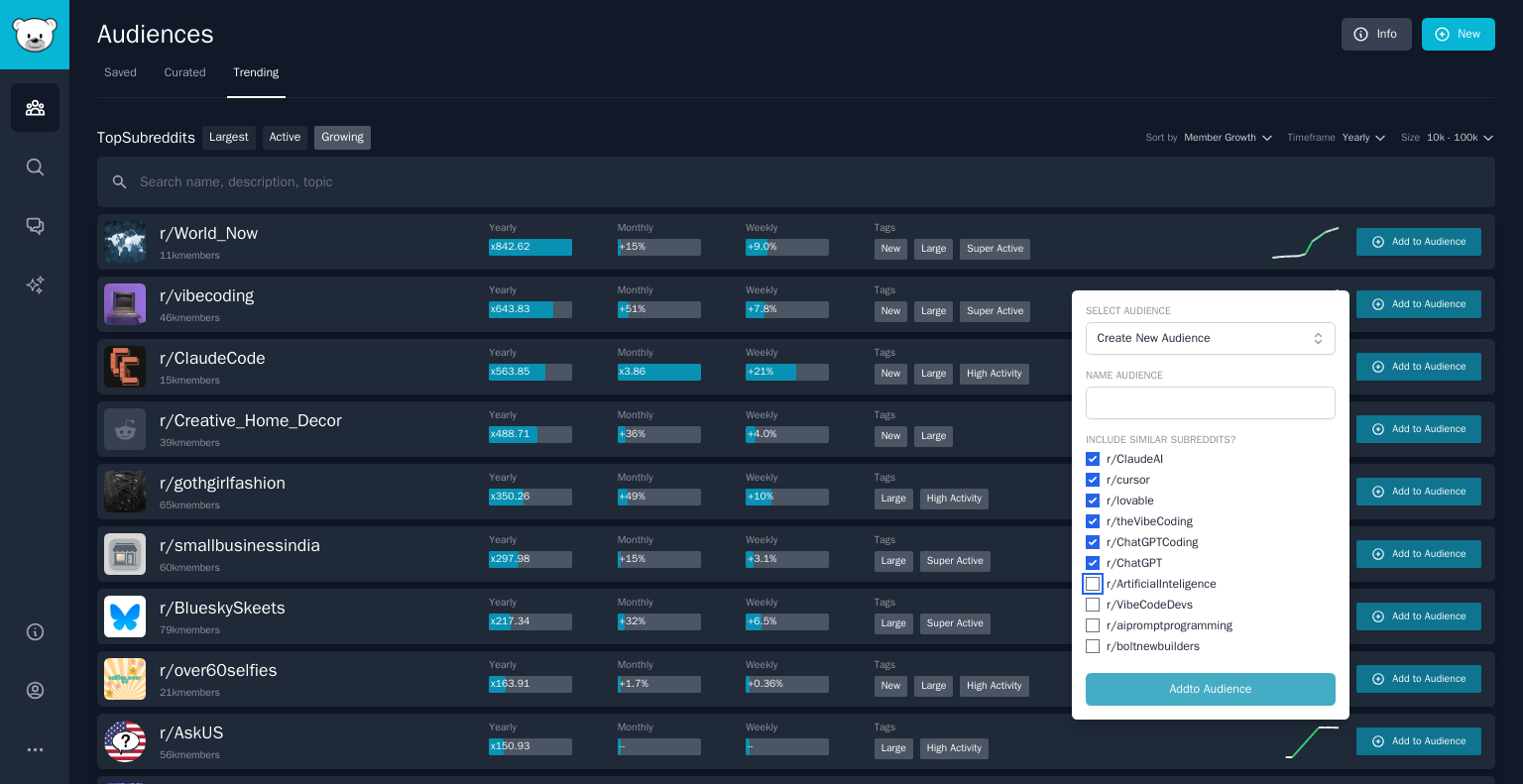 click at bounding box center [1093, 584] 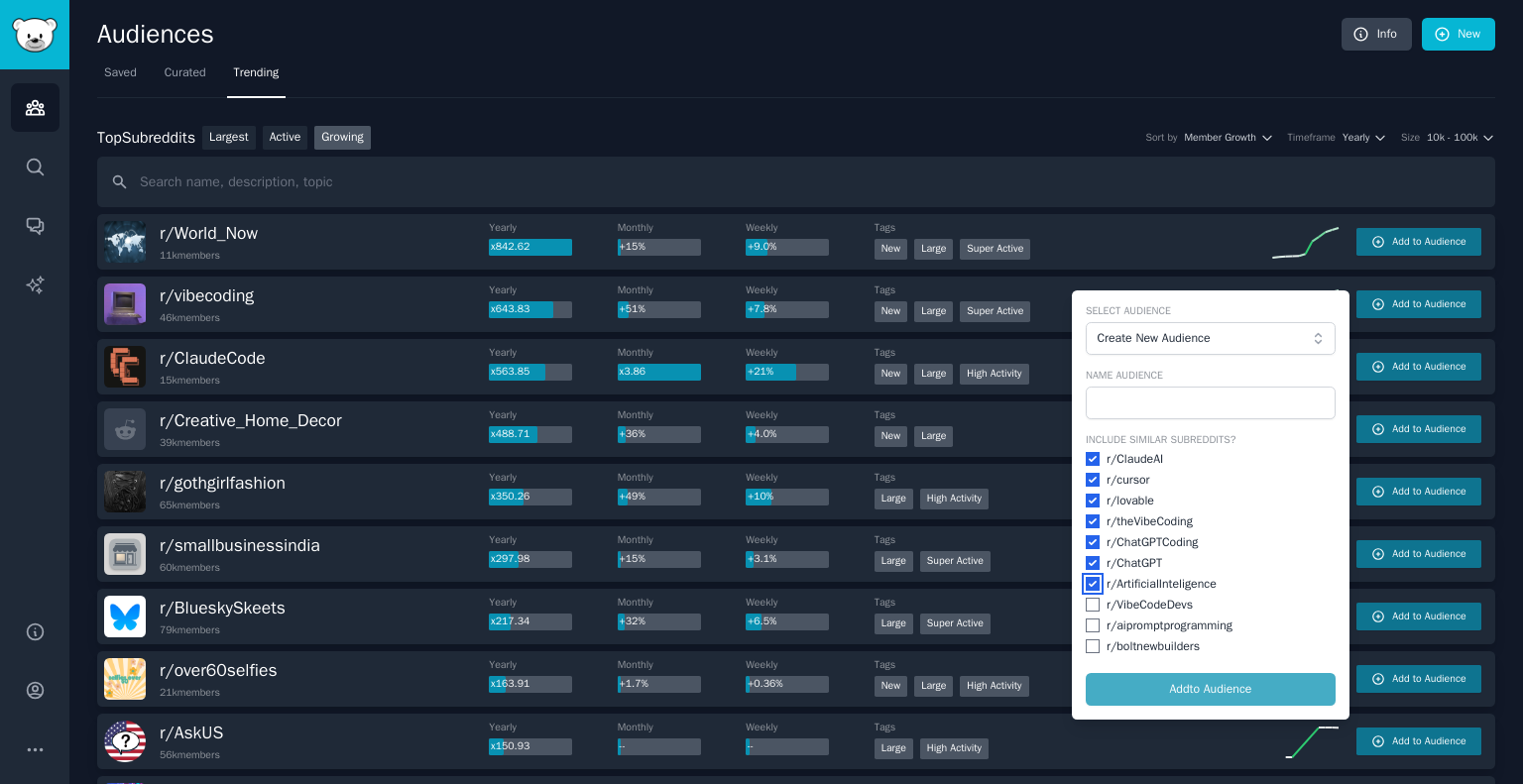 checkbox on "true" 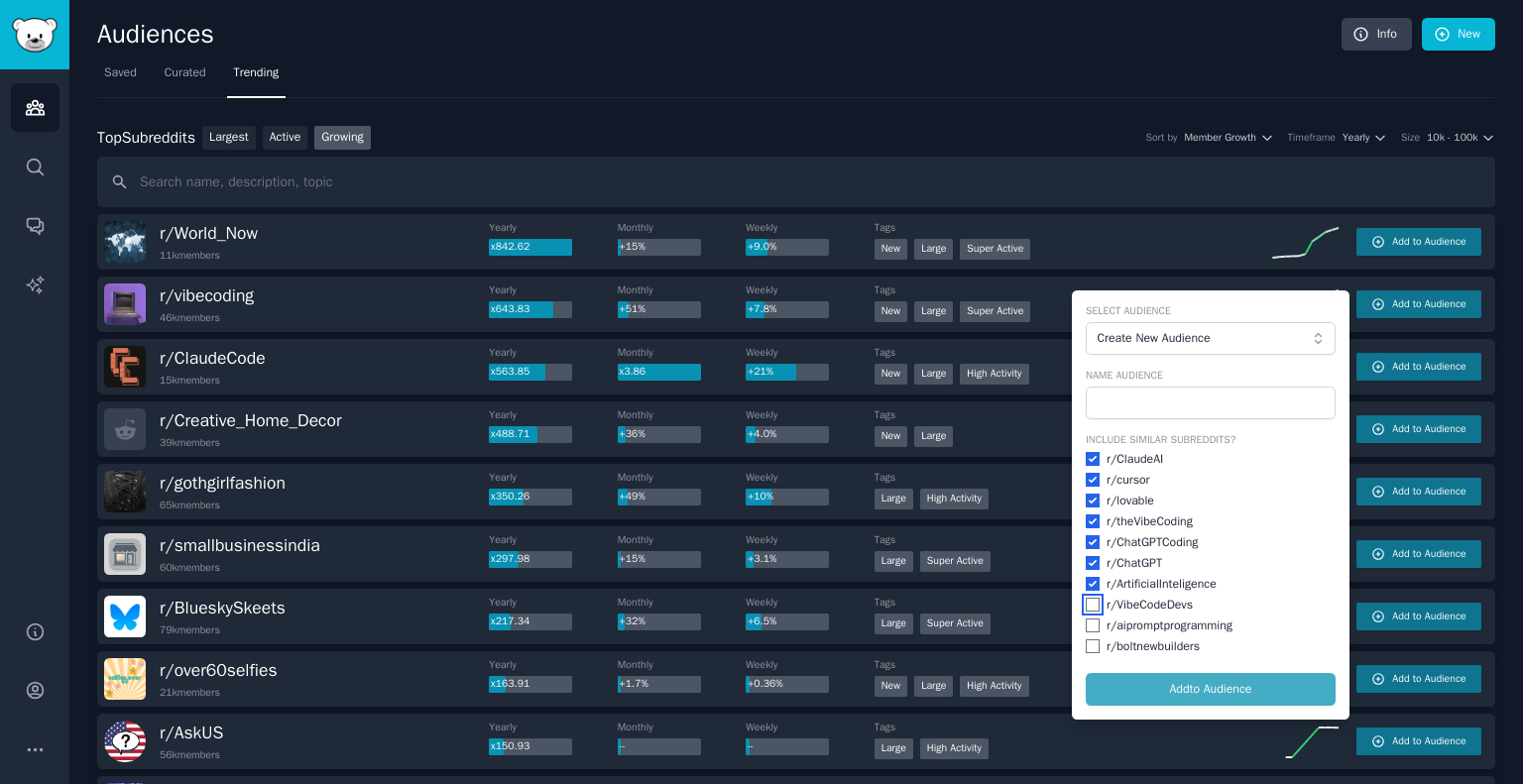 click at bounding box center [1093, 605] 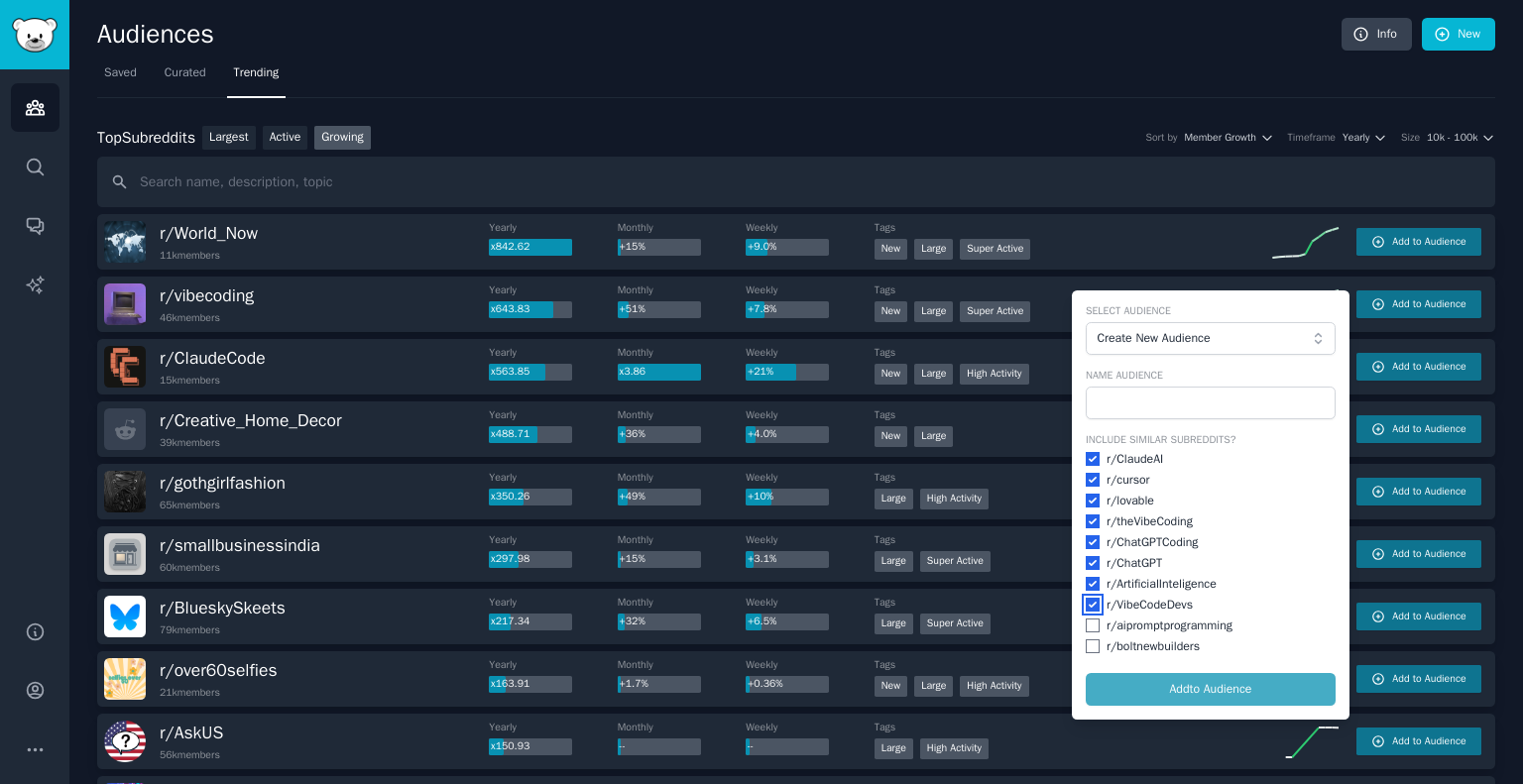 checkbox on "true" 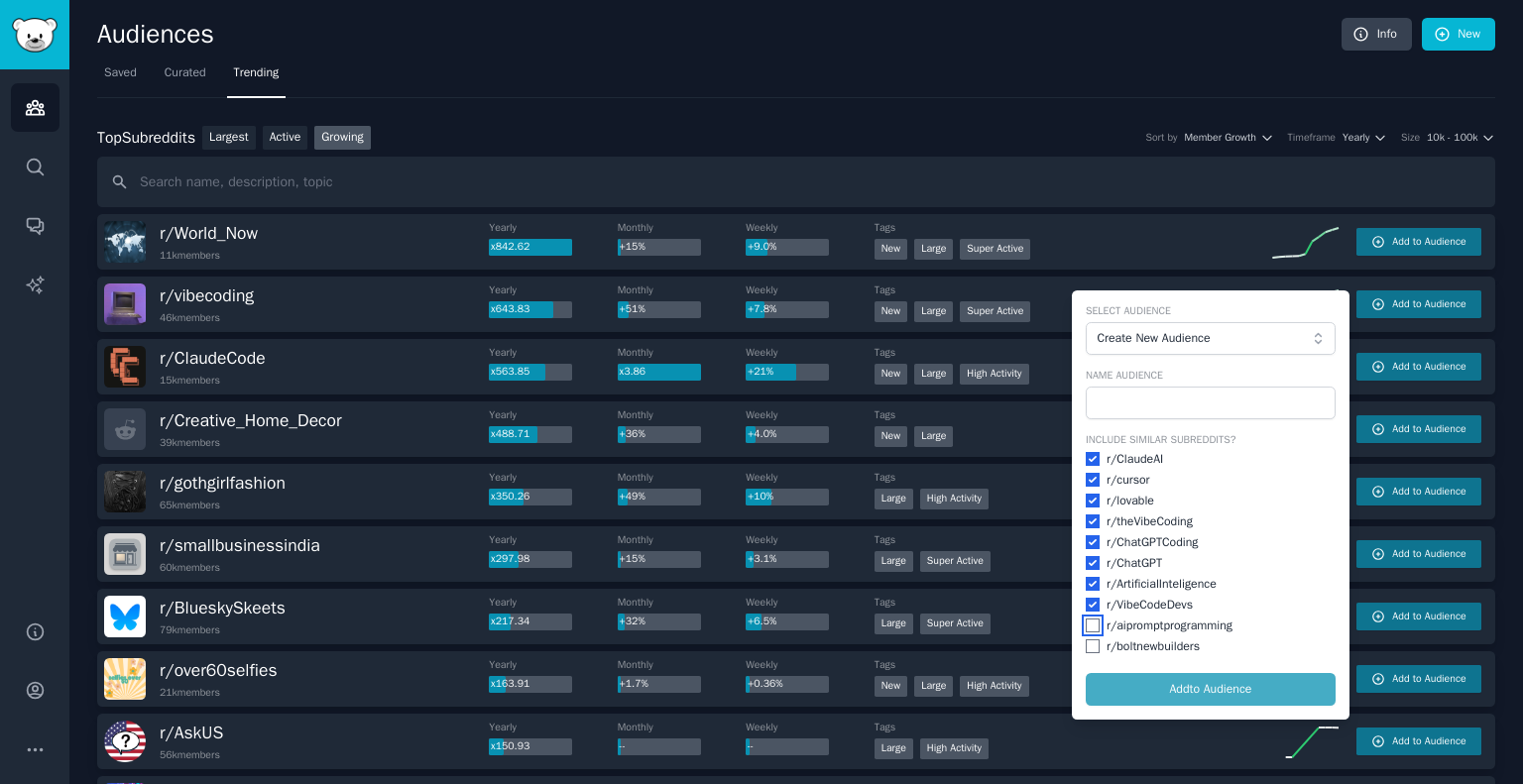 click at bounding box center [1093, 625] 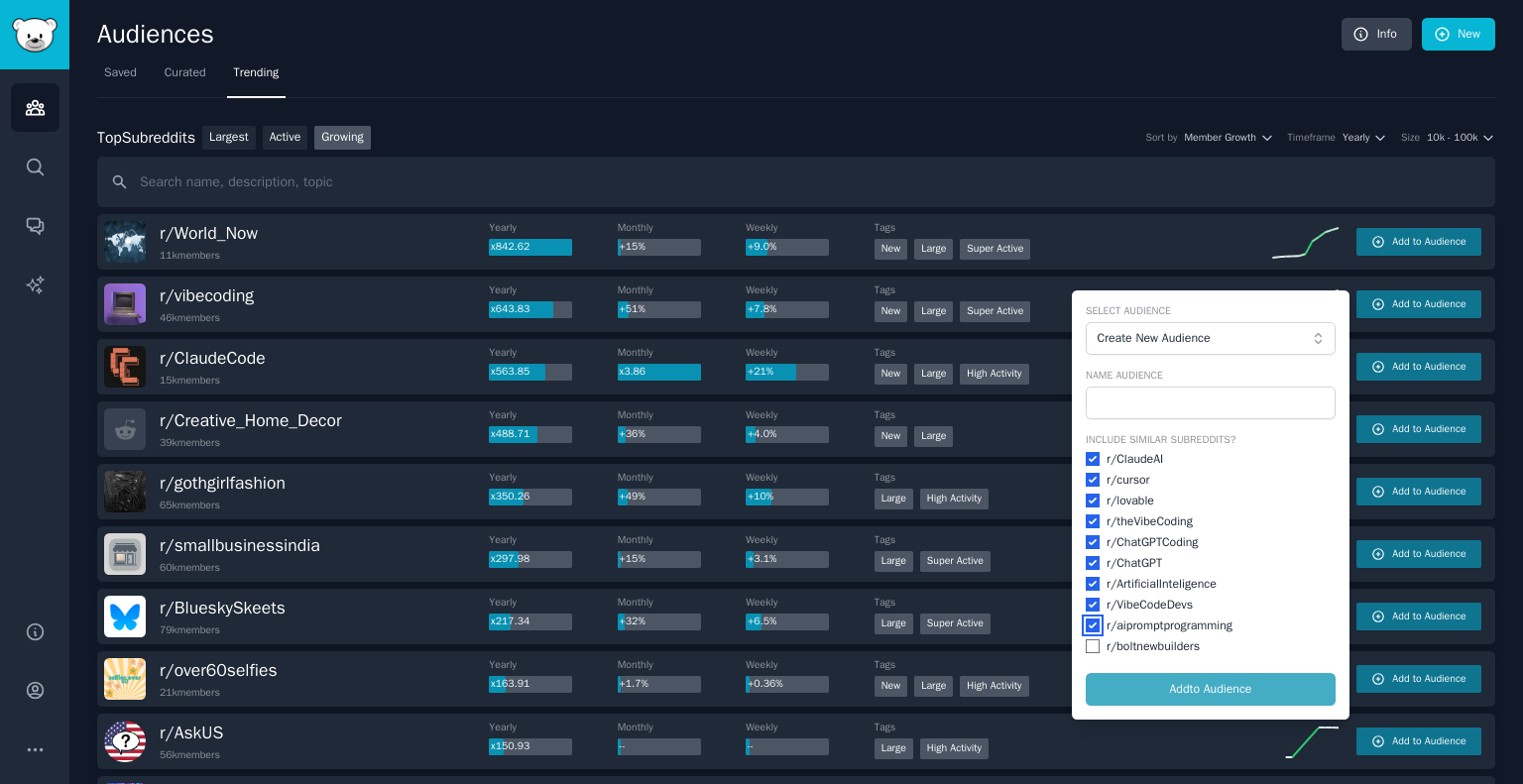 checkbox on "true" 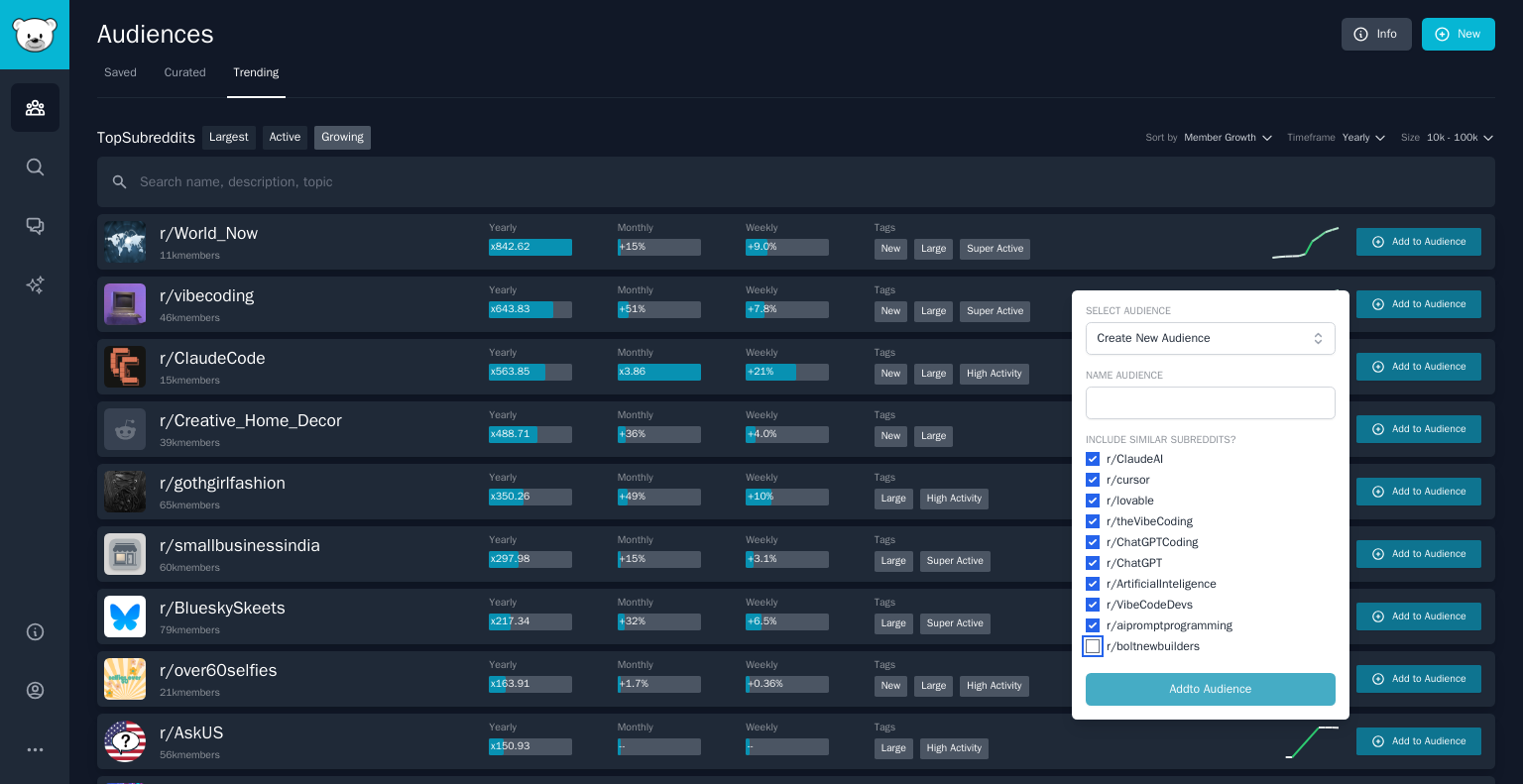 click at bounding box center [1093, 646] 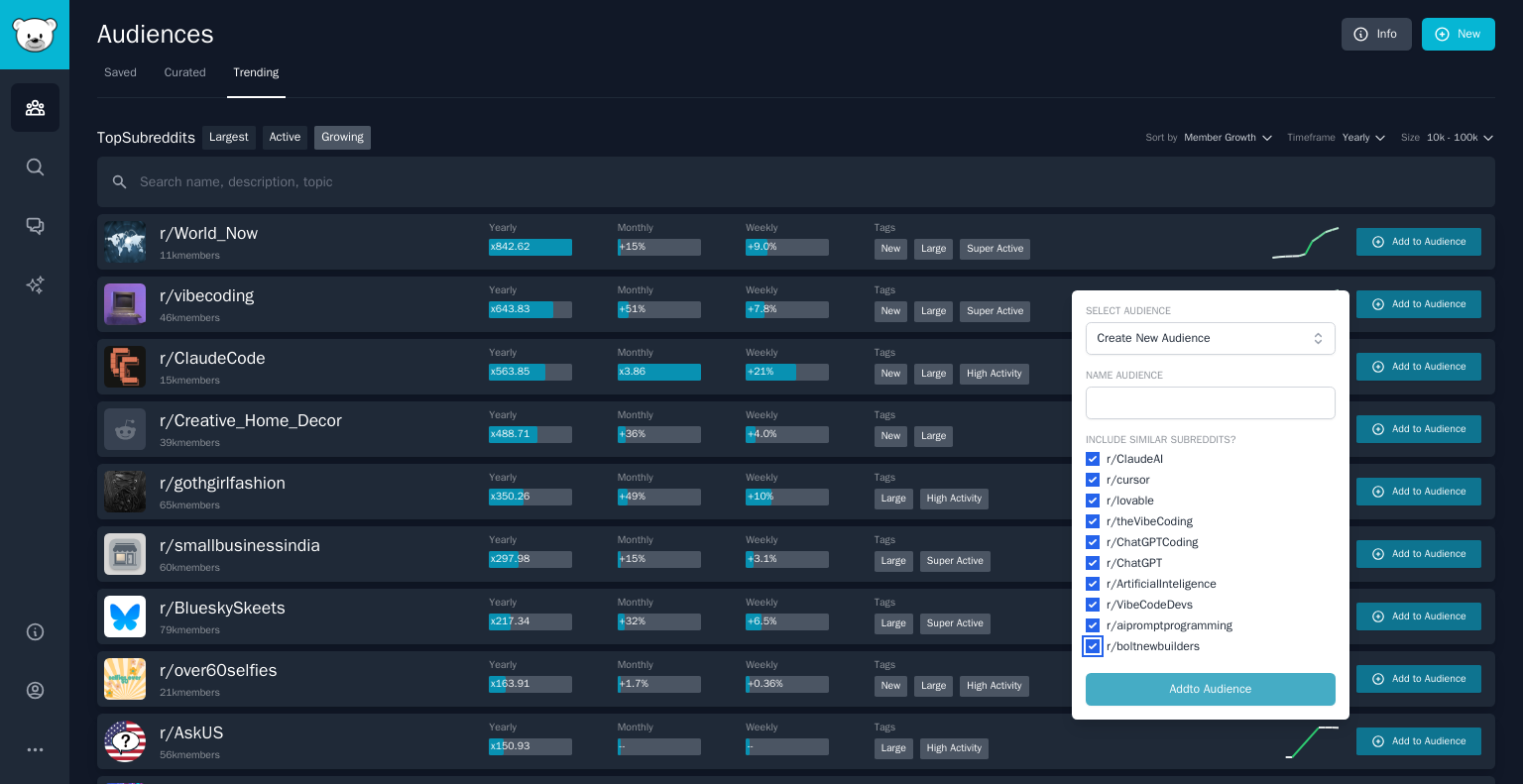 checkbox on "true" 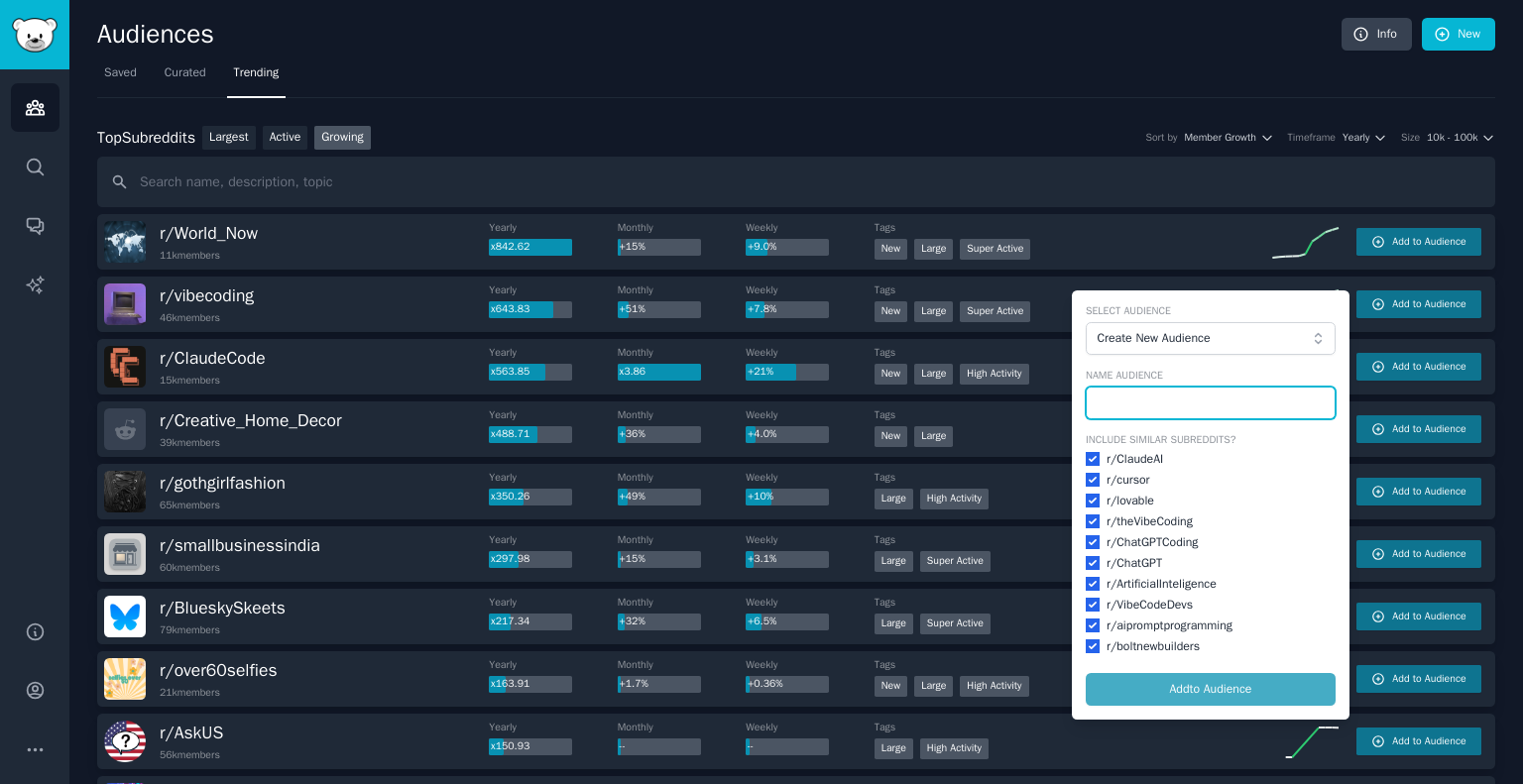 click at bounding box center [1211, 403] 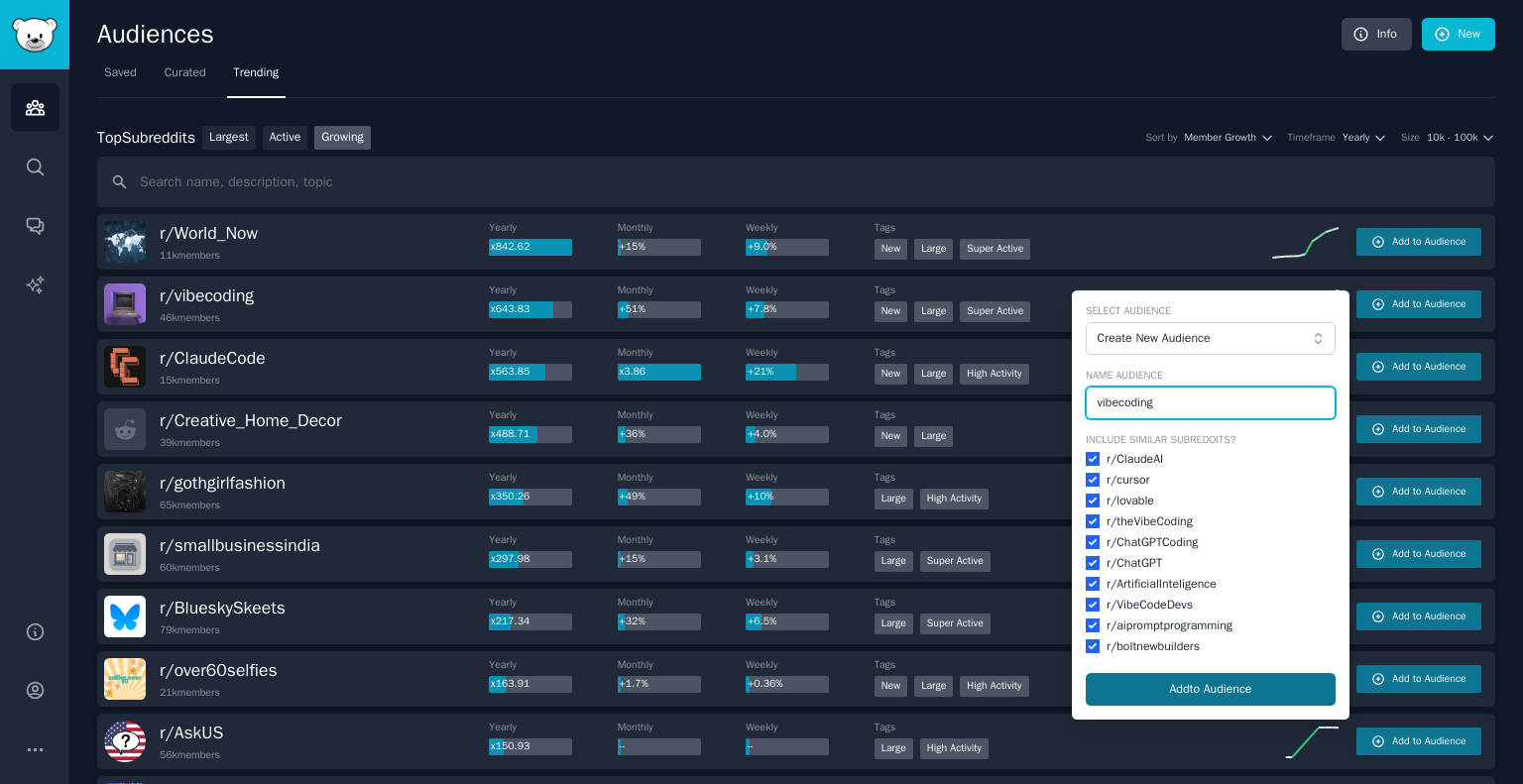 type on "vibecoding" 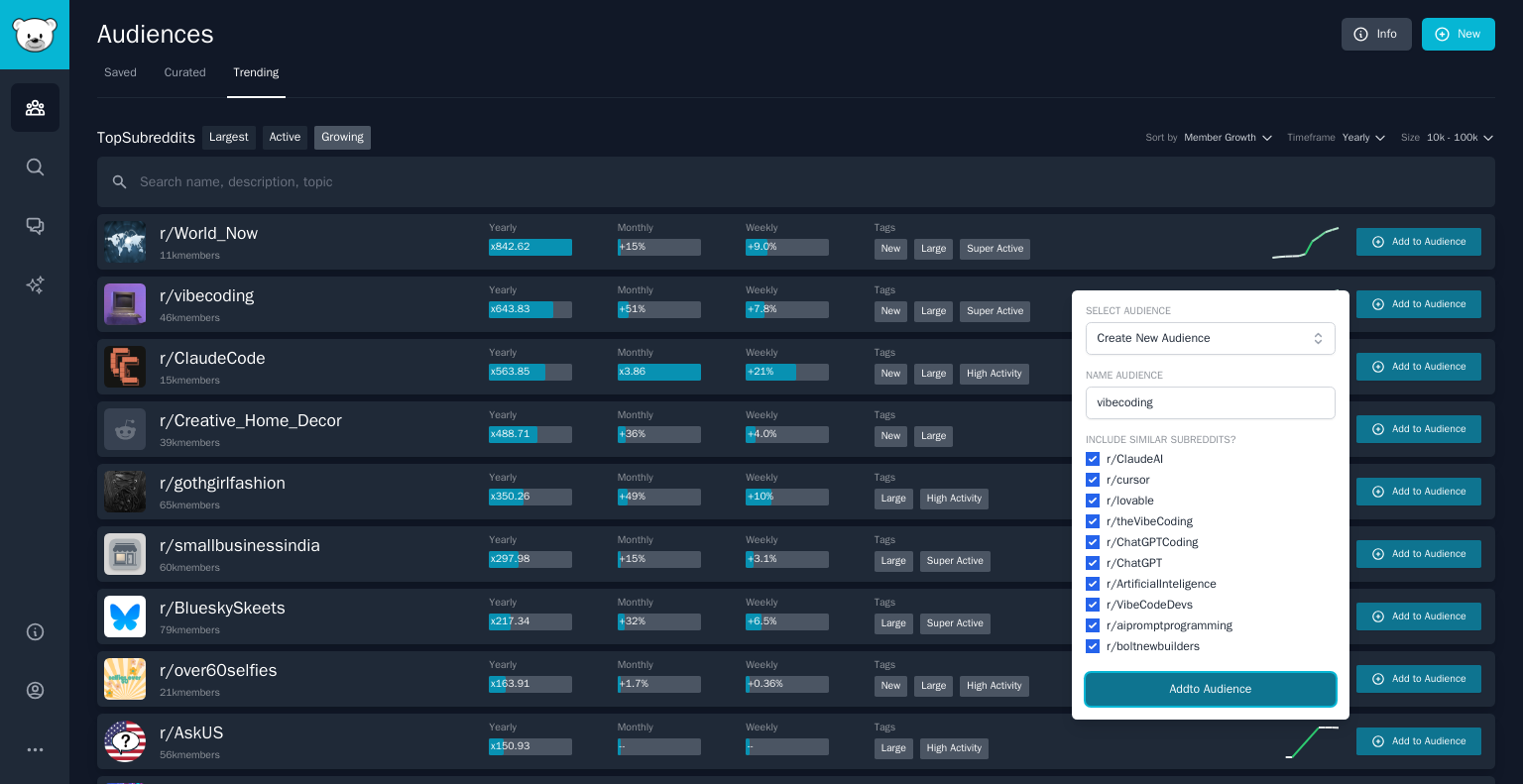 click on "Add  to Audience" at bounding box center [1211, 690] 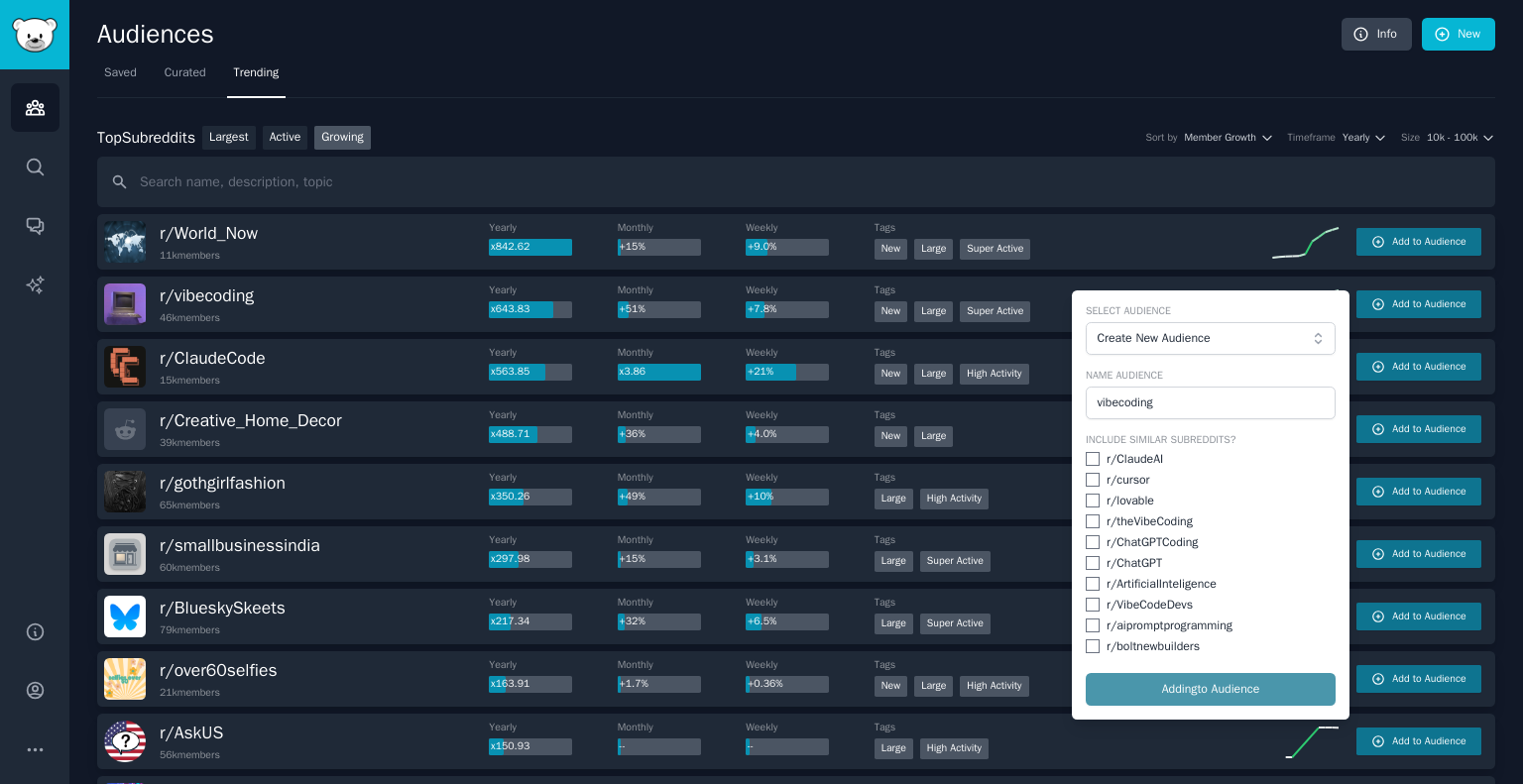 checkbox on "false" 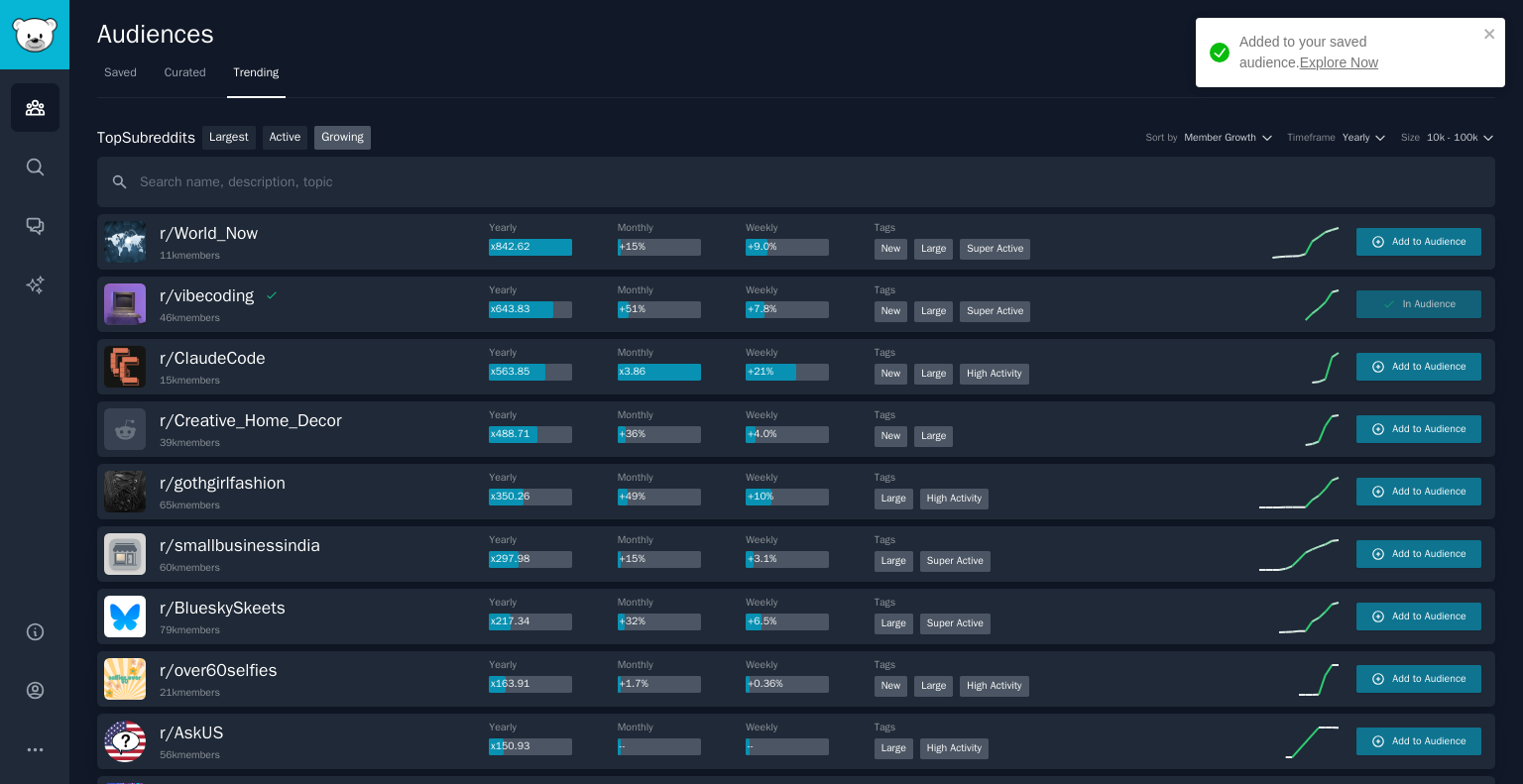 click on "Explore Now" at bounding box center (1339, 62) 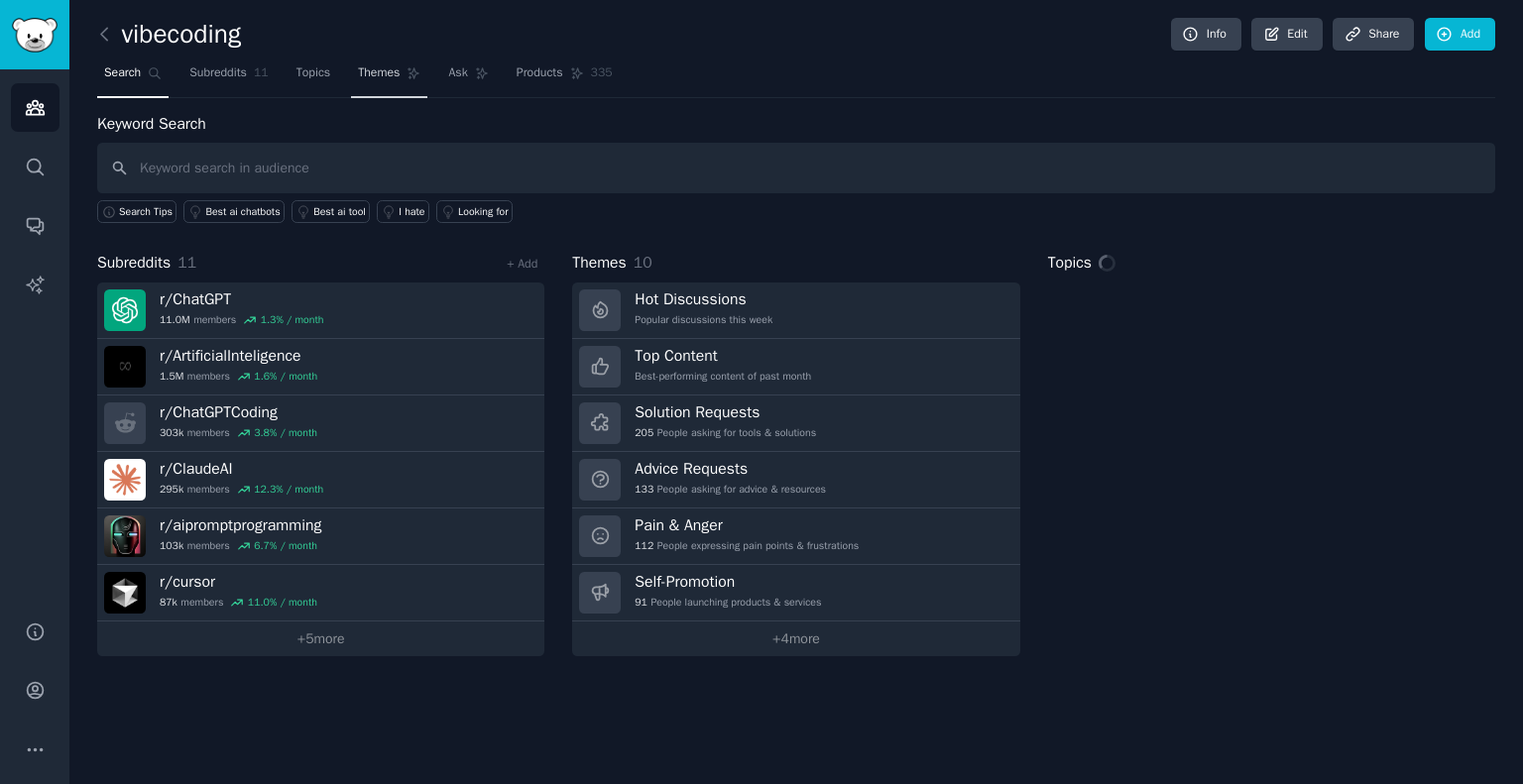 click on "Themes" at bounding box center [379, 73] 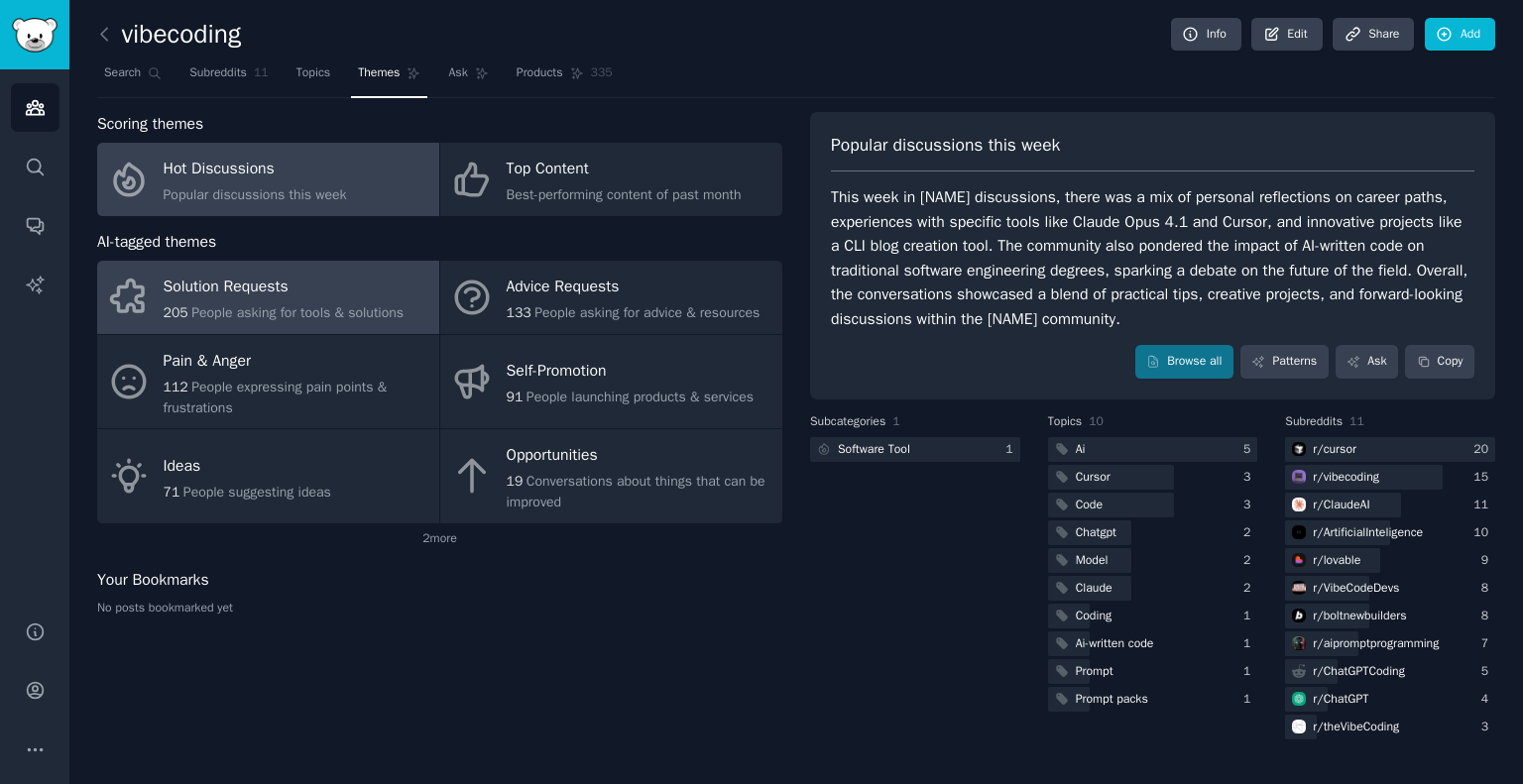 click on "Solution Requests 205 People asking for tools & solutions" at bounding box center [268, 297] 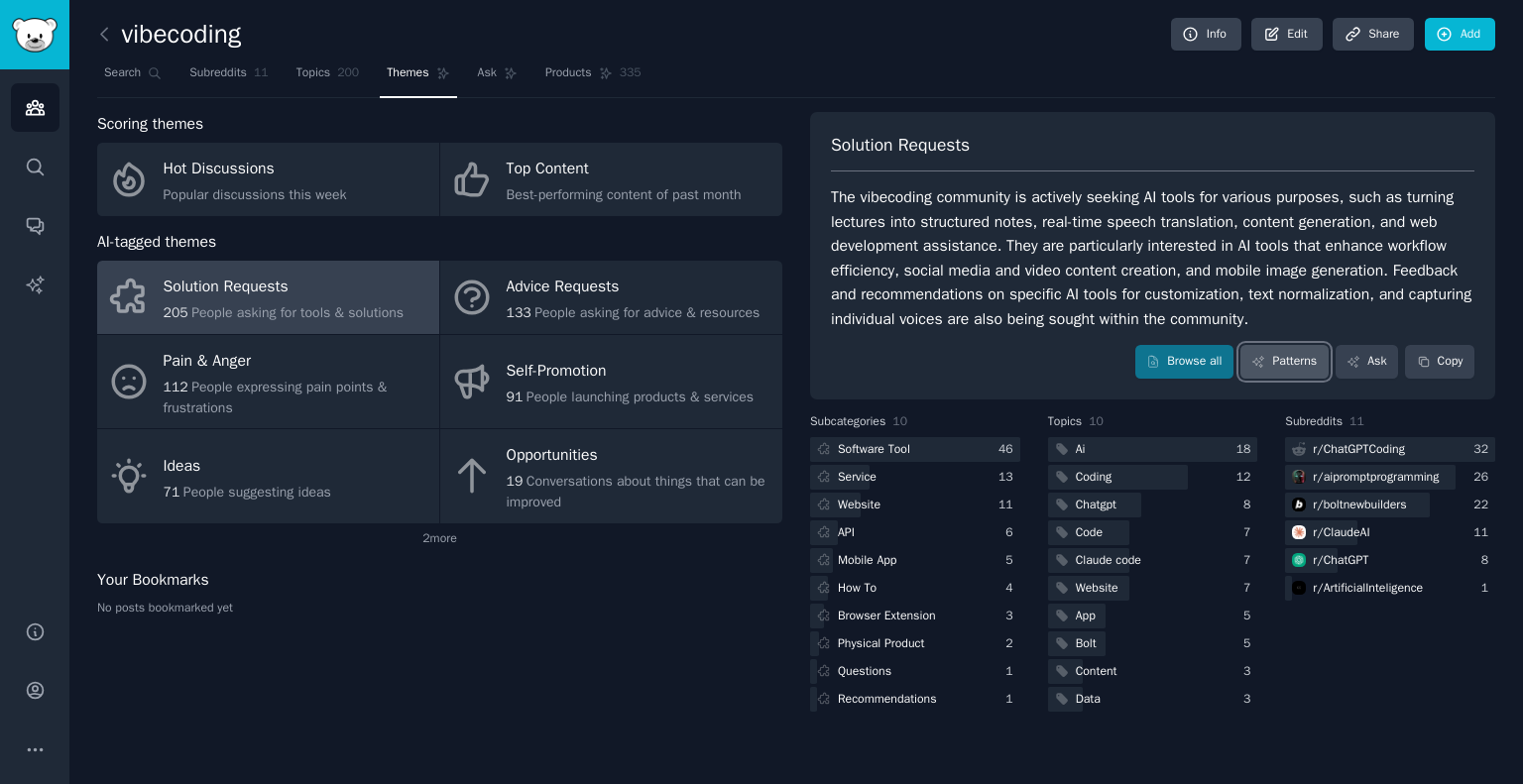click on "Patterns" at bounding box center [1284, 362] 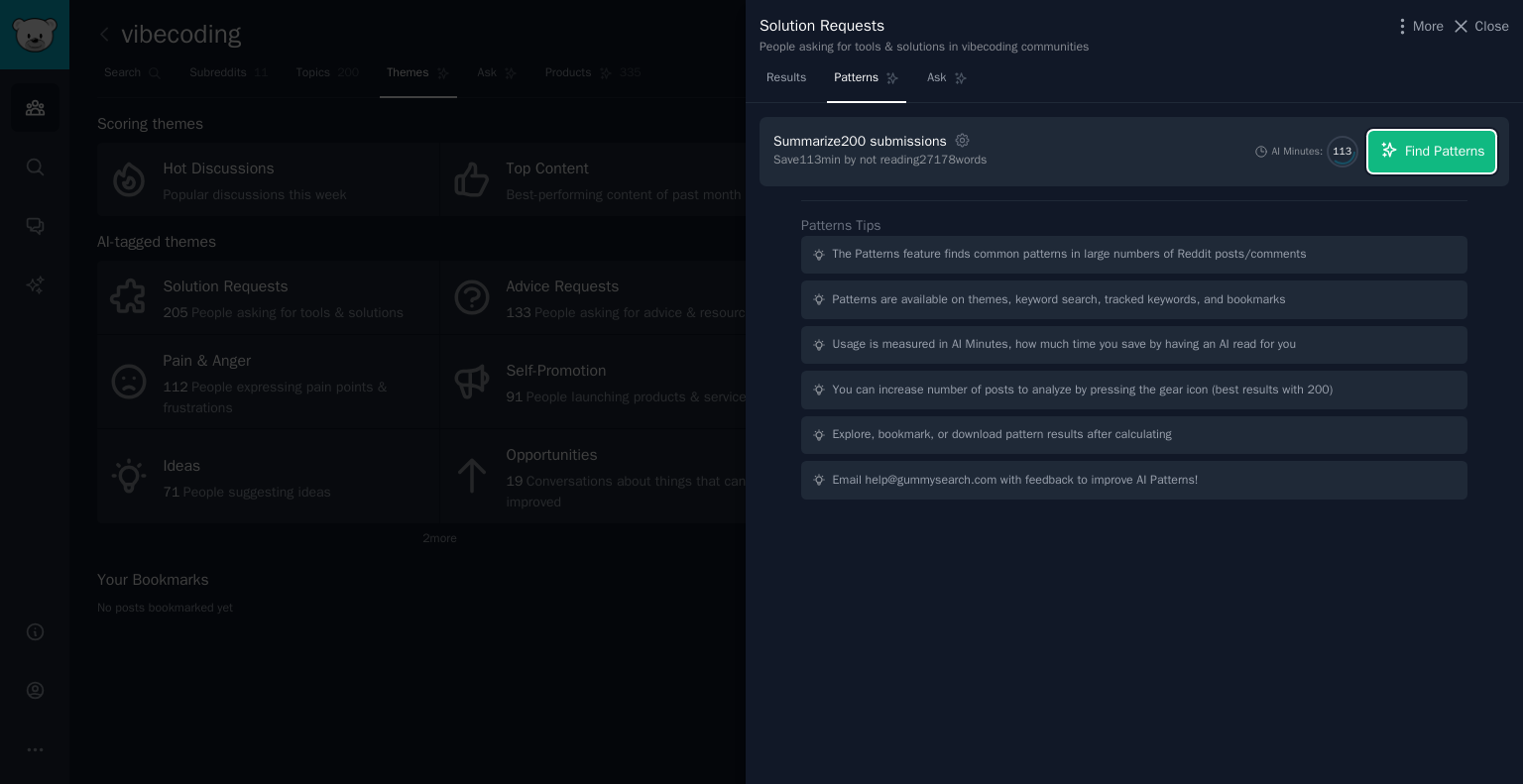 click on "Find Patterns" at bounding box center (1445, 151) 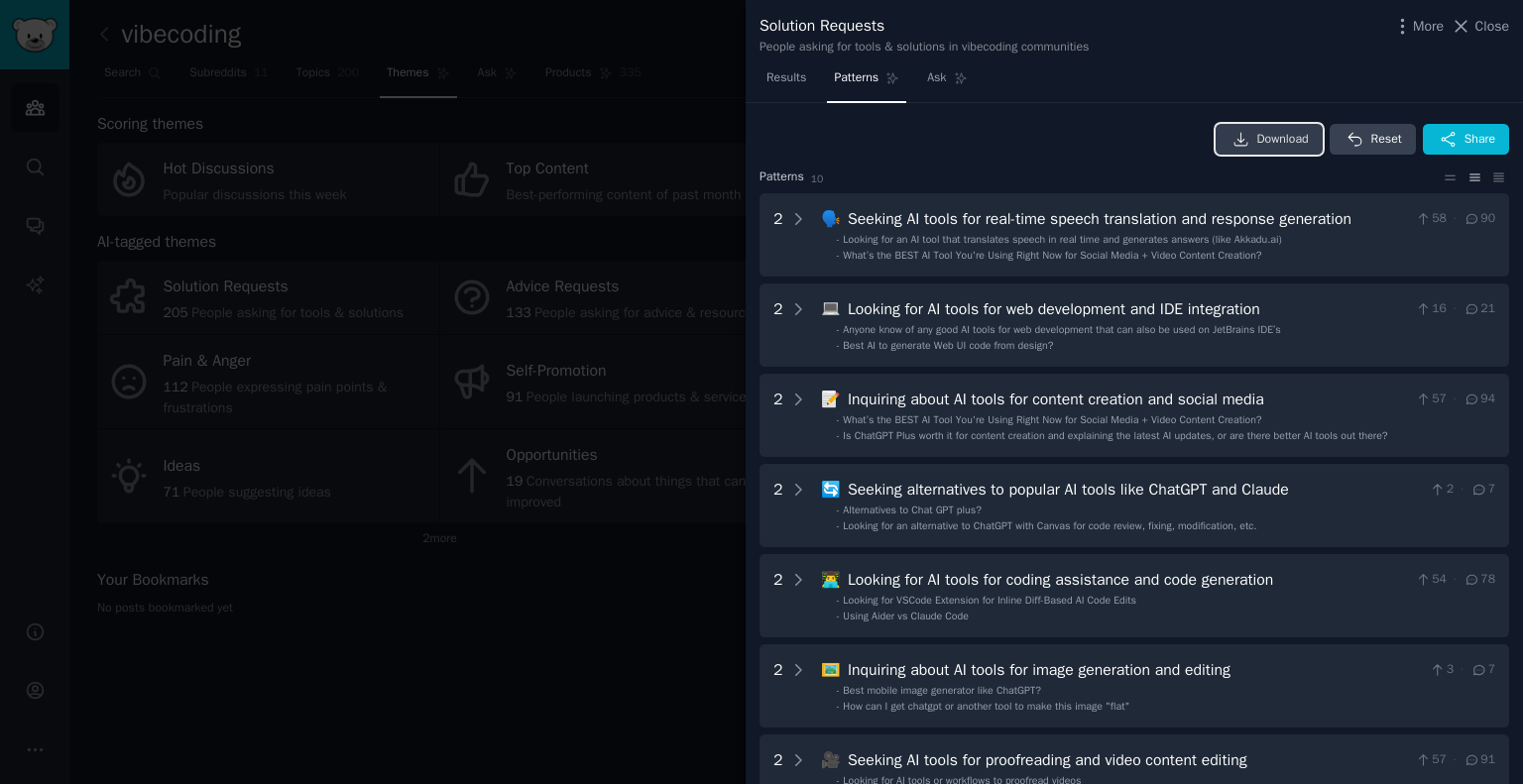 click on "Download" at bounding box center [1269, 140] 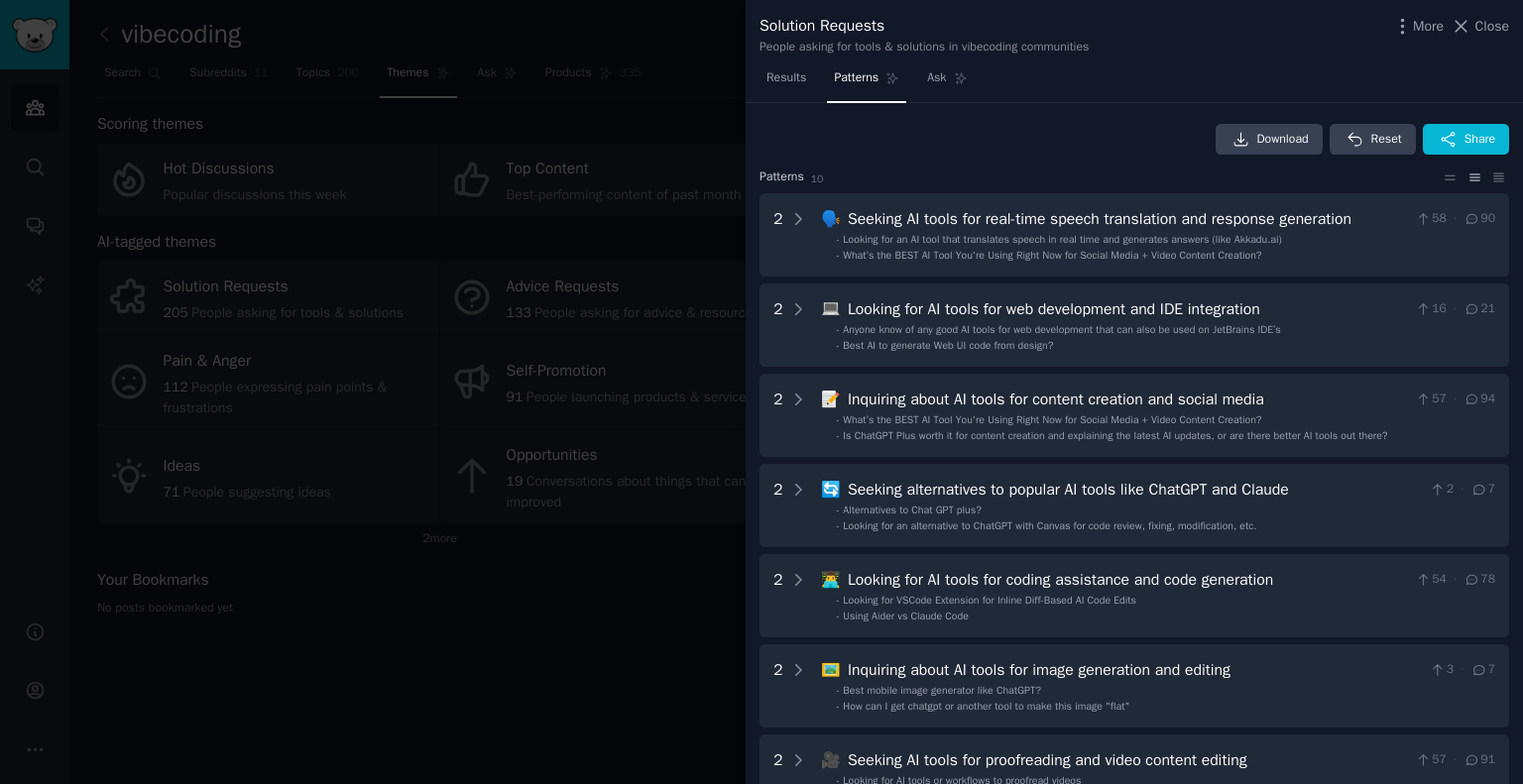 click at bounding box center (762, 392) 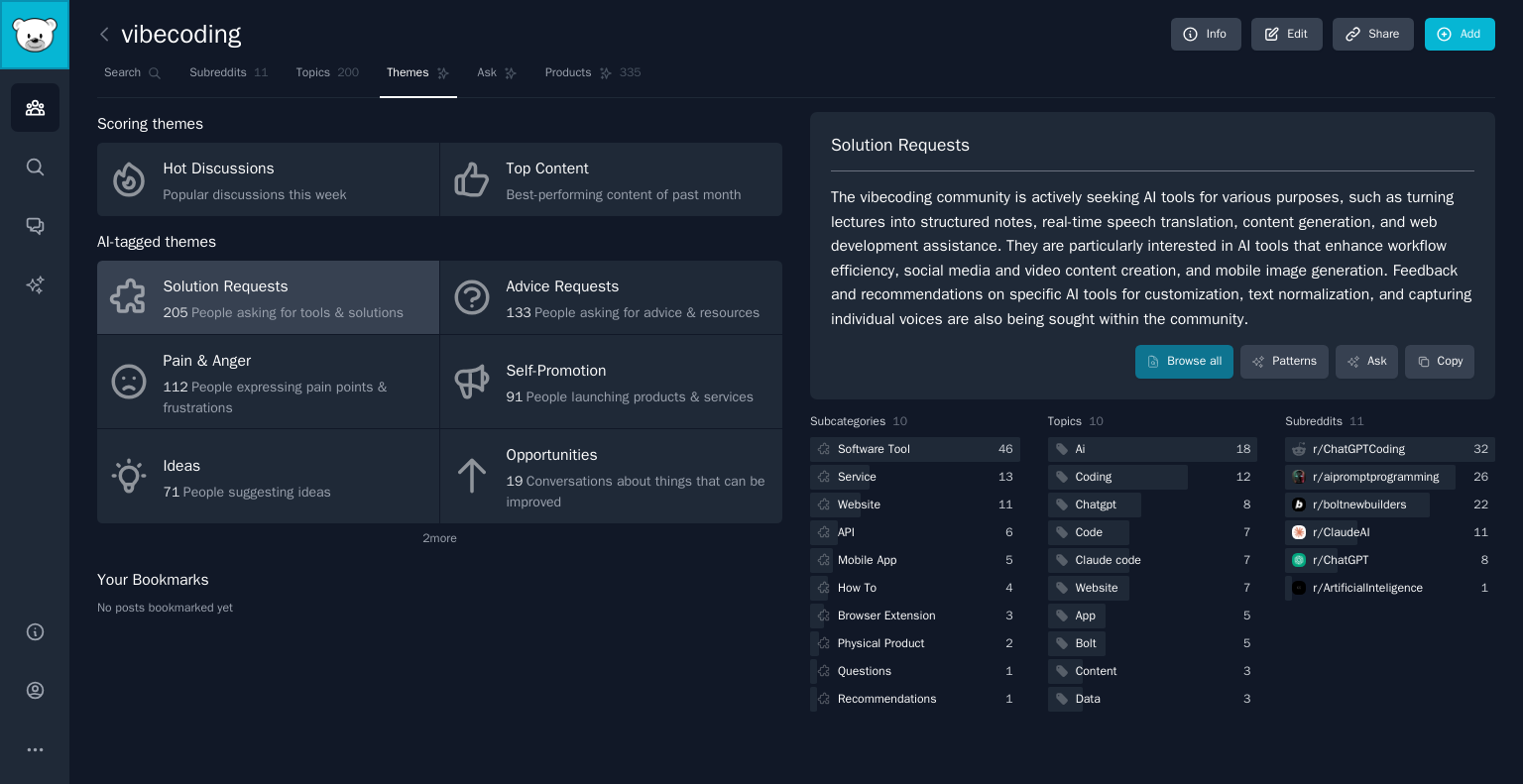 click at bounding box center [35, 35] 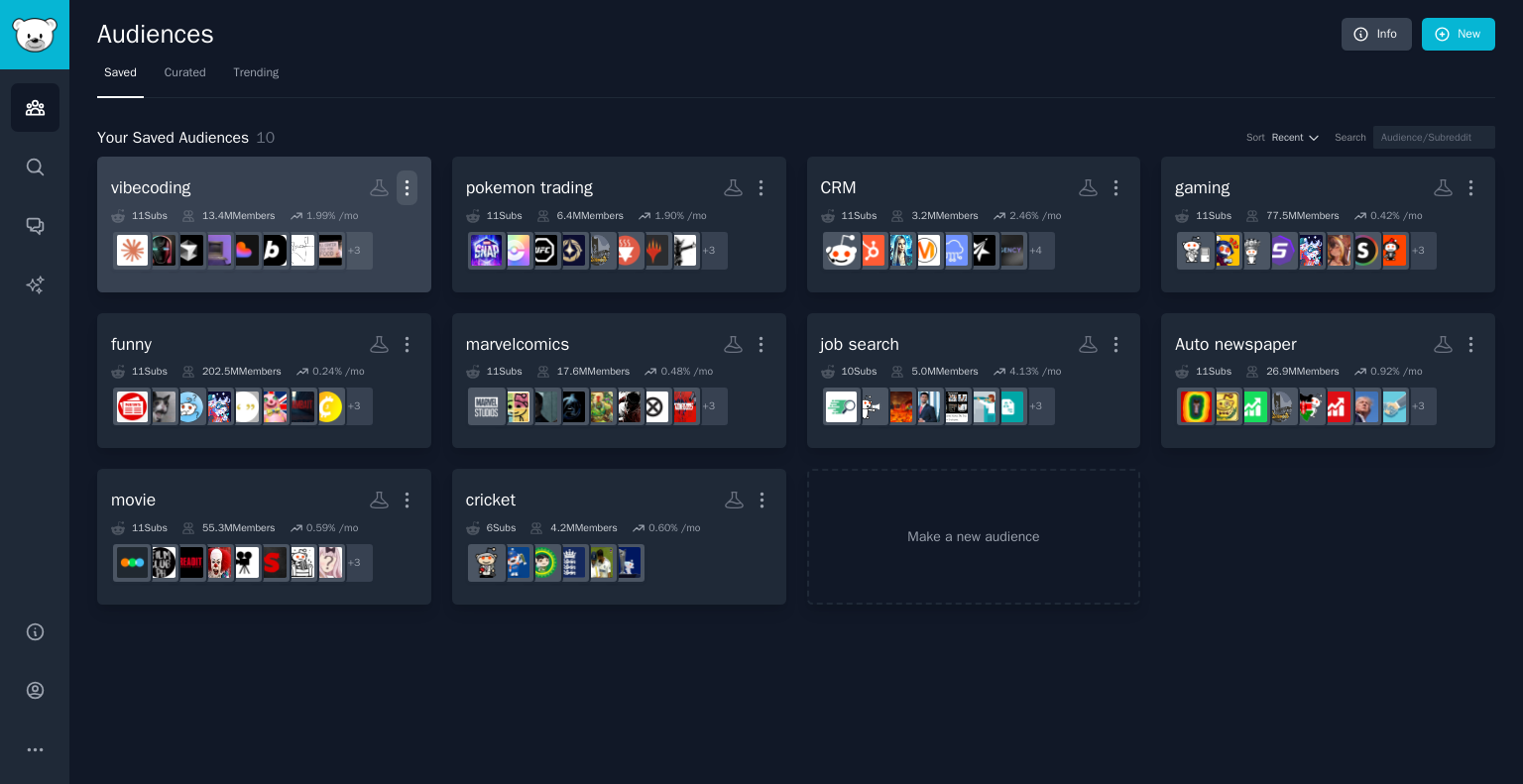 click 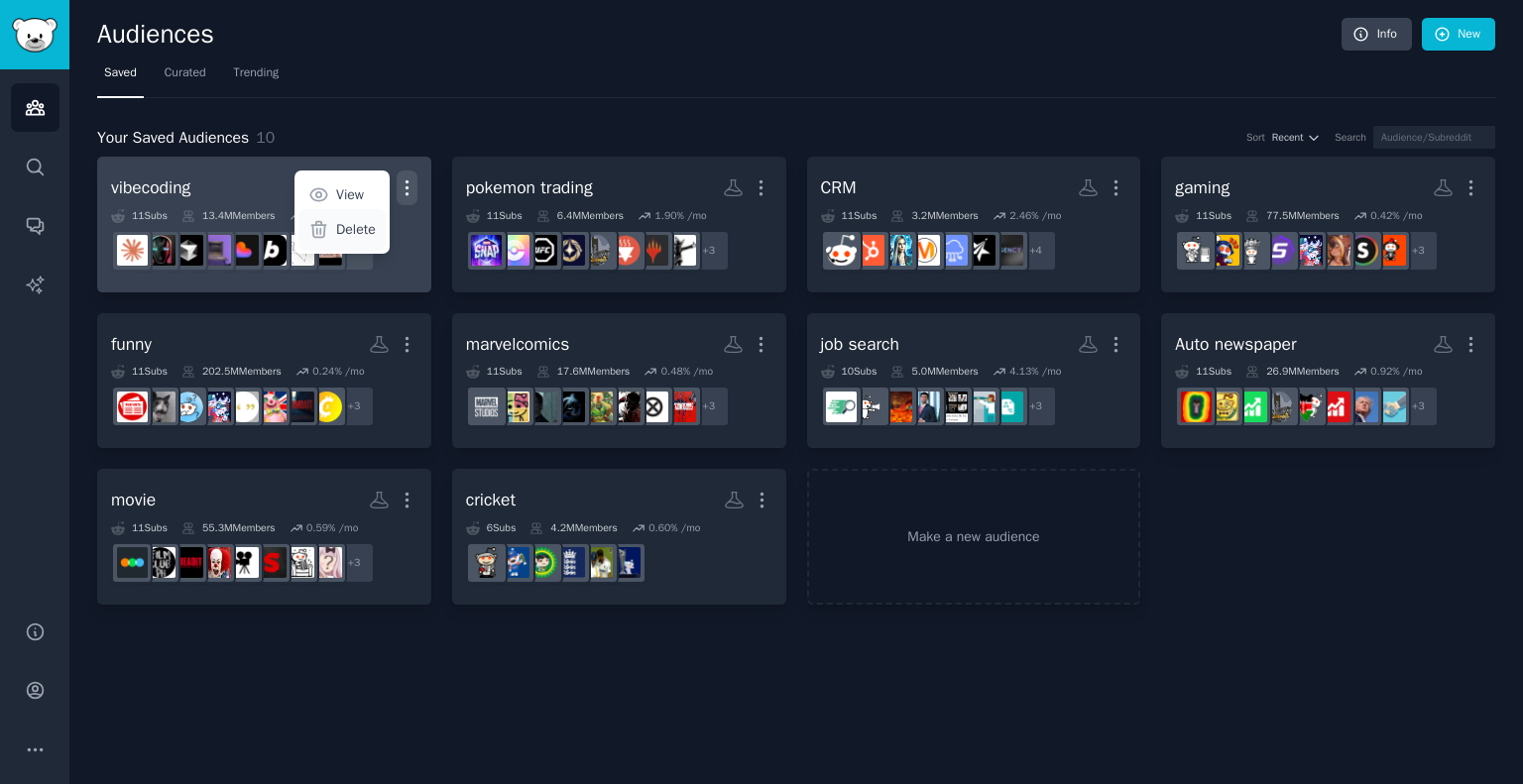 click on "Delete" at bounding box center [356, 229] 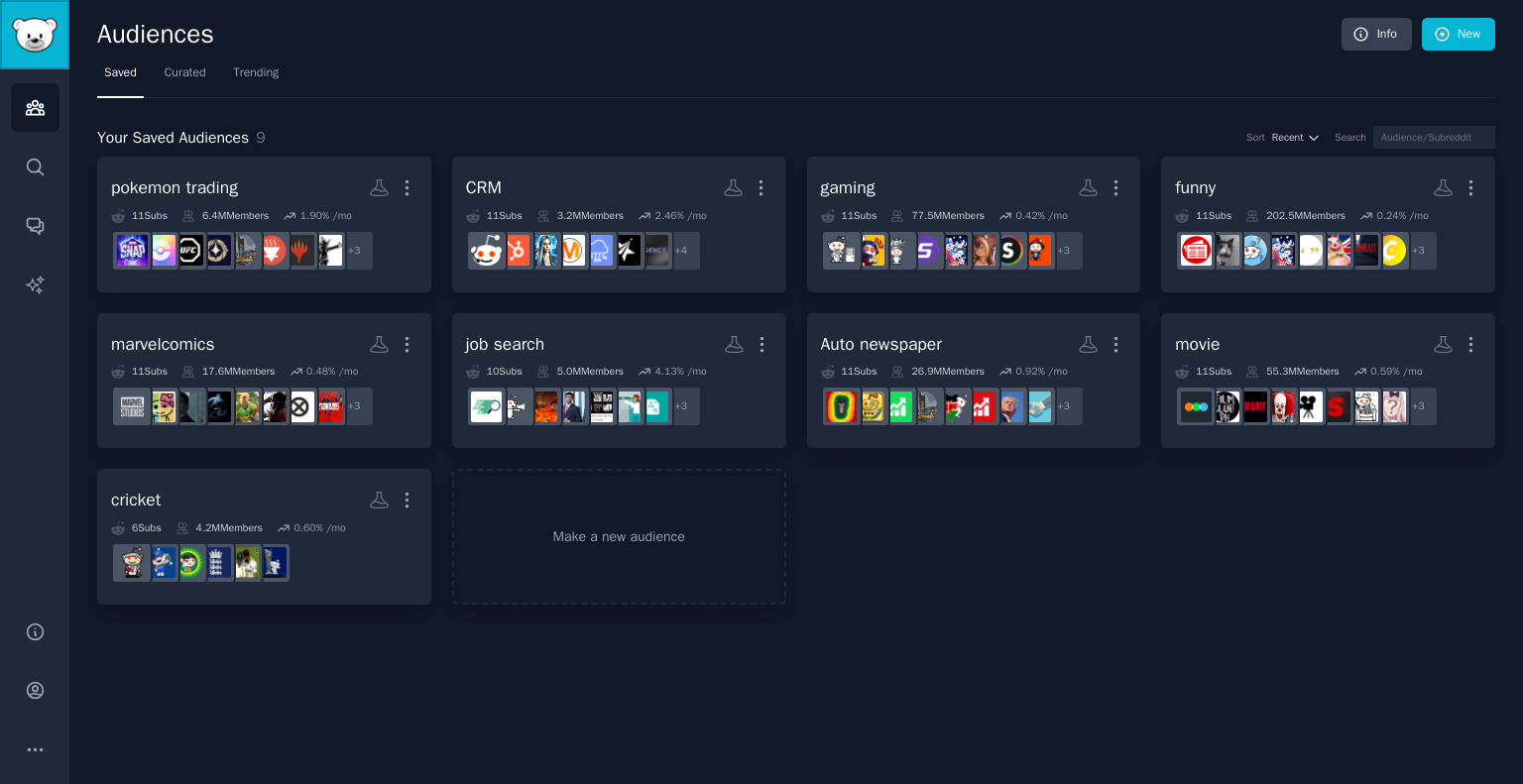 click at bounding box center (35, 35) 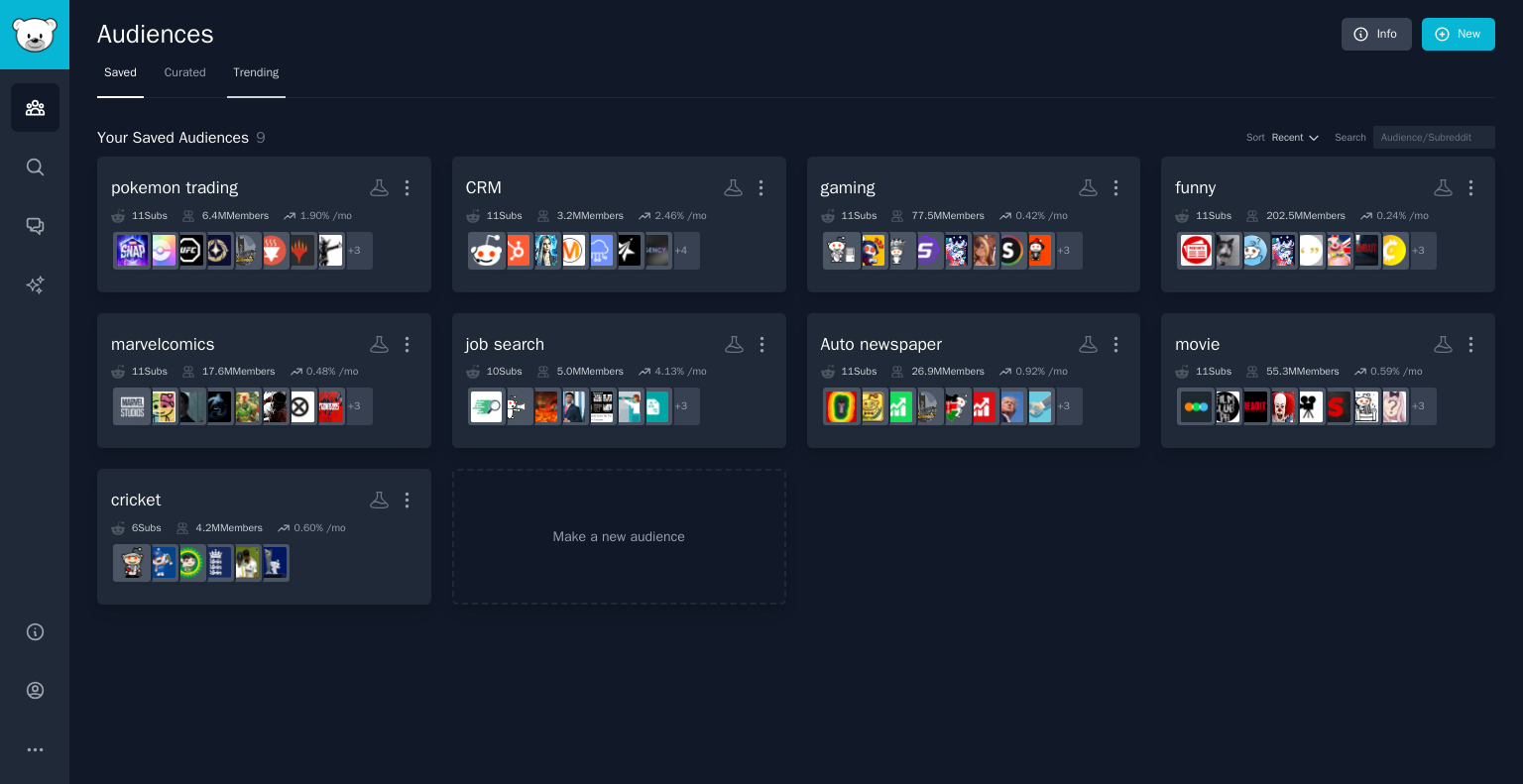 click on "Trending" at bounding box center (257, 73) 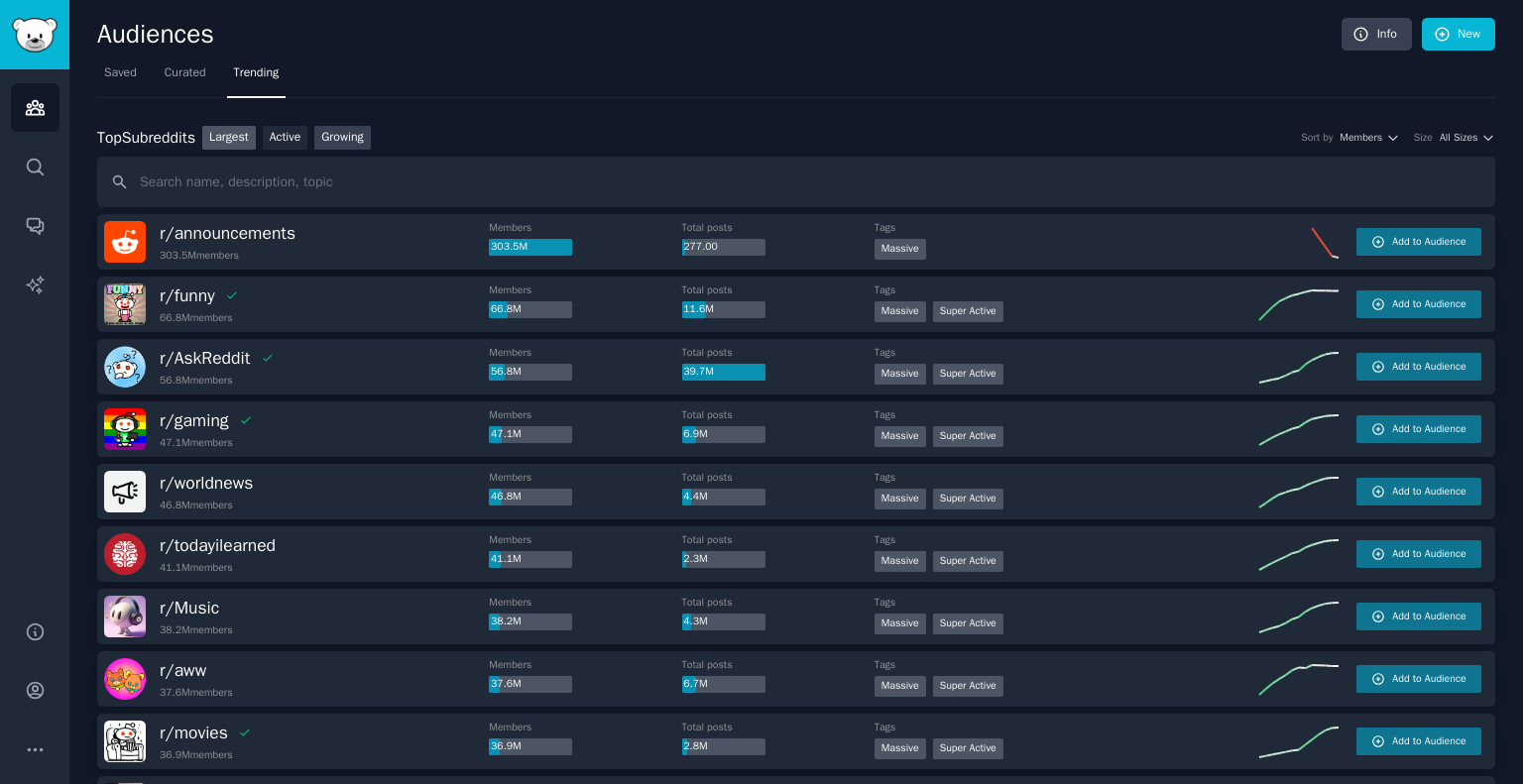 click on "Growing" at bounding box center [342, 138] 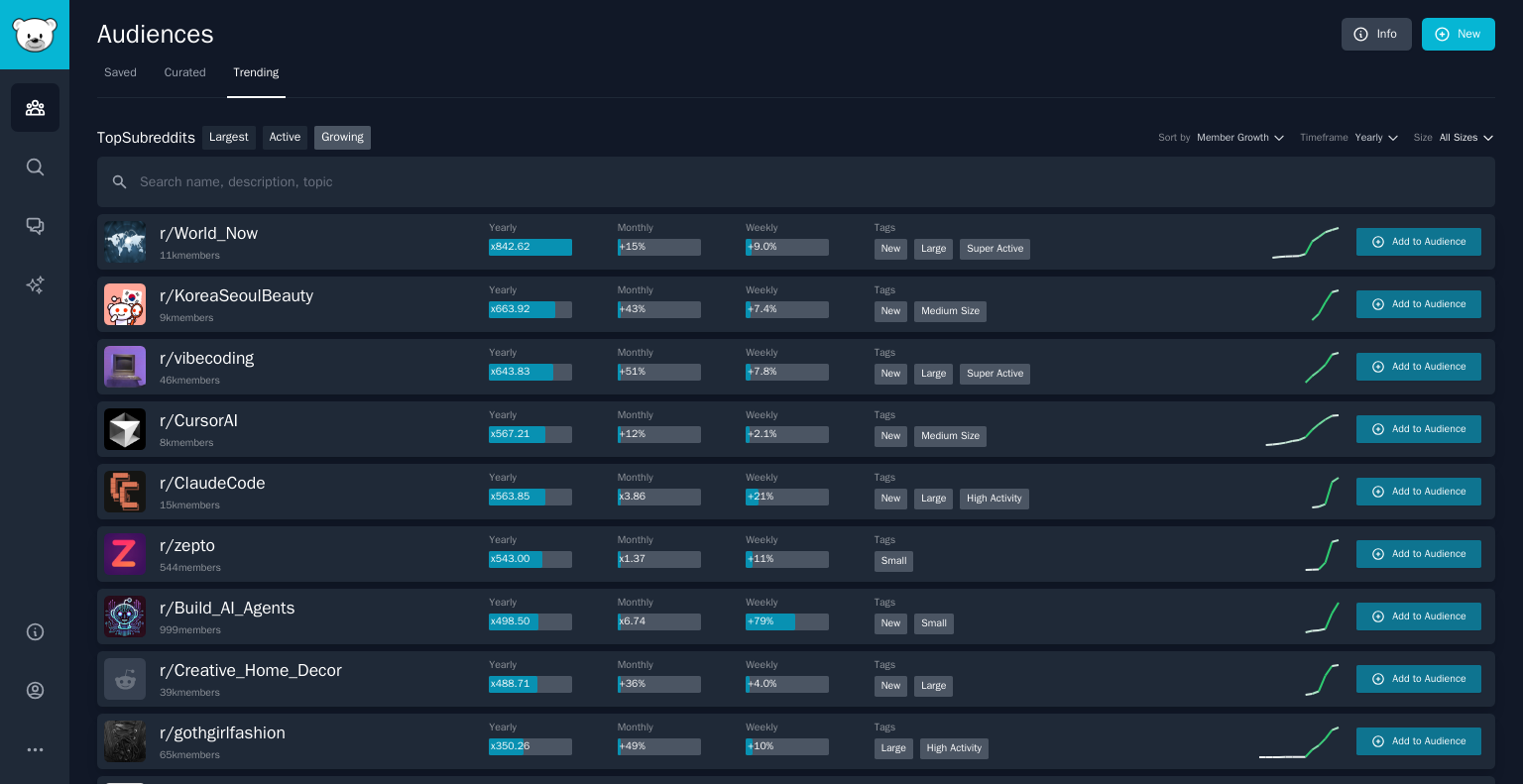 click on "All Sizes" at bounding box center (1459, 138) 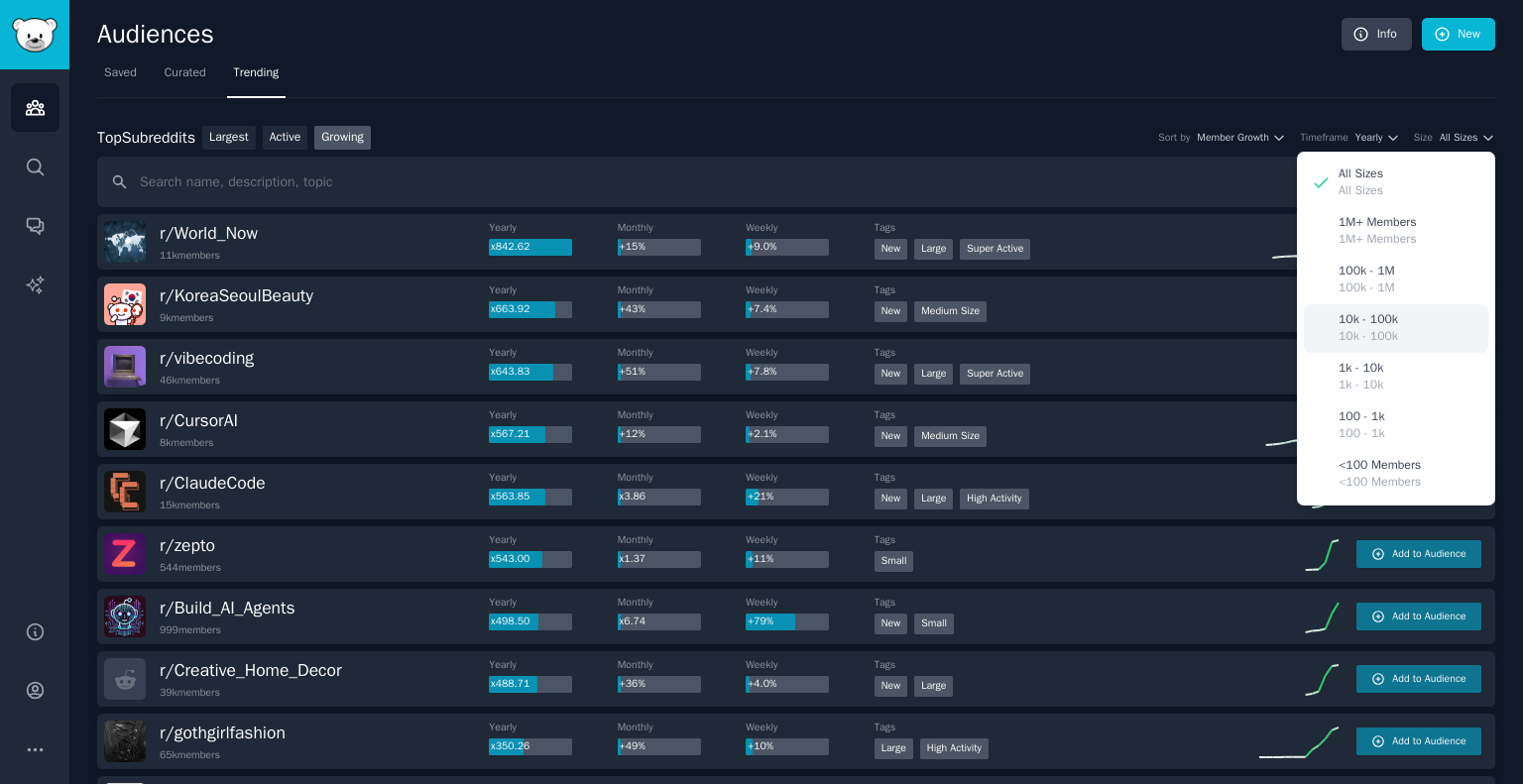 click on "10k - 100k" at bounding box center [1368, 337] 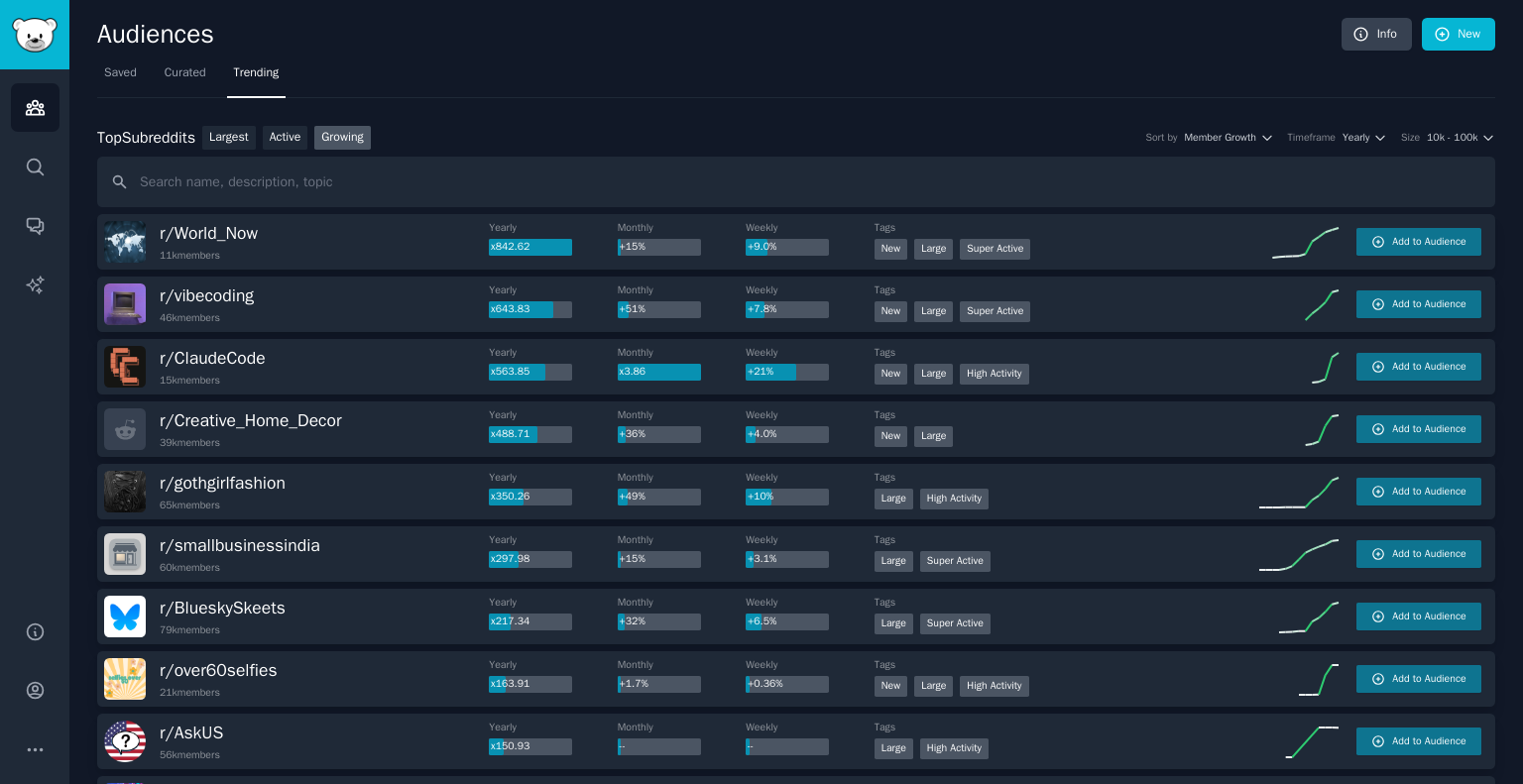 drag, startPoint x: 1522, startPoint y: 108, endPoint x: 1522, endPoint y: 134, distance: 26 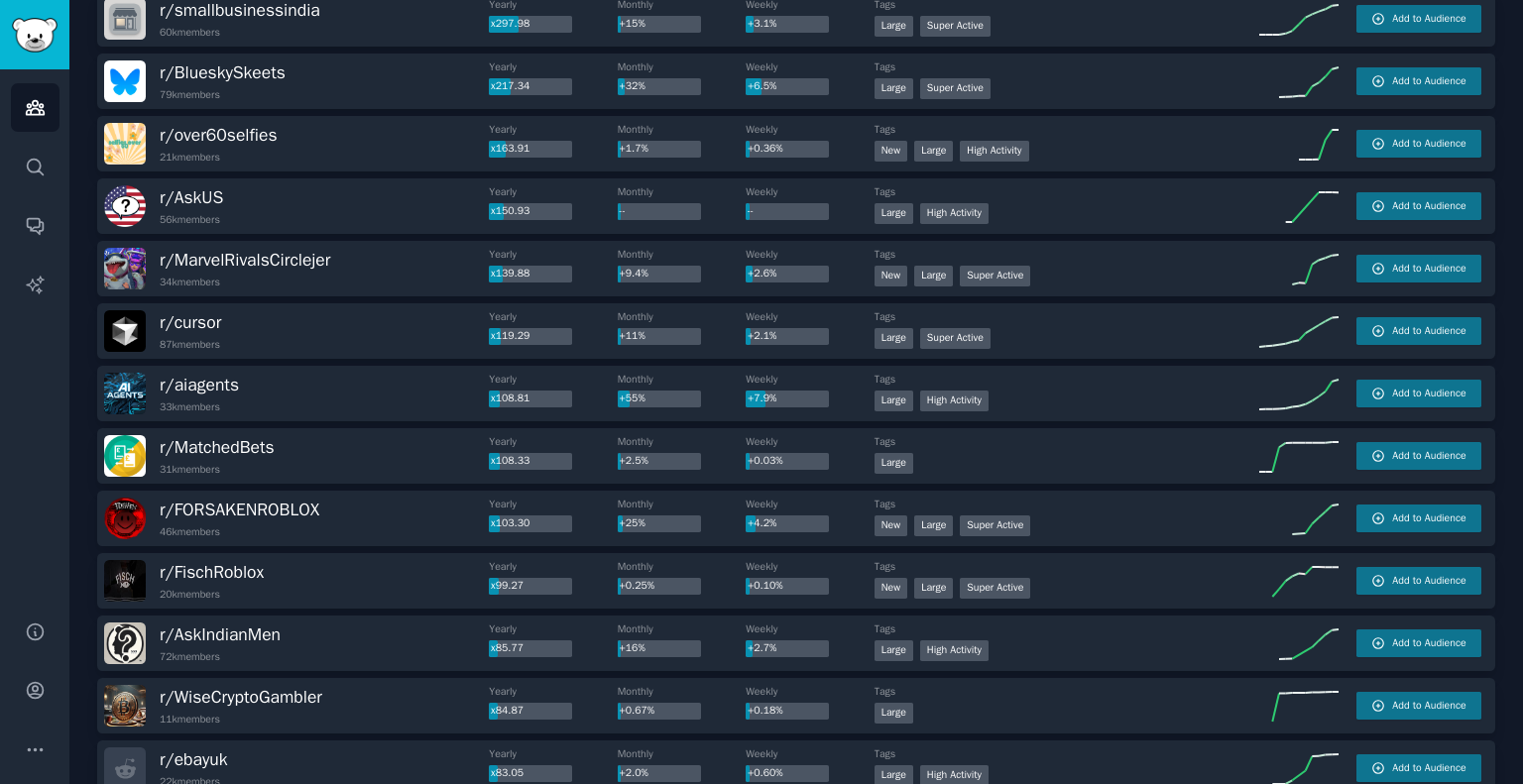 scroll, scrollTop: 546, scrollLeft: 0, axis: vertical 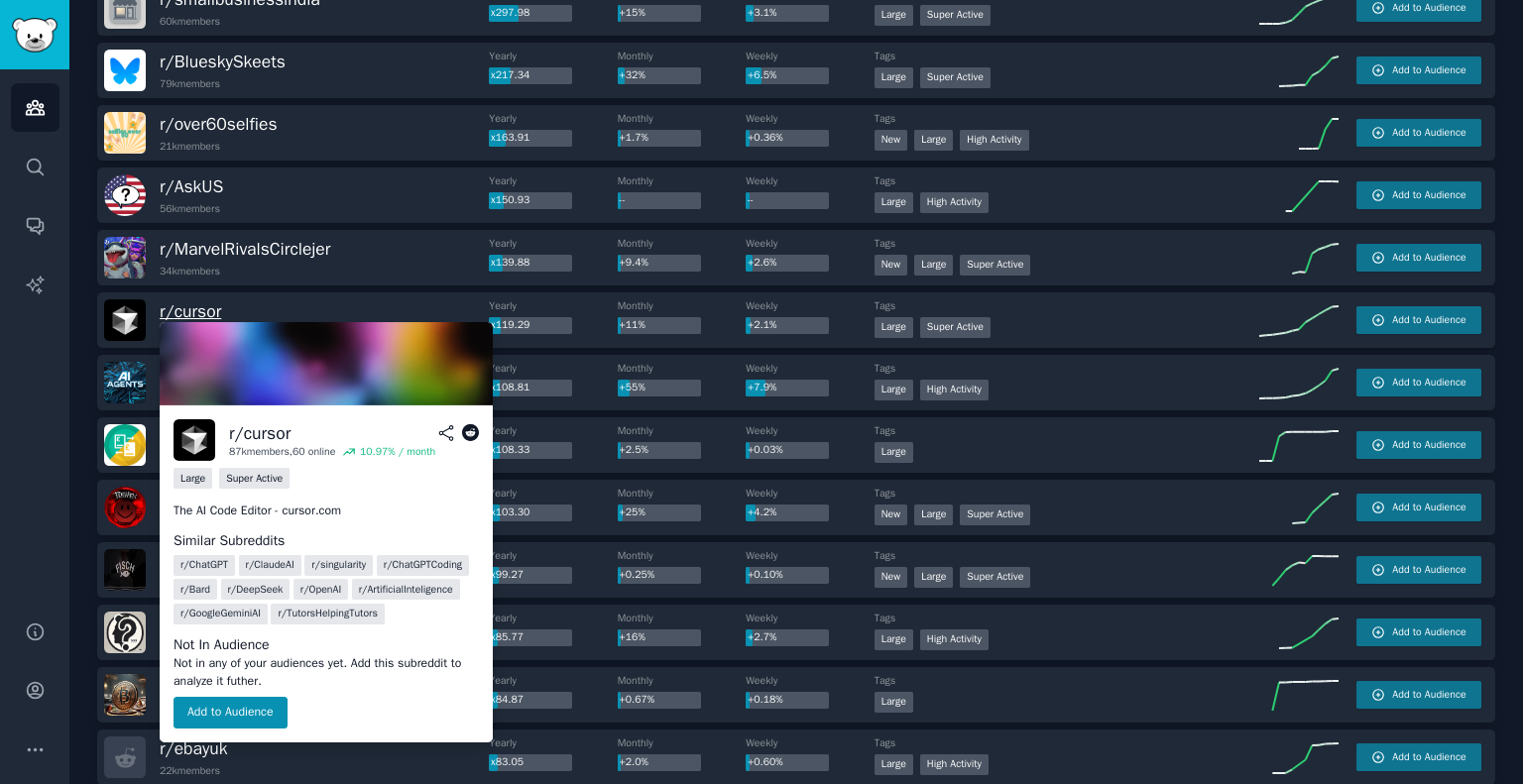 click on "r/ cursor" at bounding box center (190, 311) 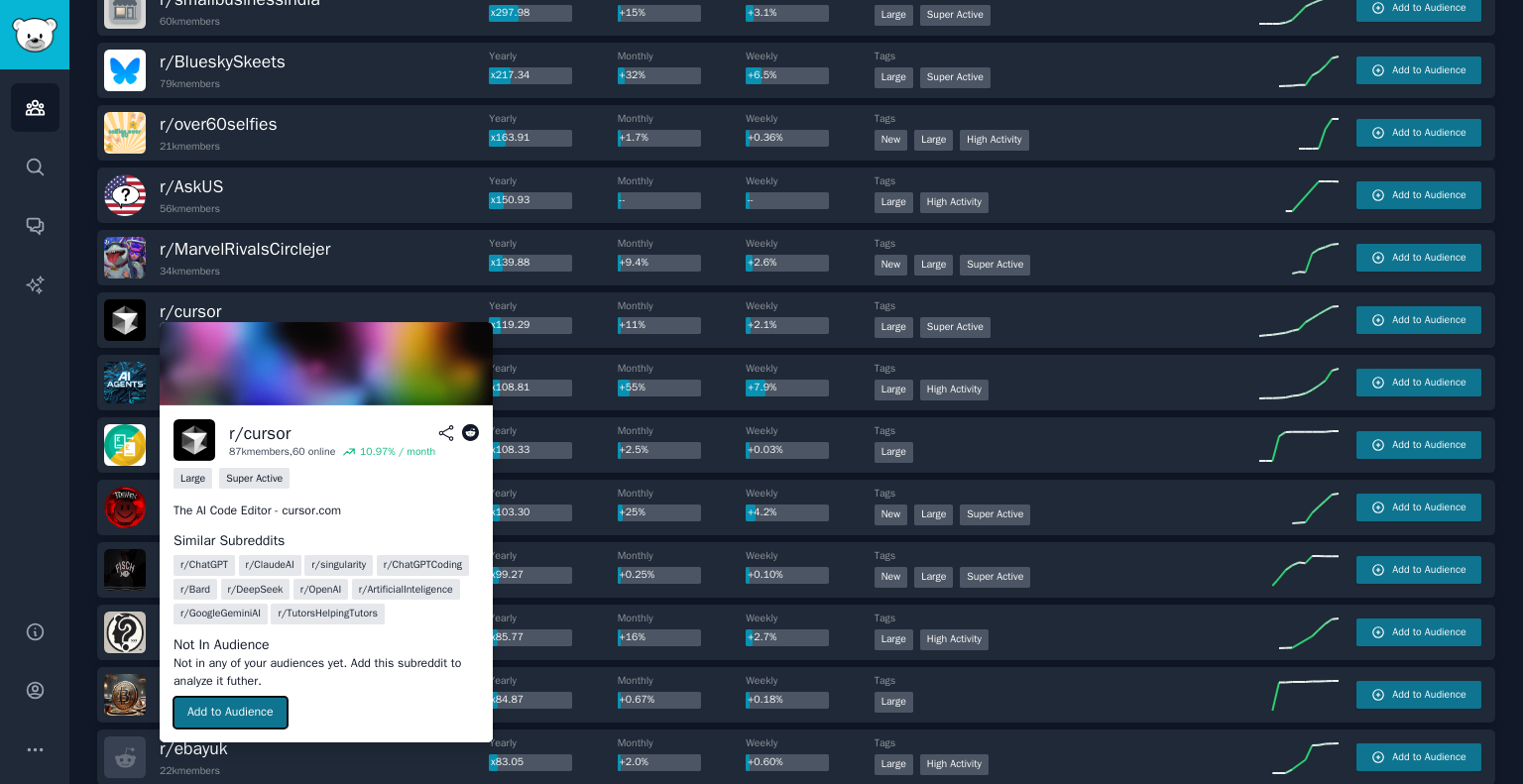 click on "Add to Audience" at bounding box center (230, 713) 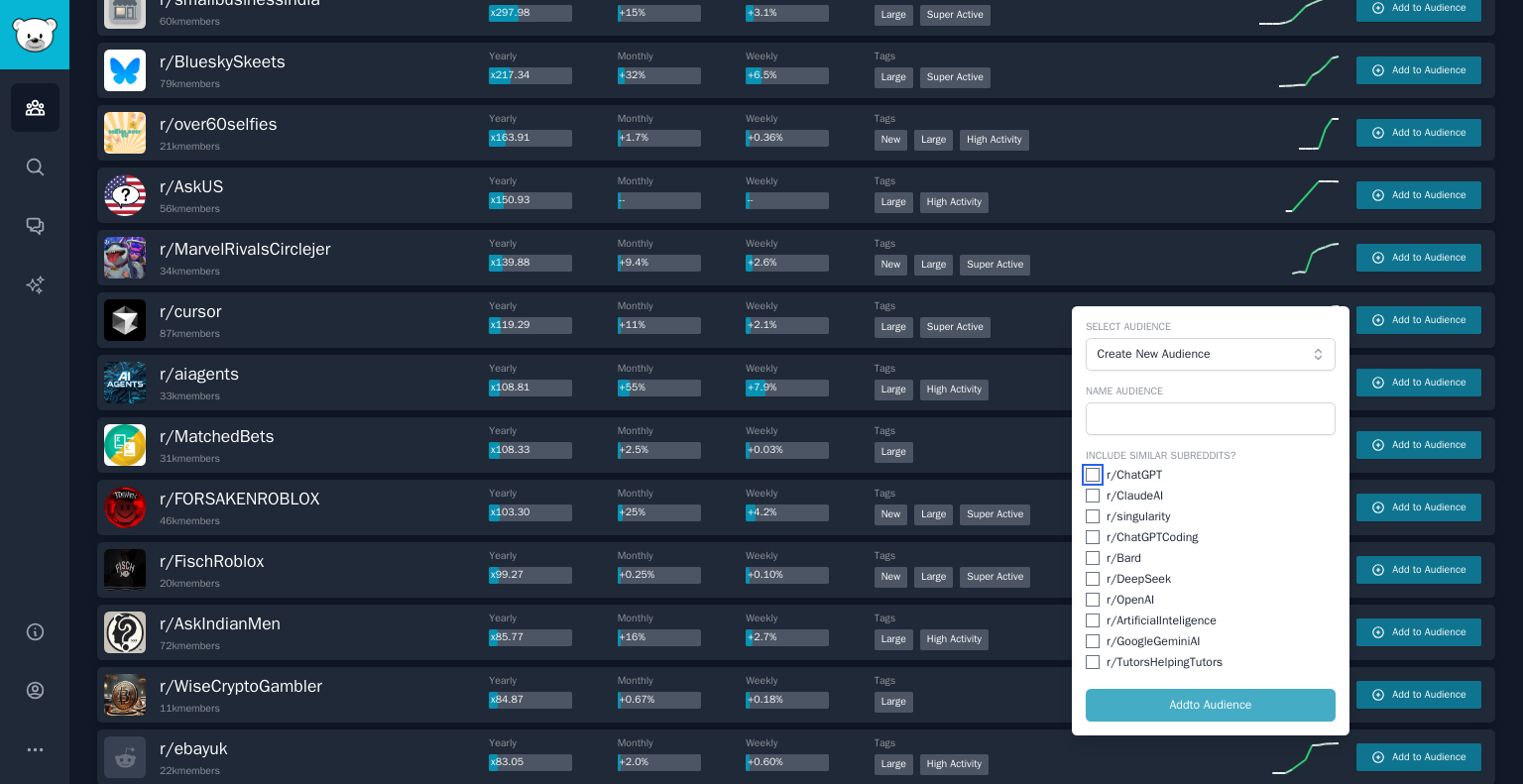 click at bounding box center [1093, 475] 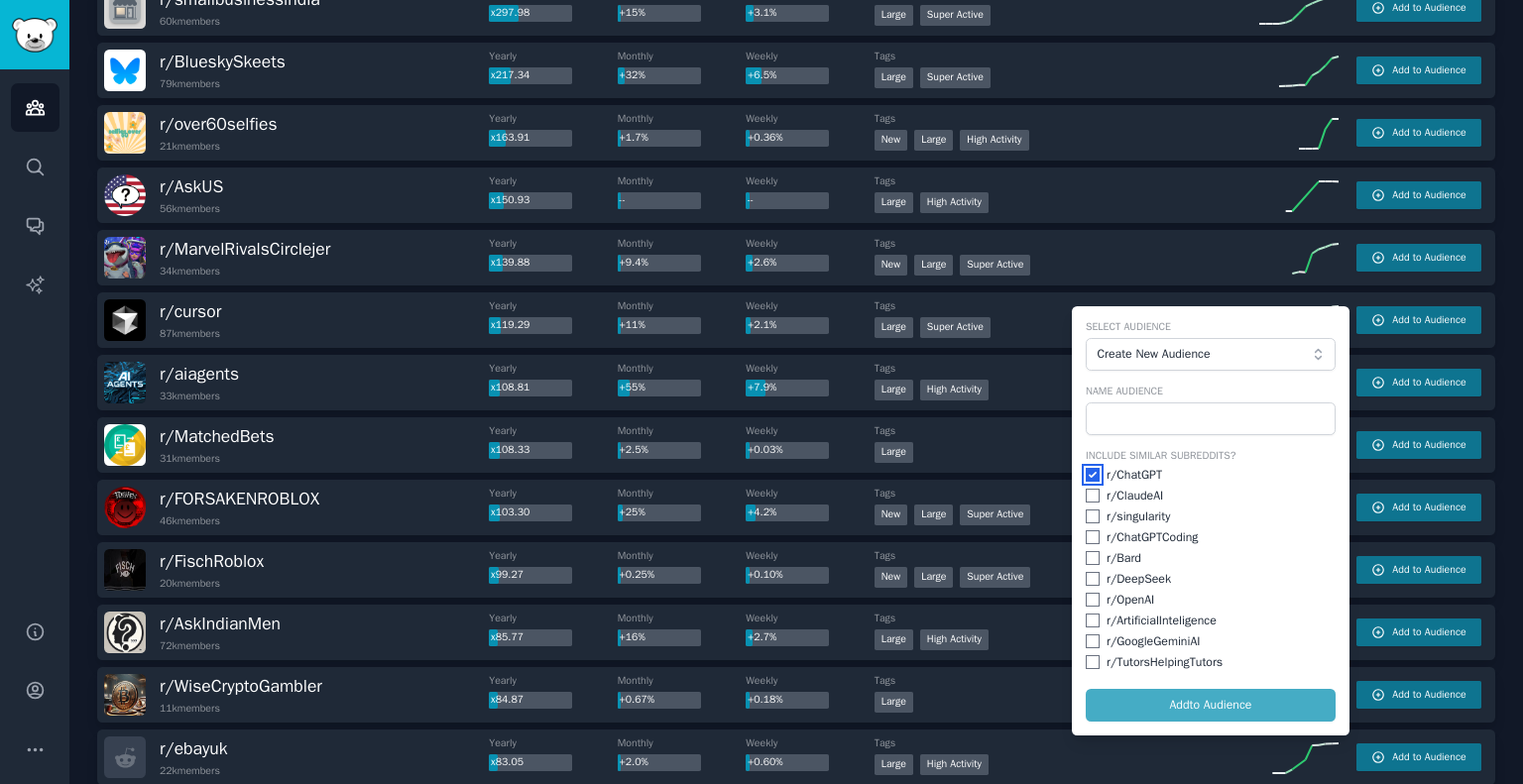 checkbox on "true" 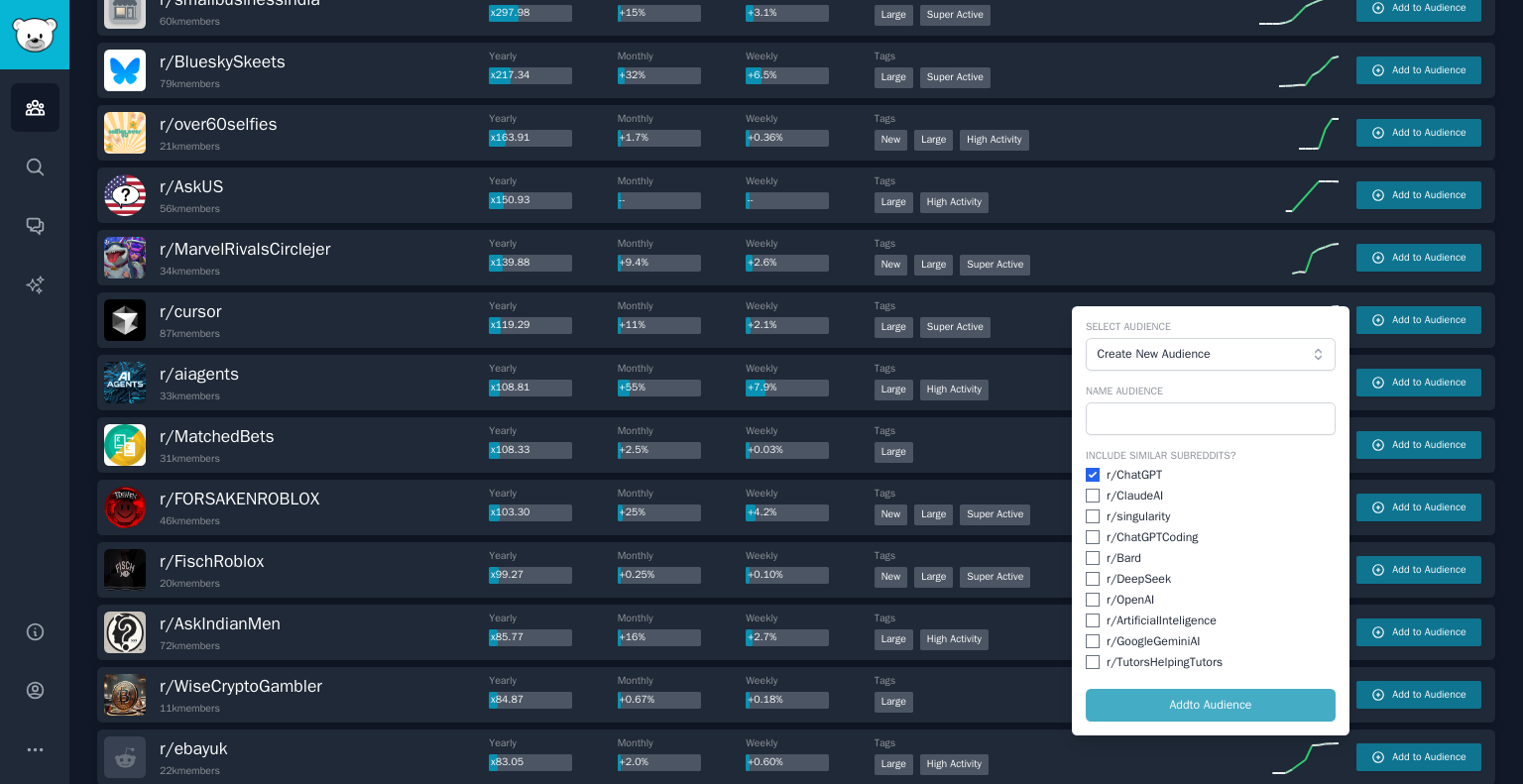 click on "Include Similar Subreddits? r/ ChatGPT r/ ClaudeAI r/ singularity r/ ChatGPTCoding r/ Bard r/ DeepSeek r/ OpenAI r/ ArtificialInteligence r/ GoogleGeminiAI r/ TutorsHelpingTutors" at bounding box center [1211, 560] 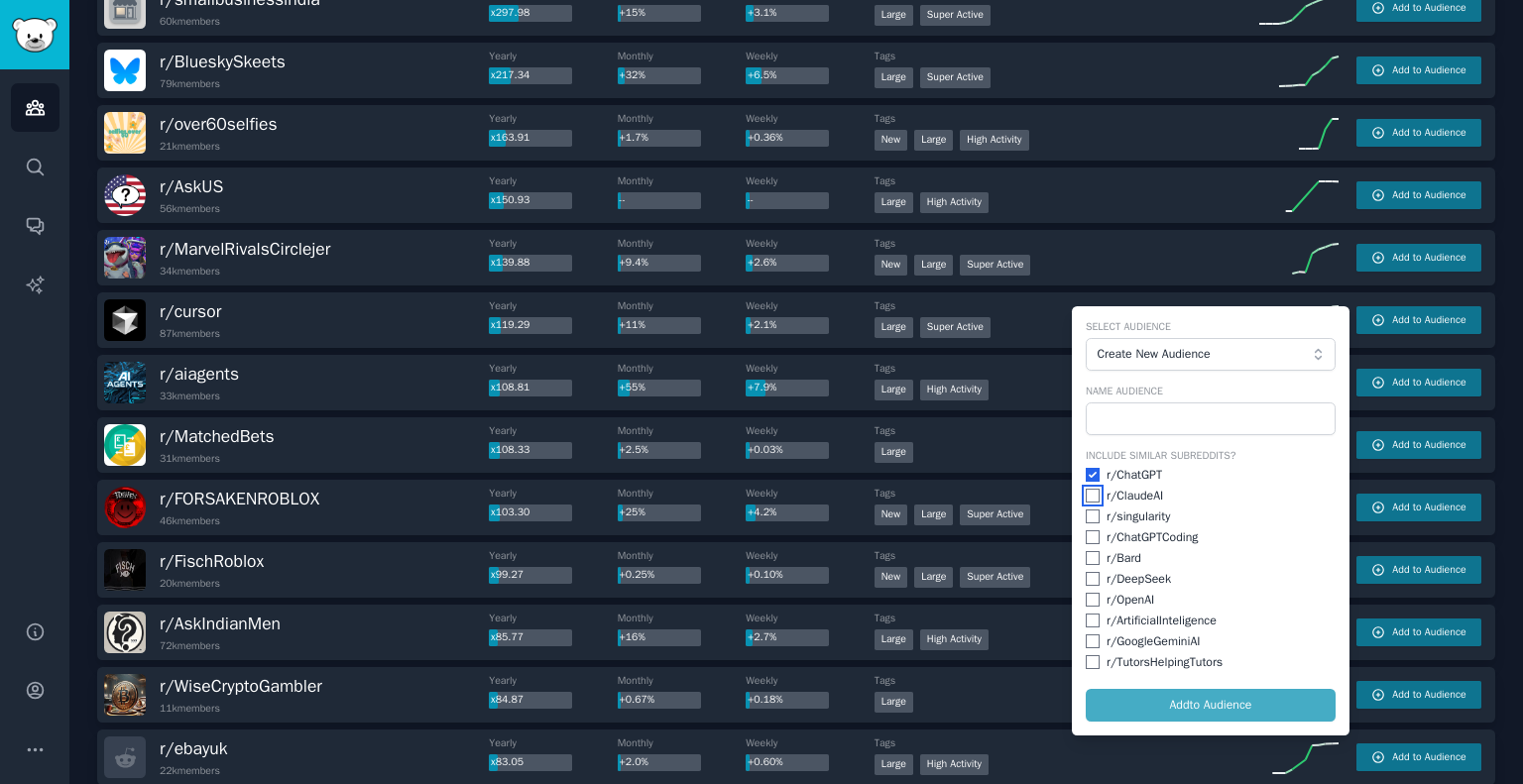 click at bounding box center [1093, 496] 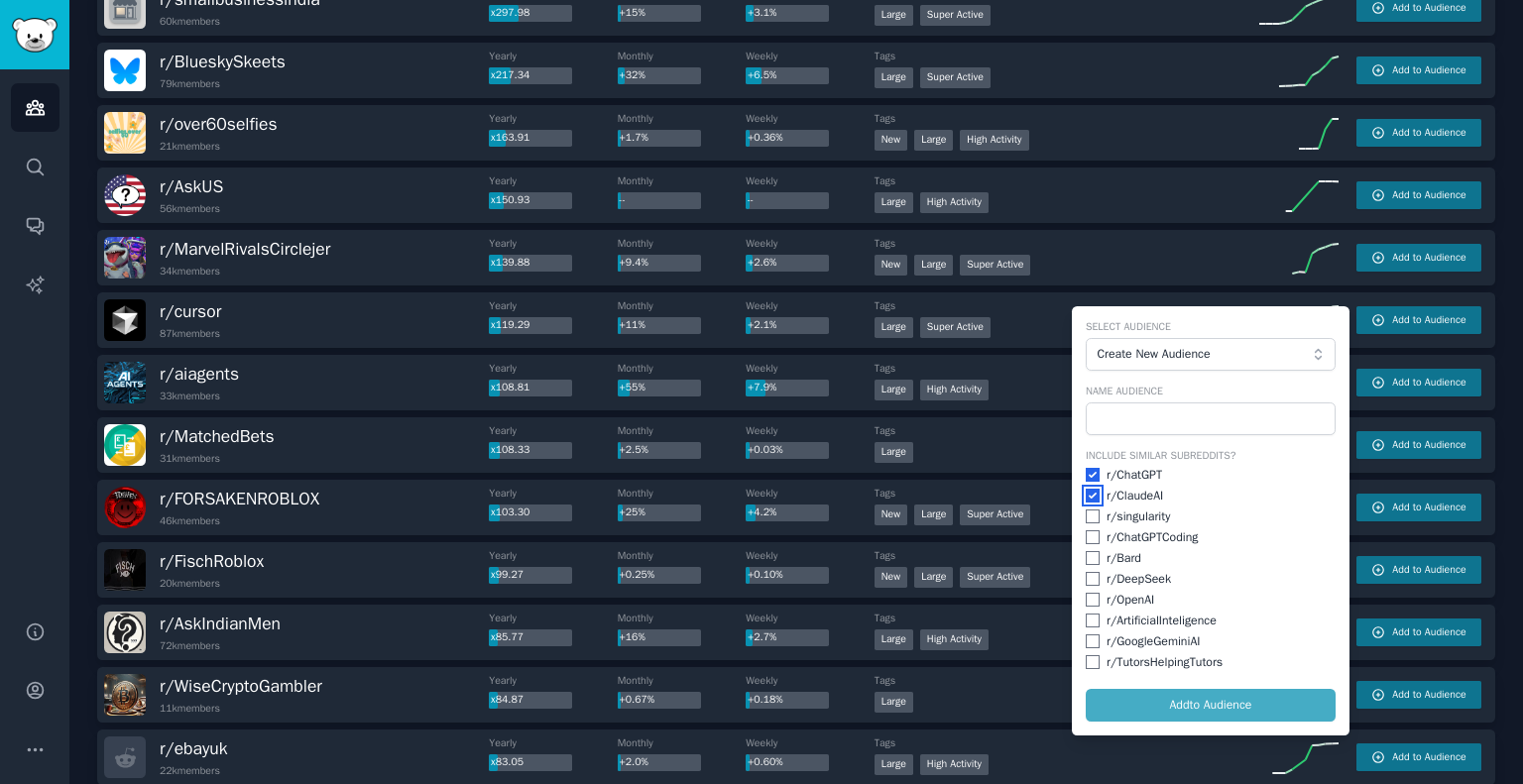 checkbox on "true" 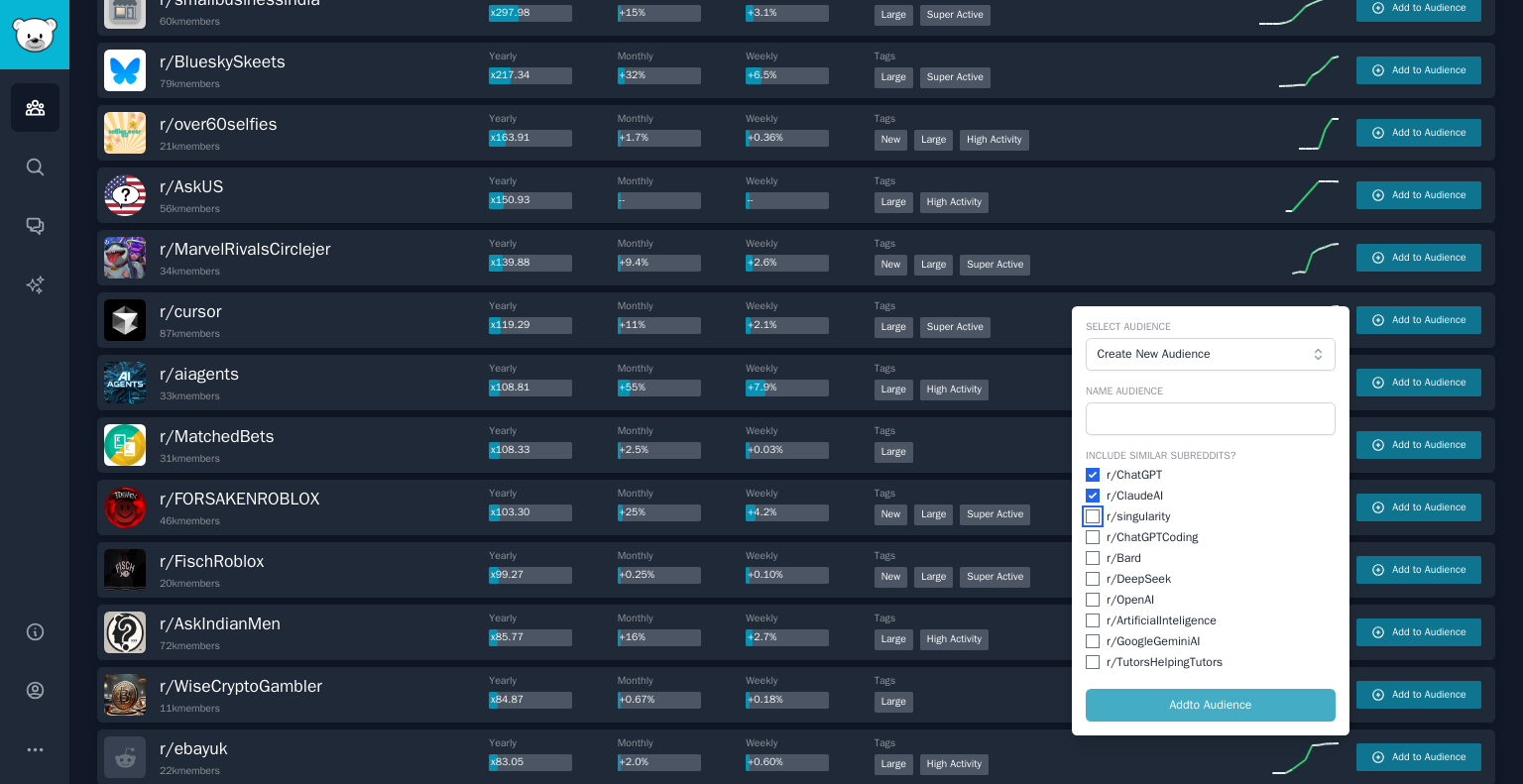 click at bounding box center (1093, 516) 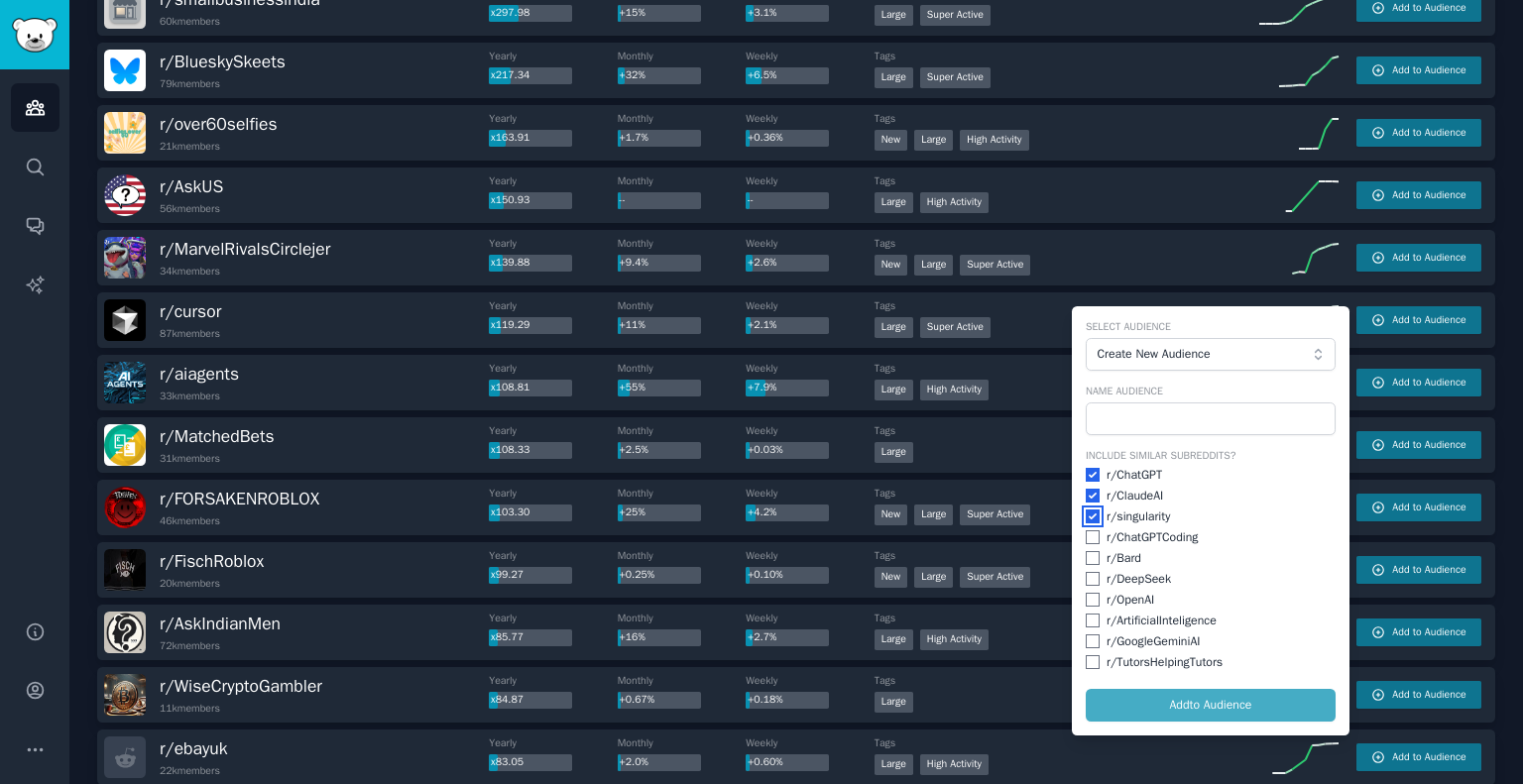 checkbox on "true" 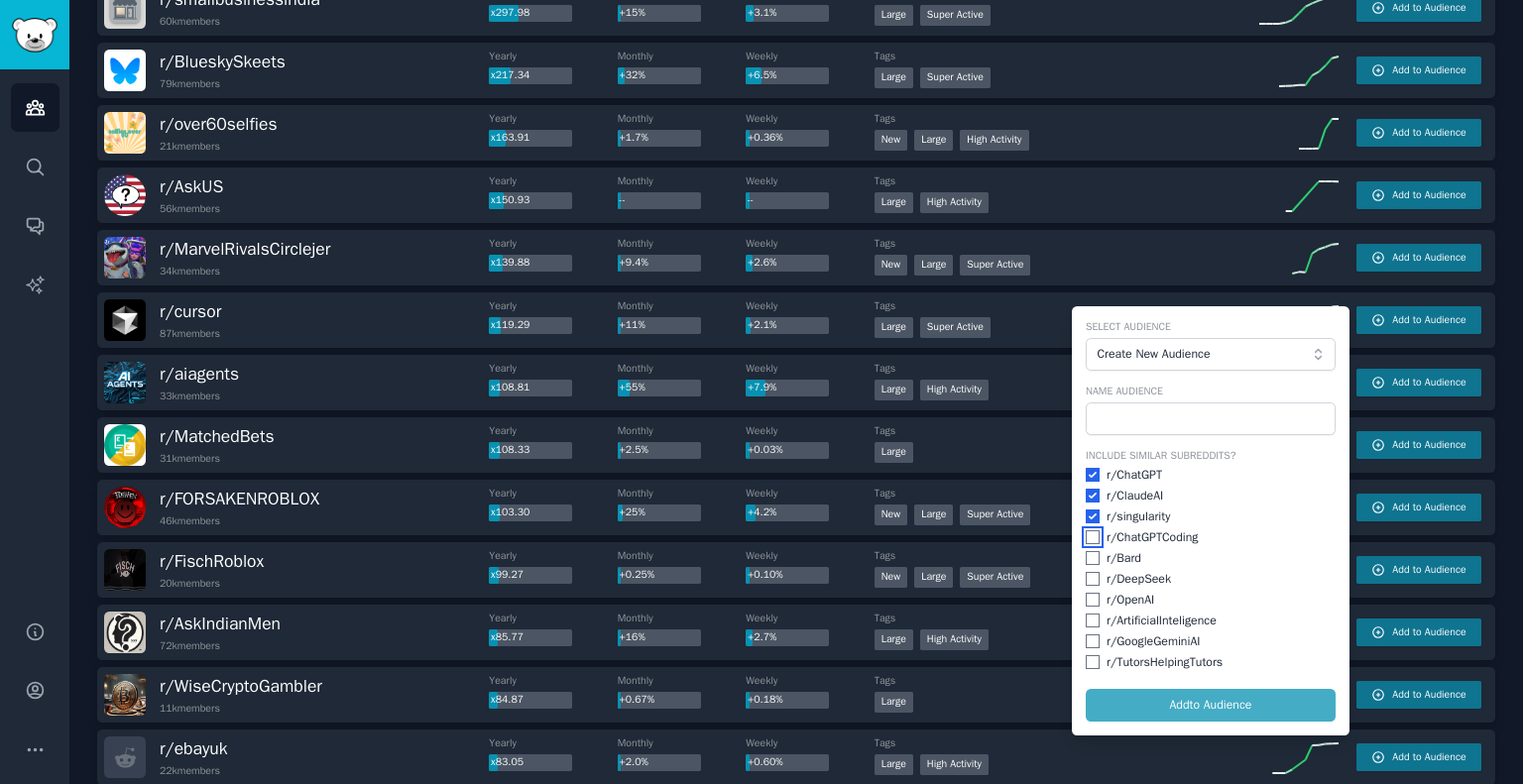 click at bounding box center [1093, 537] 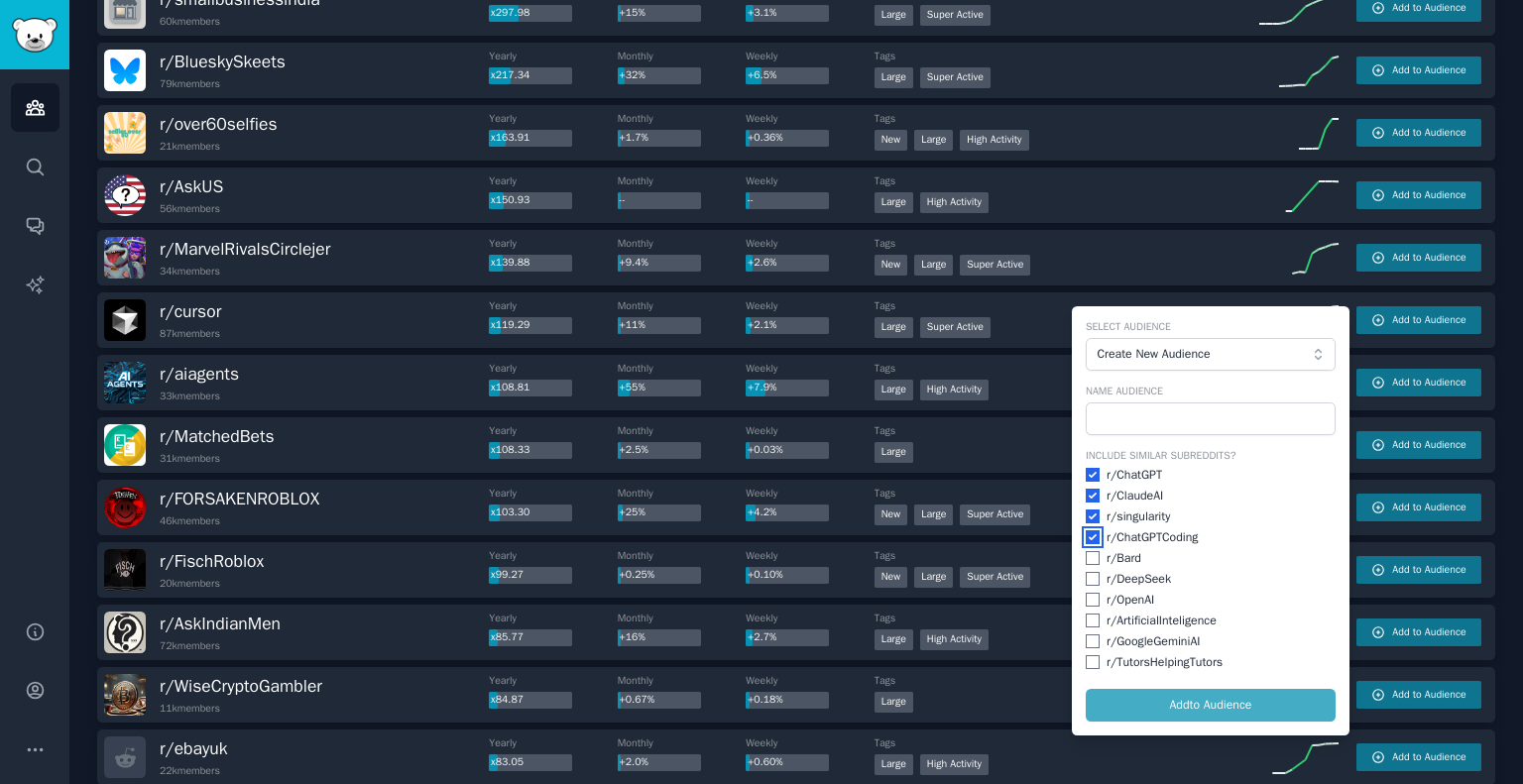 checkbox on "true" 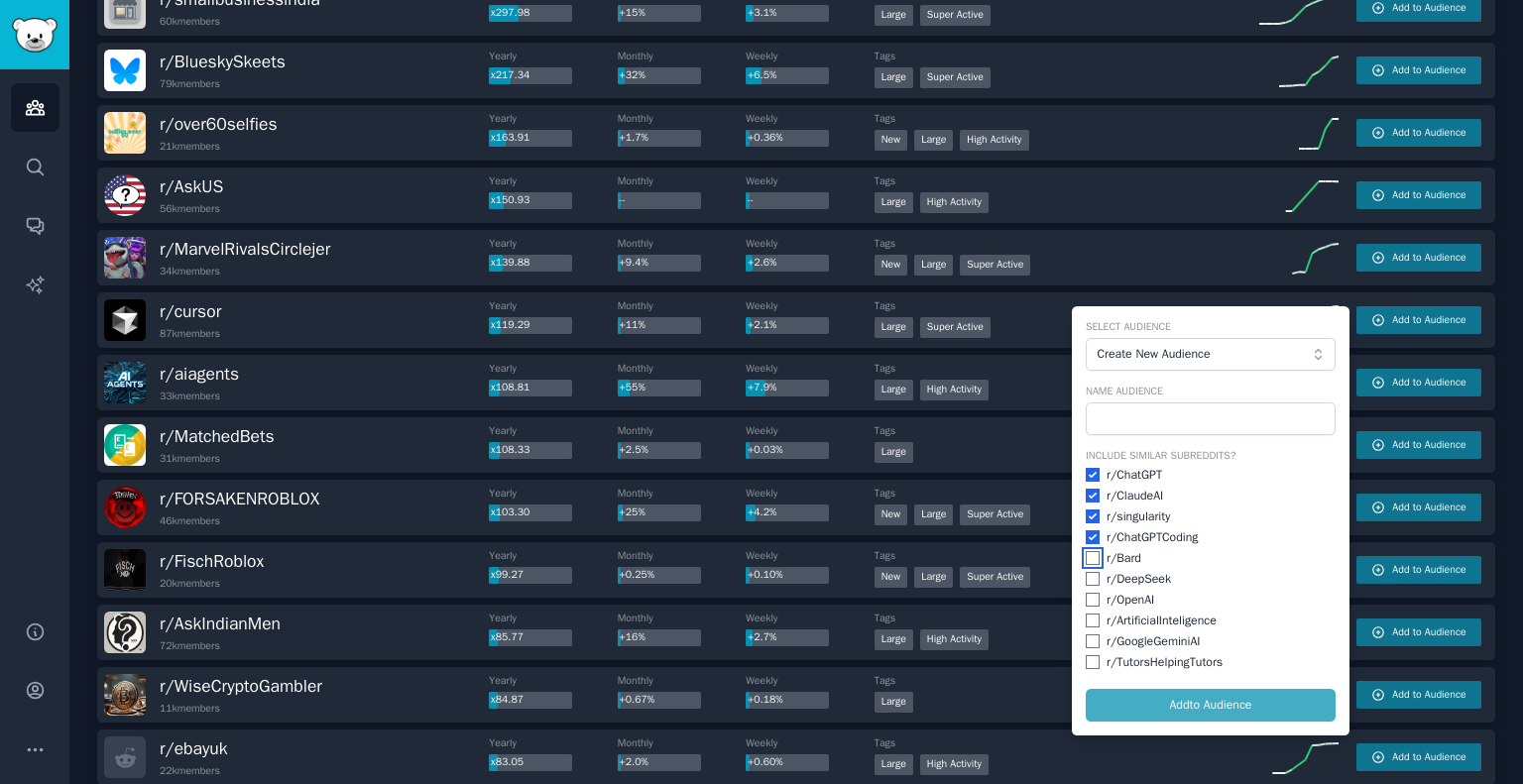 click at bounding box center [1093, 558] 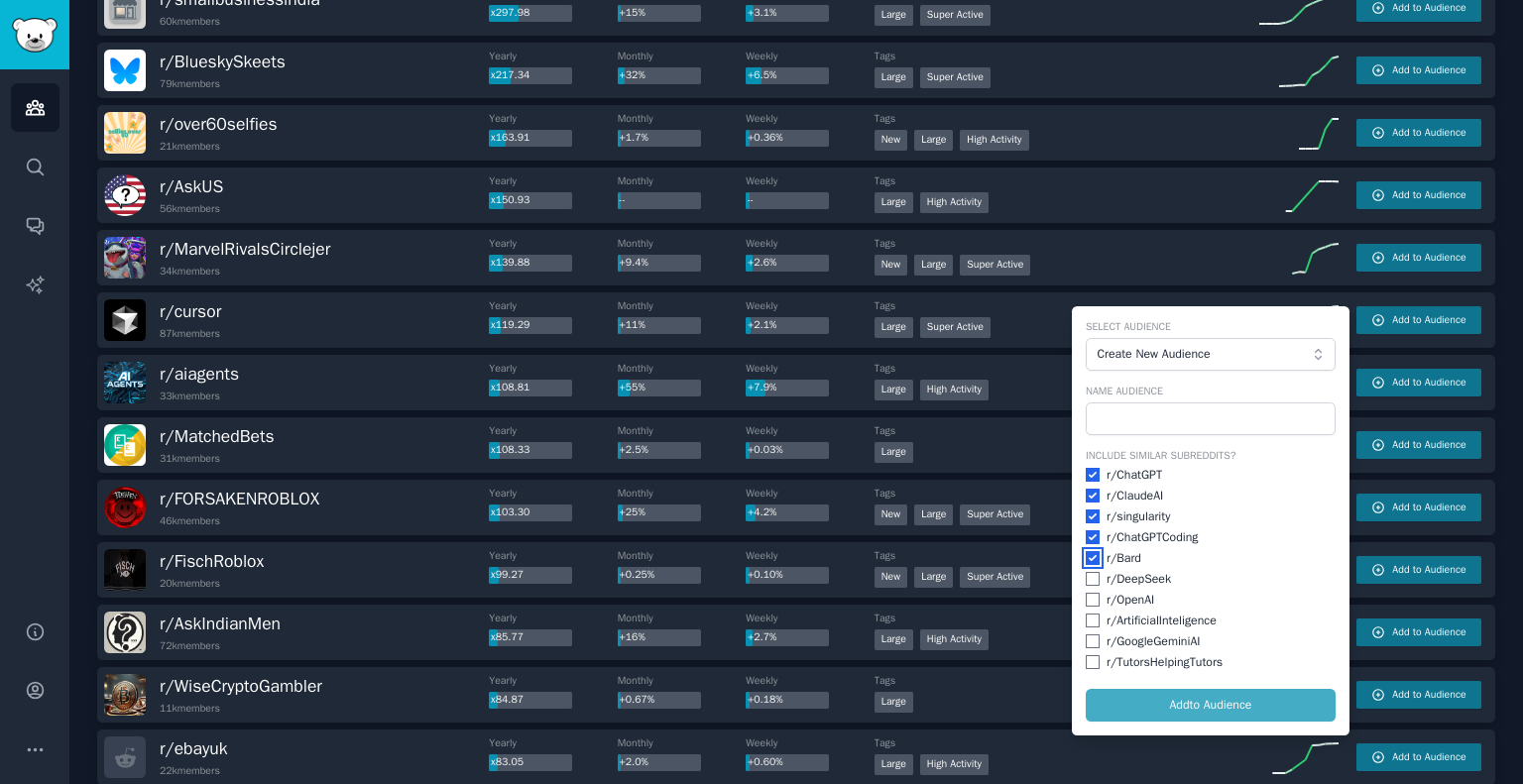 checkbox on "true" 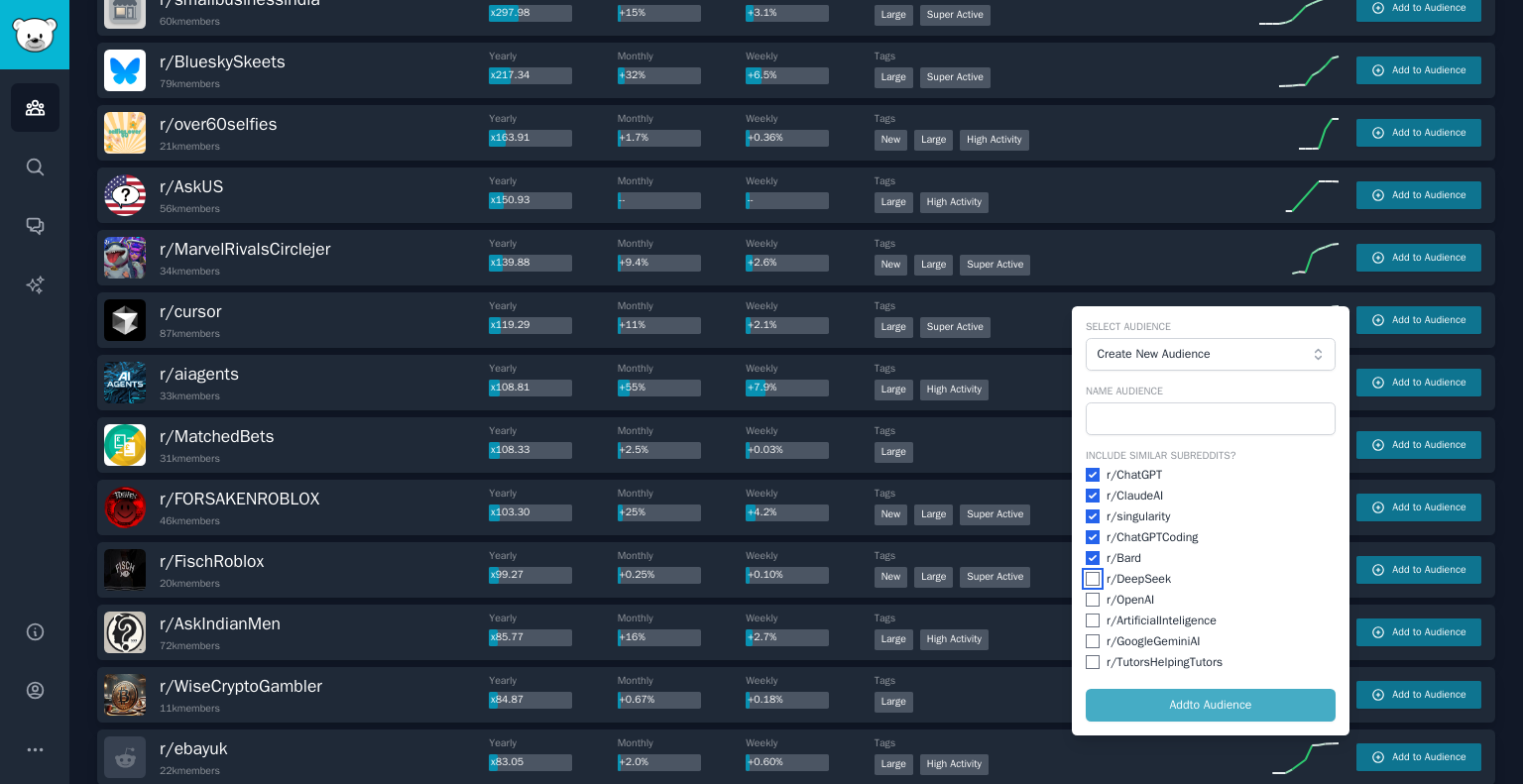 click at bounding box center [1093, 579] 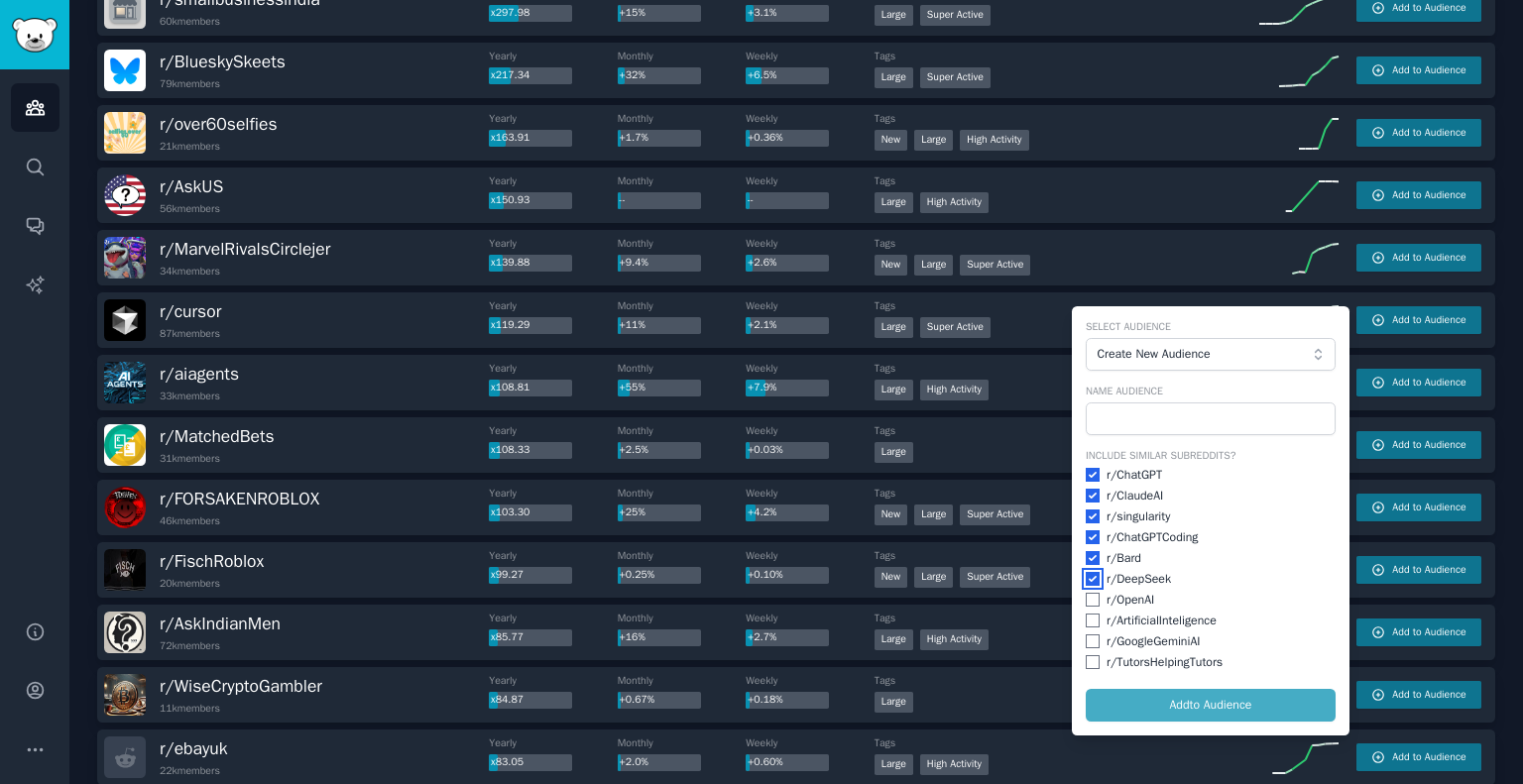 checkbox on "true" 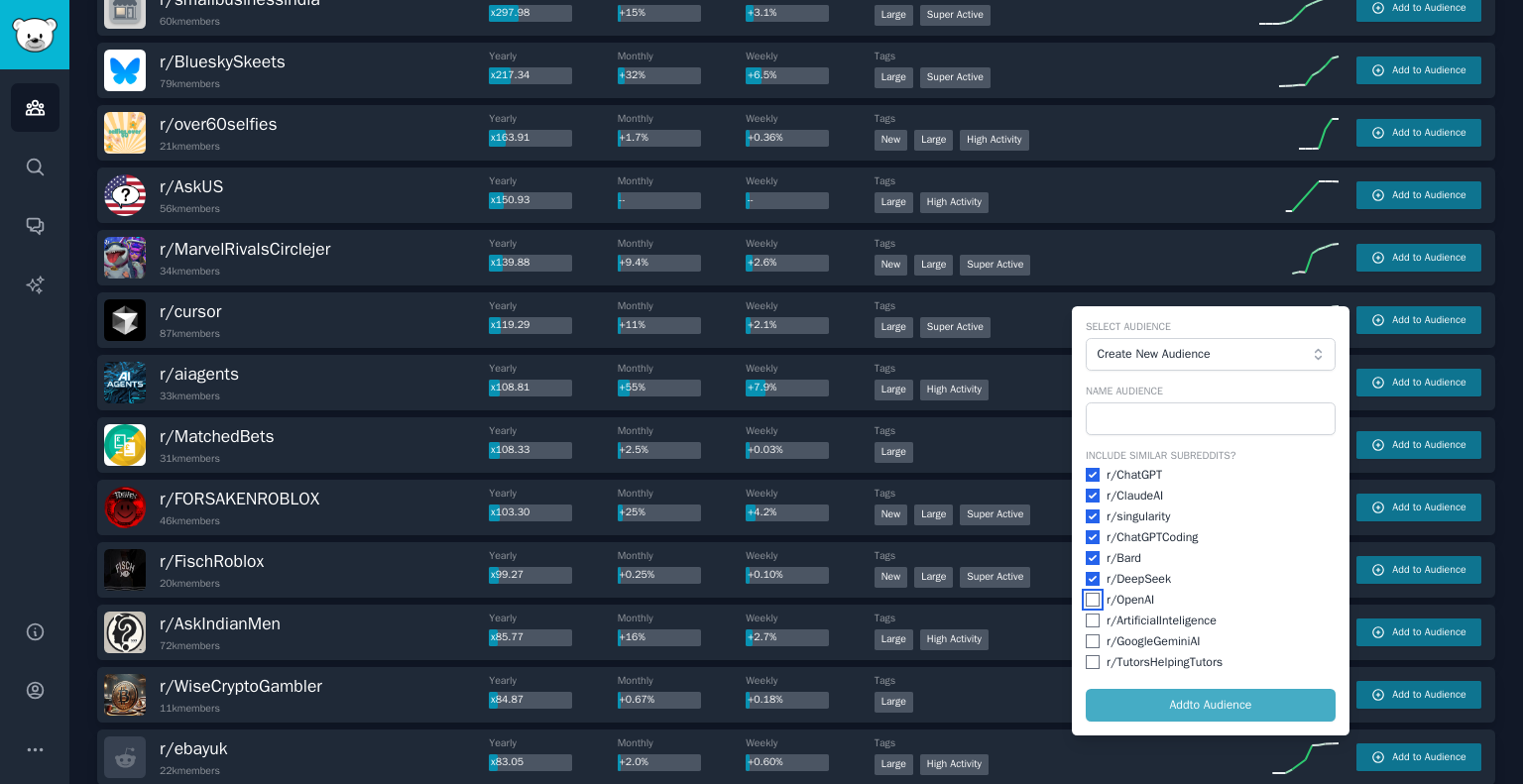 click at bounding box center (1093, 600) 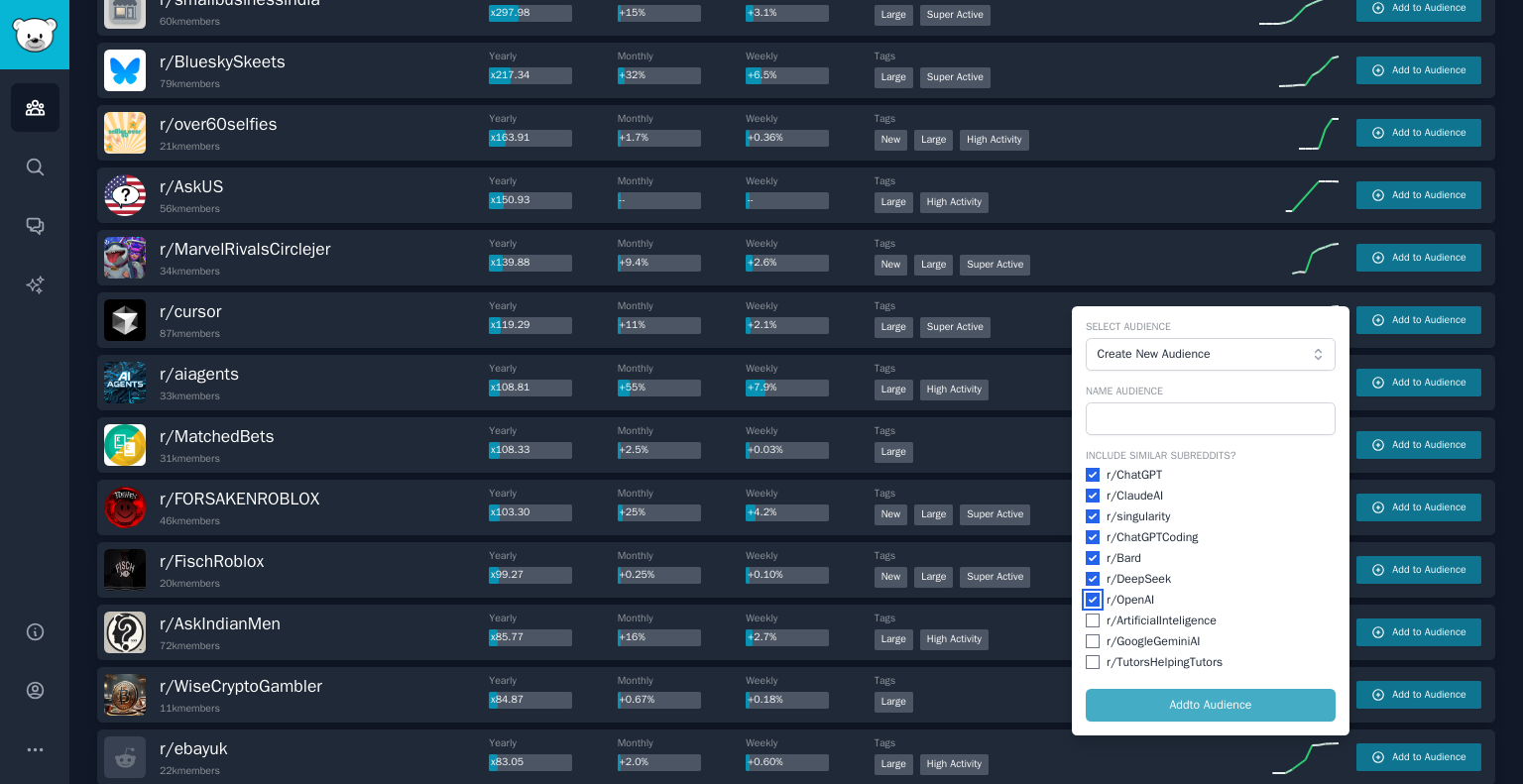 checkbox on "true" 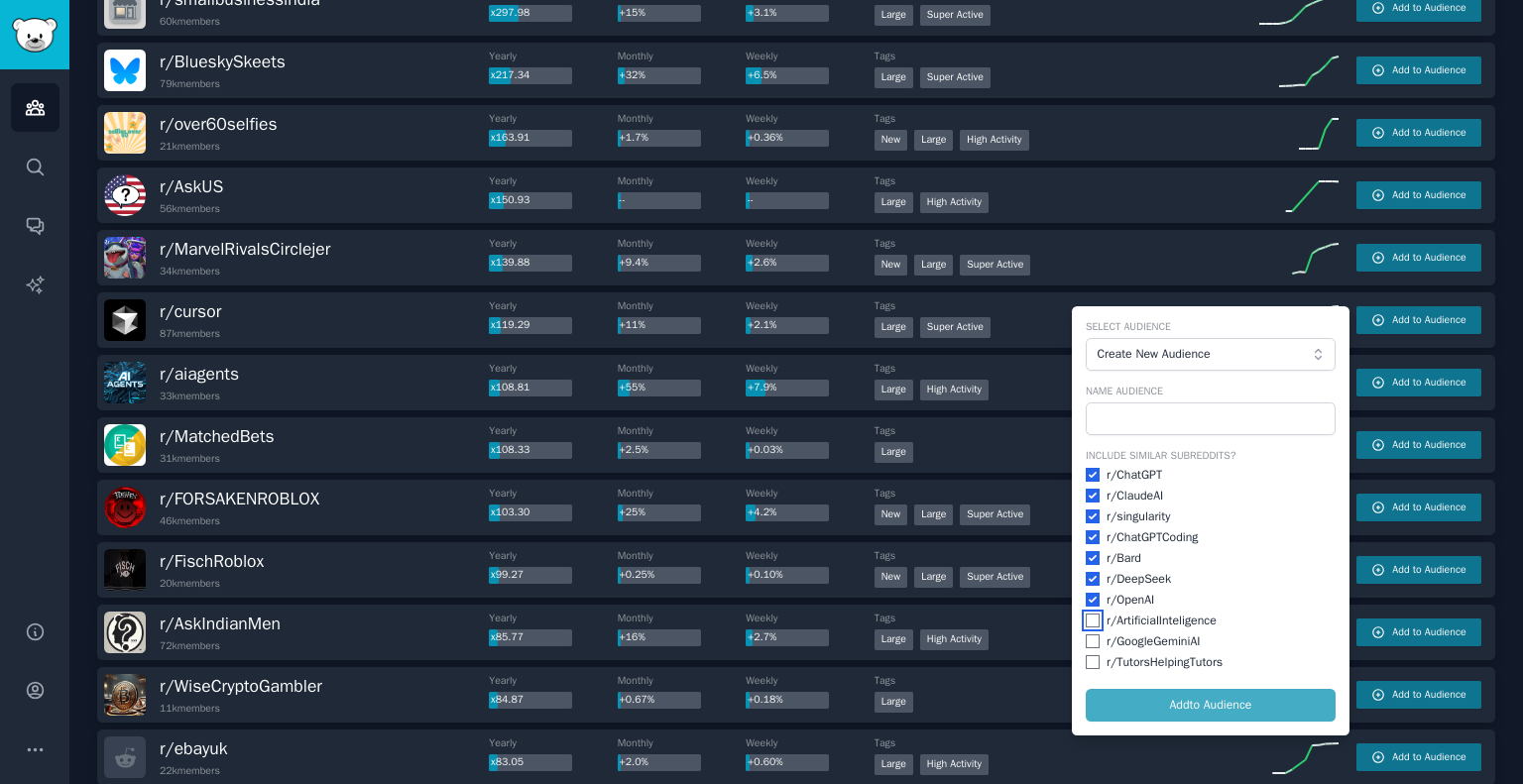 click at bounding box center [1093, 620] 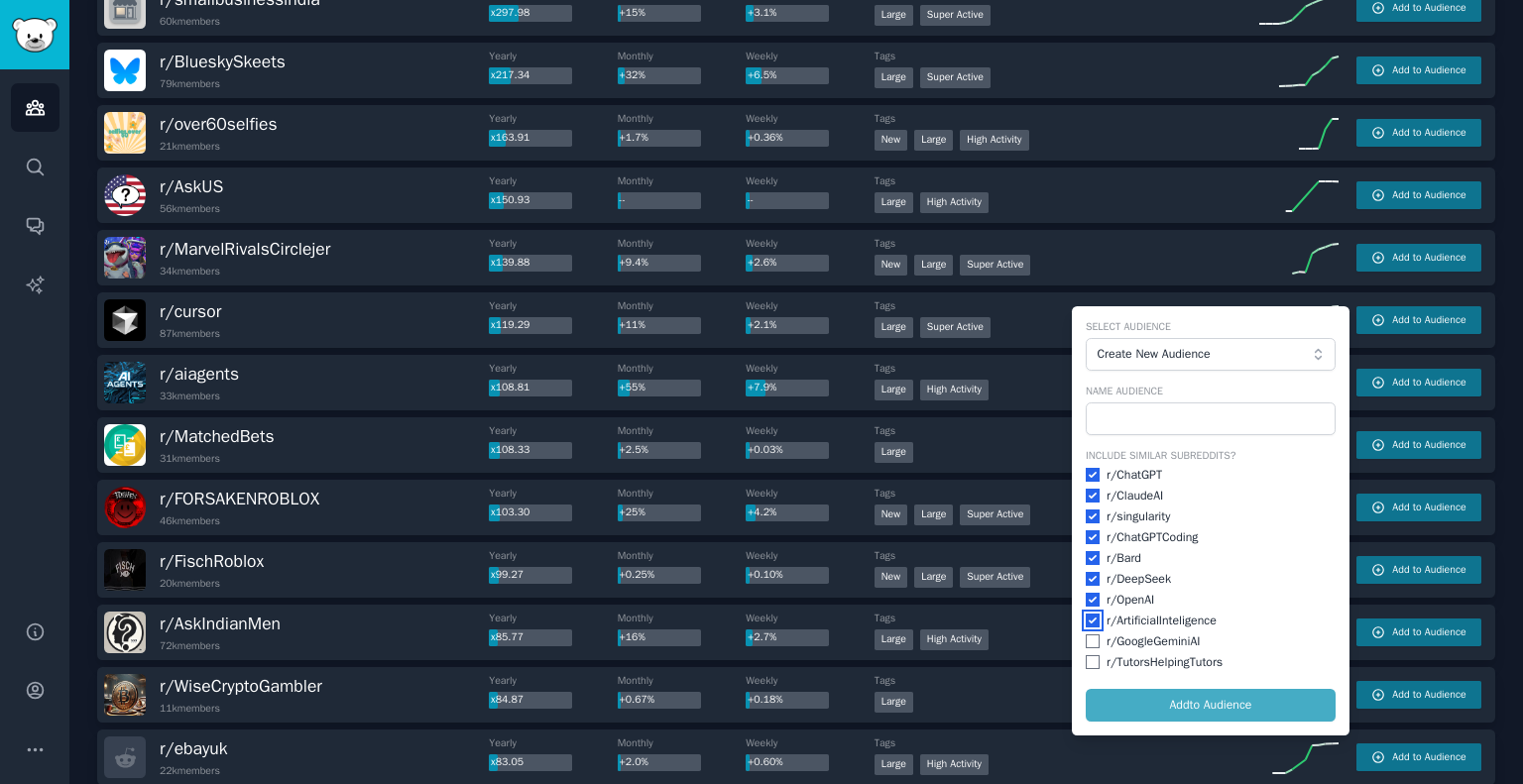 checkbox on "true" 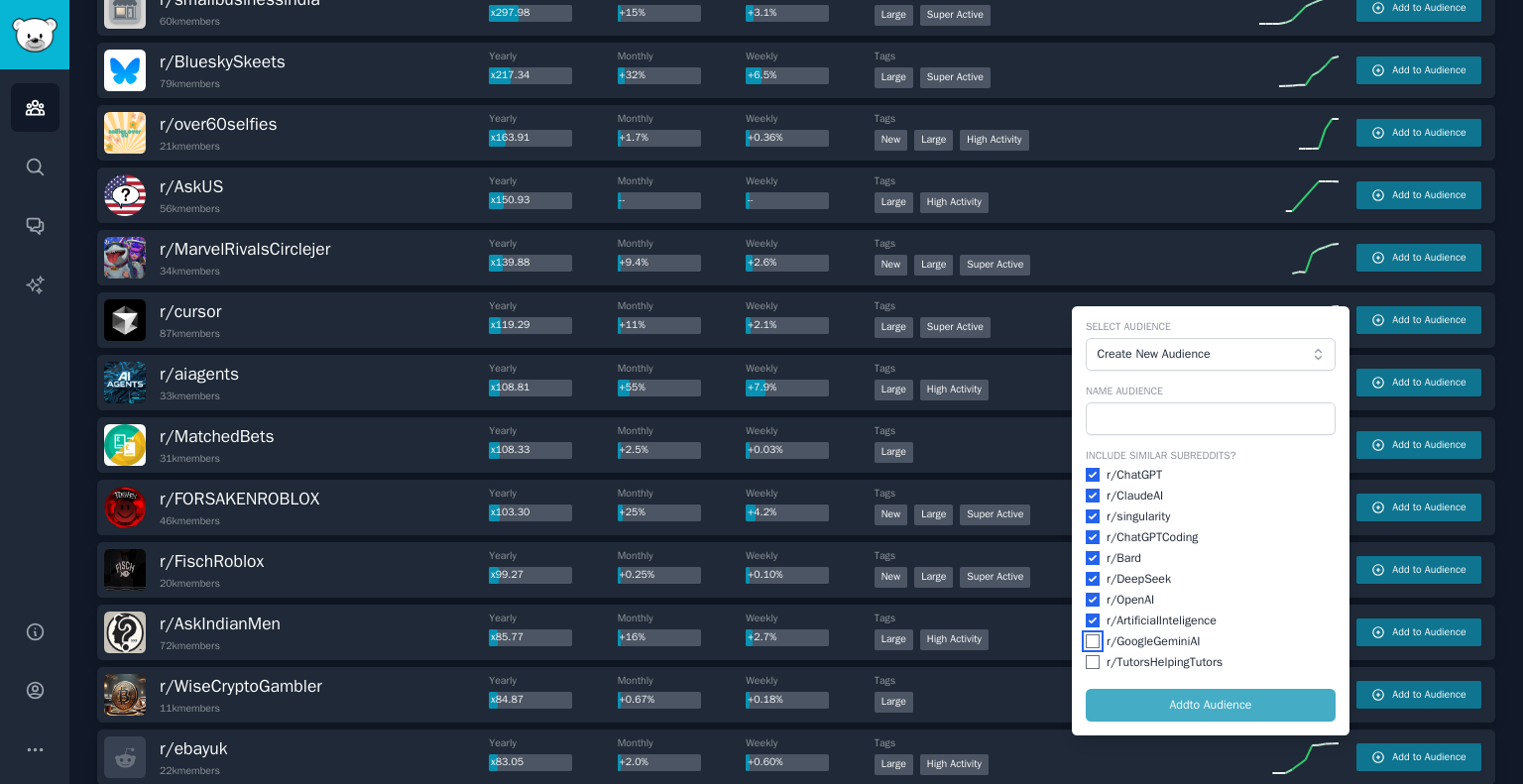 click at bounding box center (1093, 641) 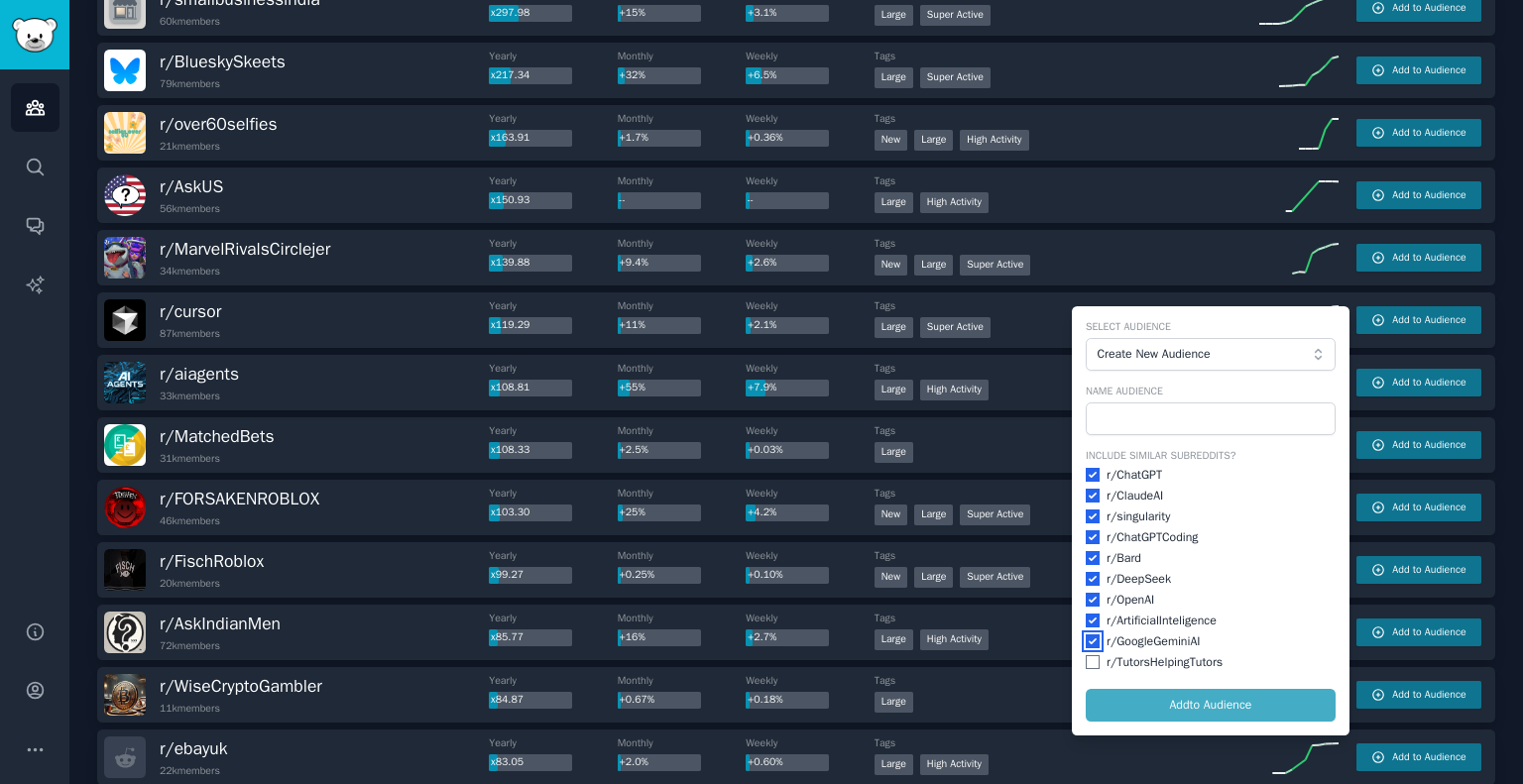 checkbox on "true" 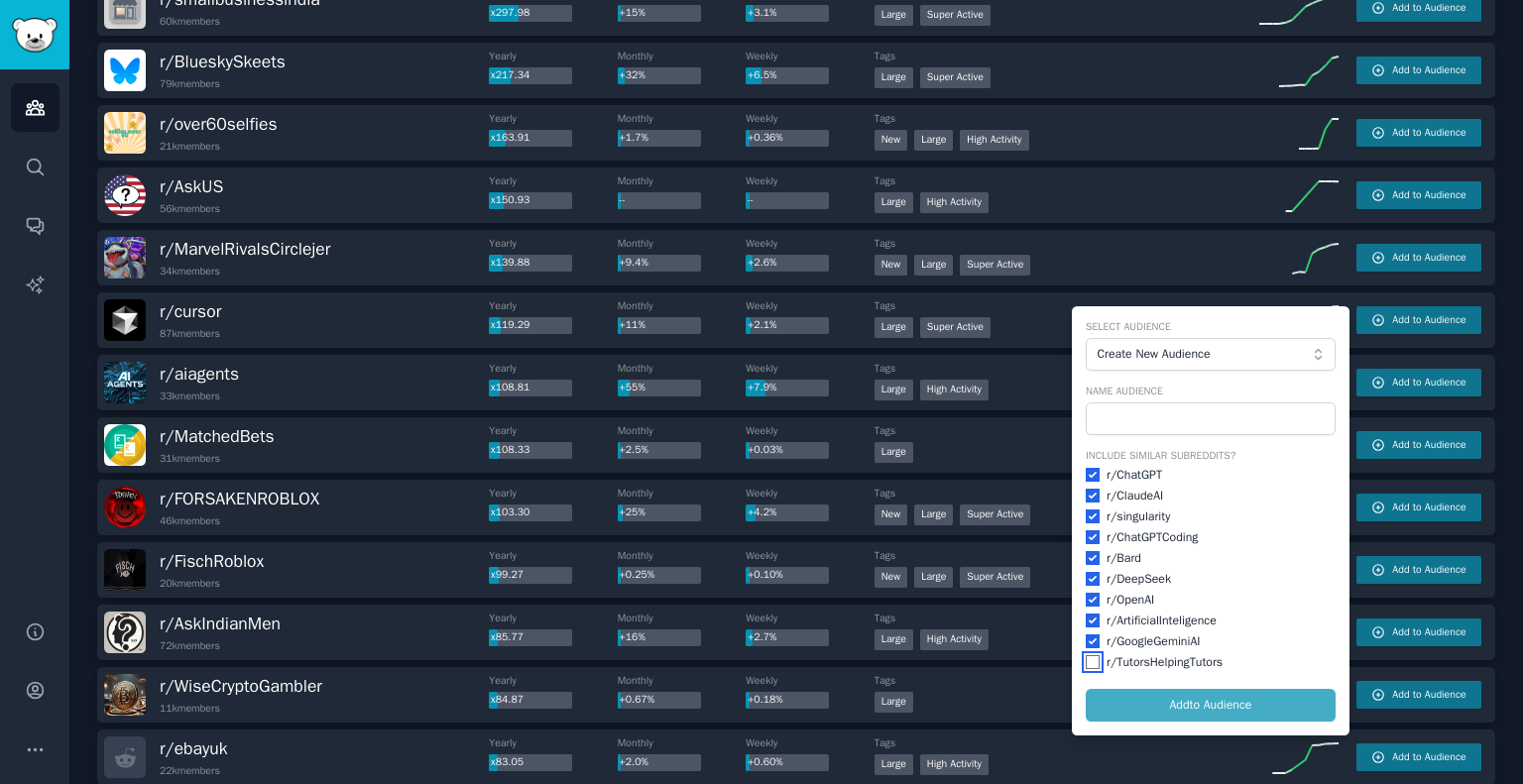 click at bounding box center [1093, 662] 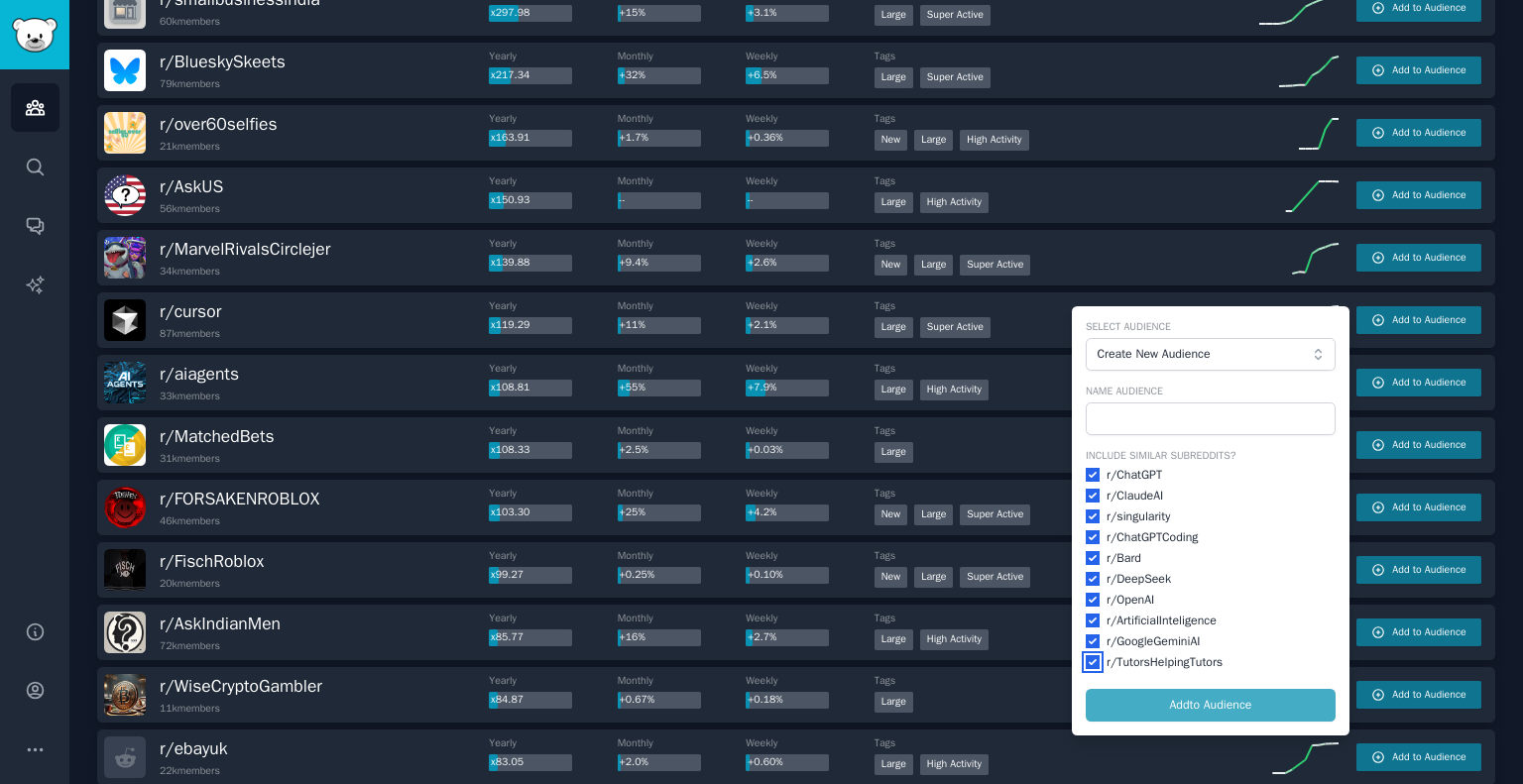 checkbox on "true" 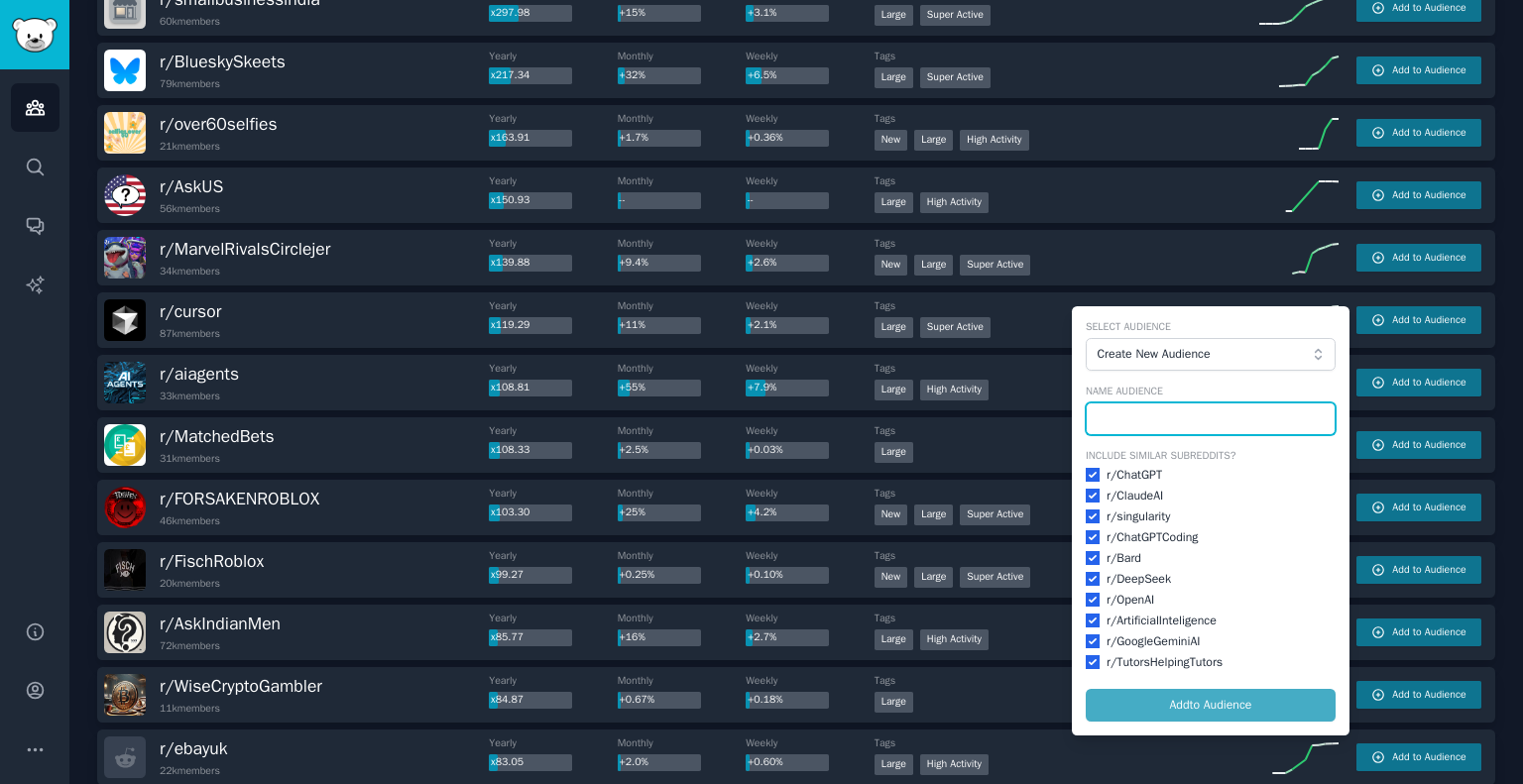 click at bounding box center [1211, 419] 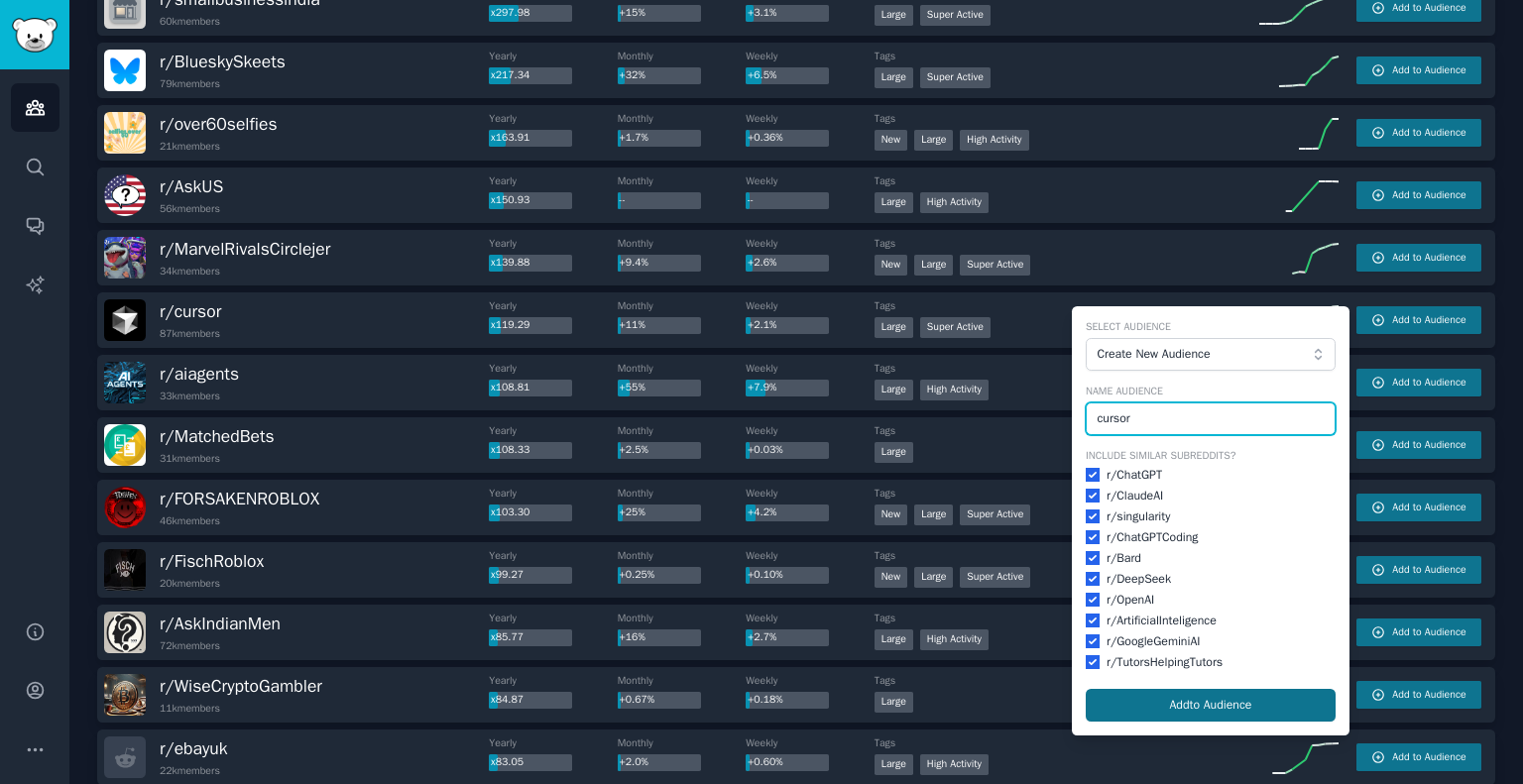 type on "cursor" 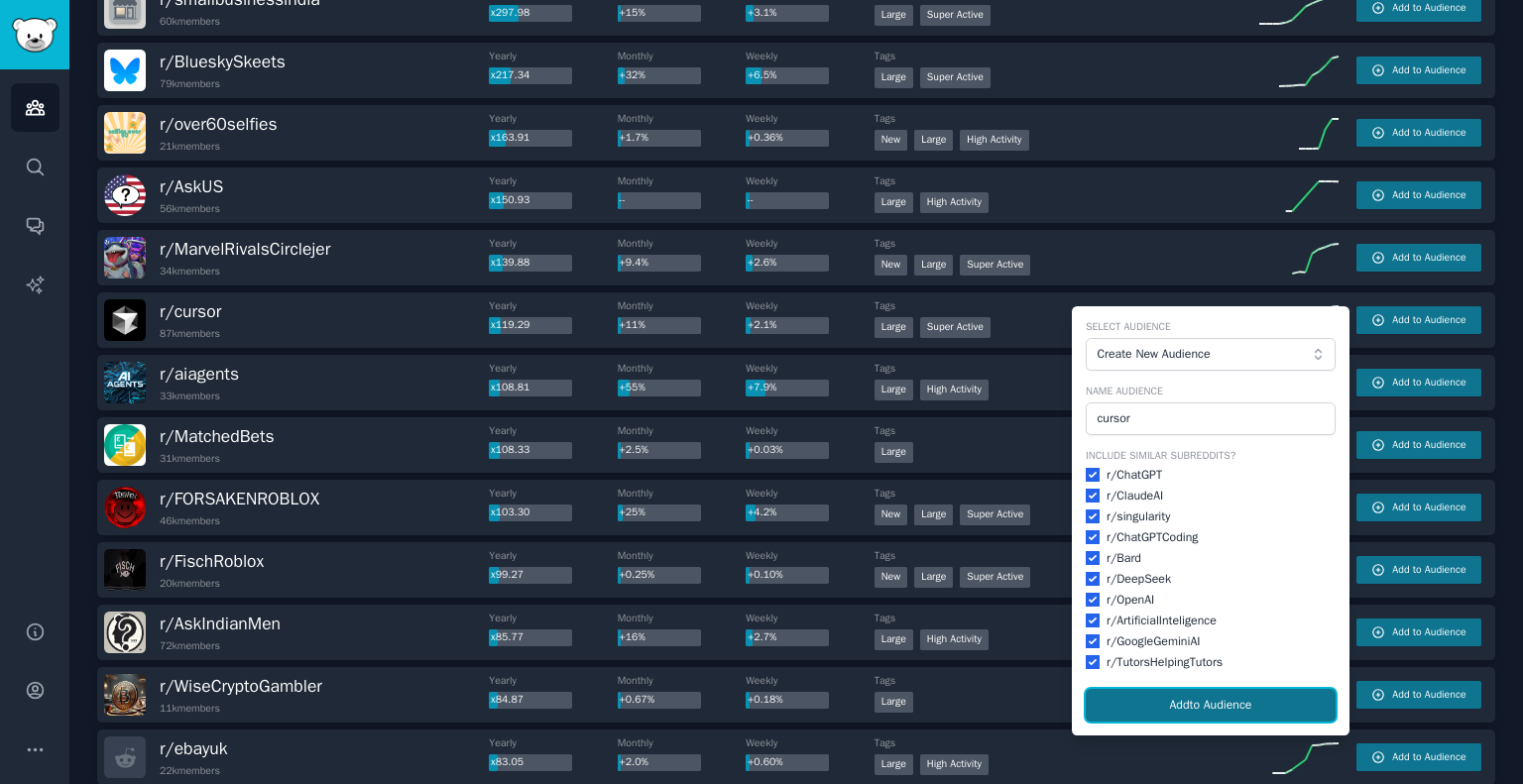click on "Add  to Audience" at bounding box center [1211, 706] 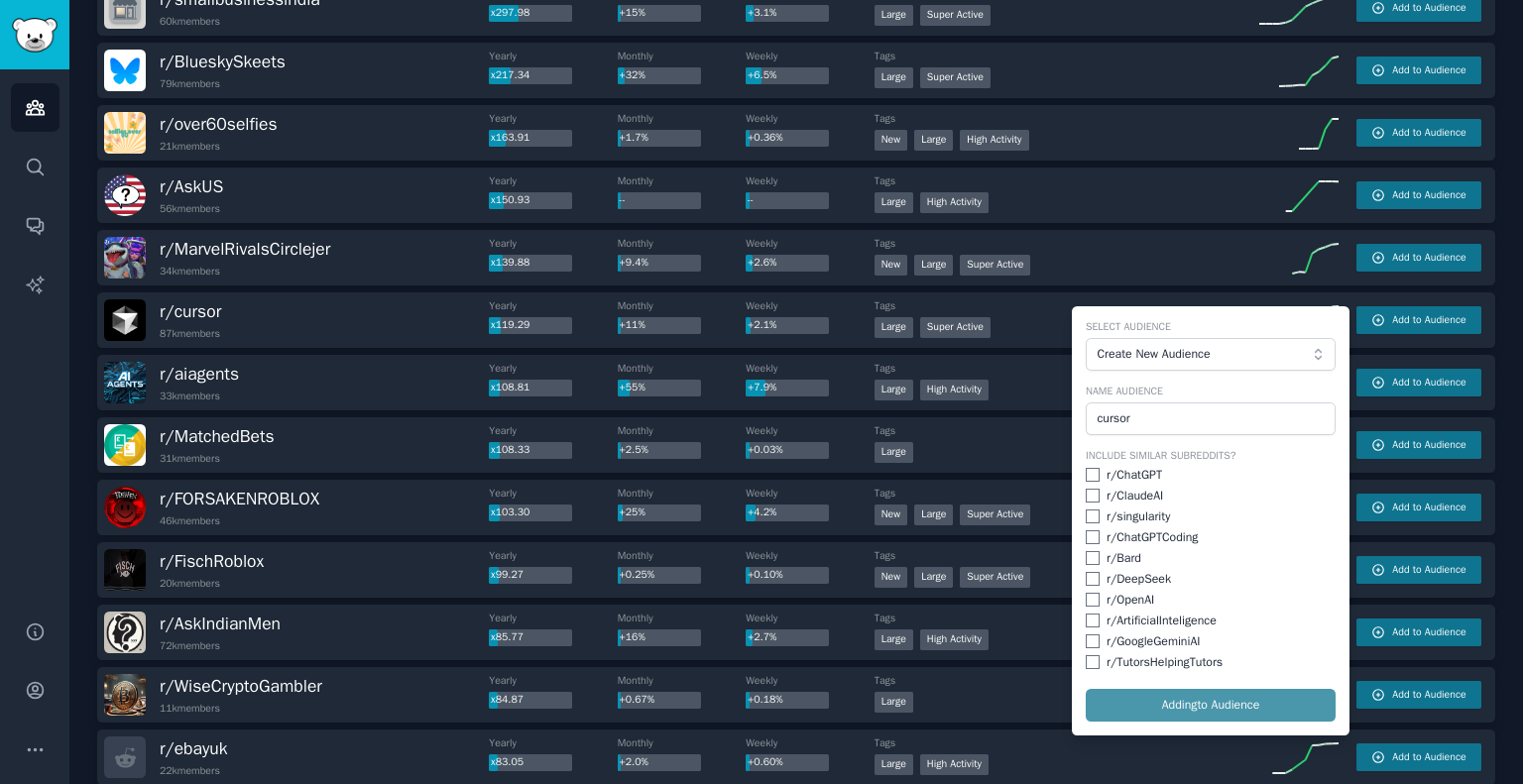 checkbox on "false" 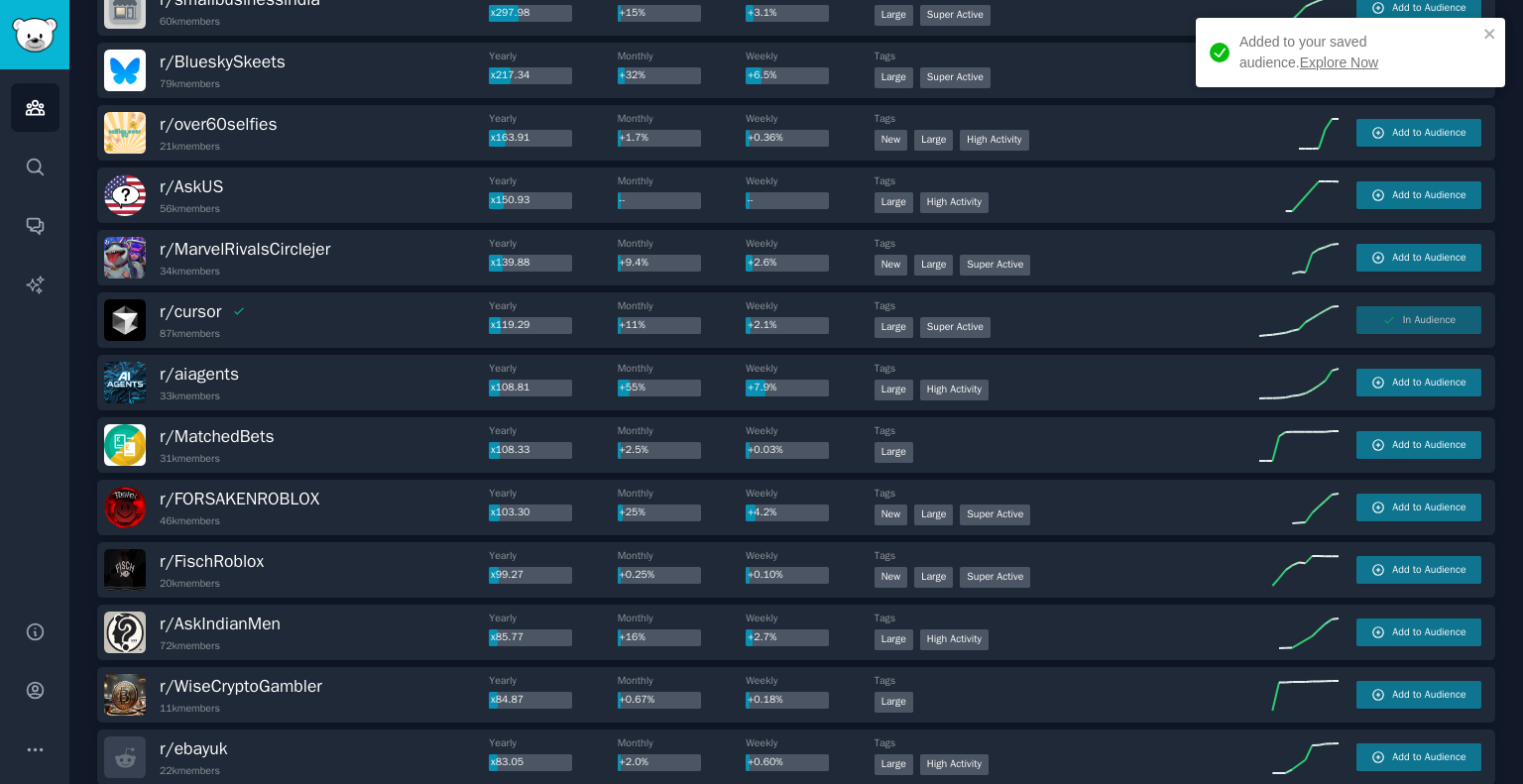 click on "Explore Now" at bounding box center (1339, 62) 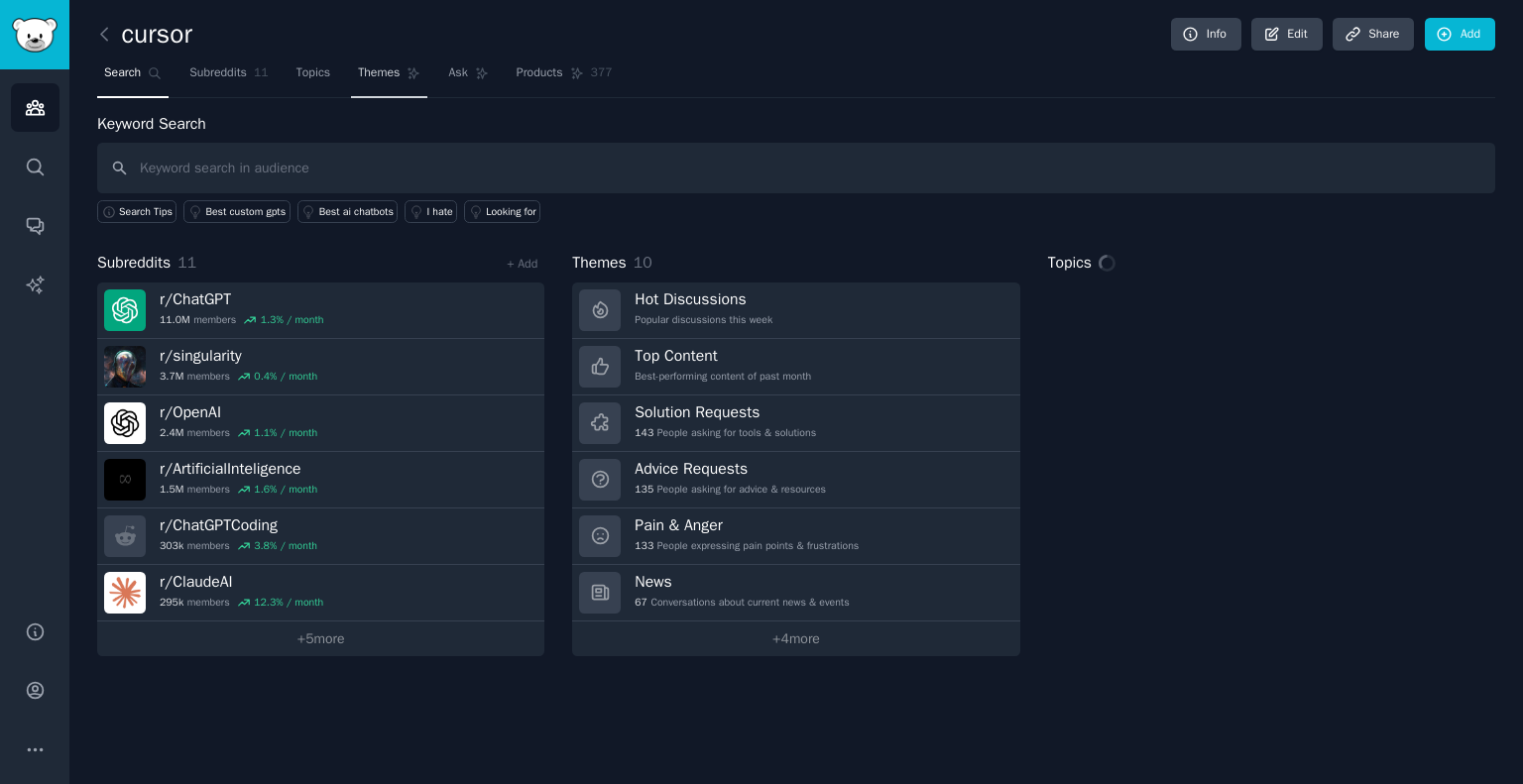 click on "Themes" at bounding box center [389, 77] 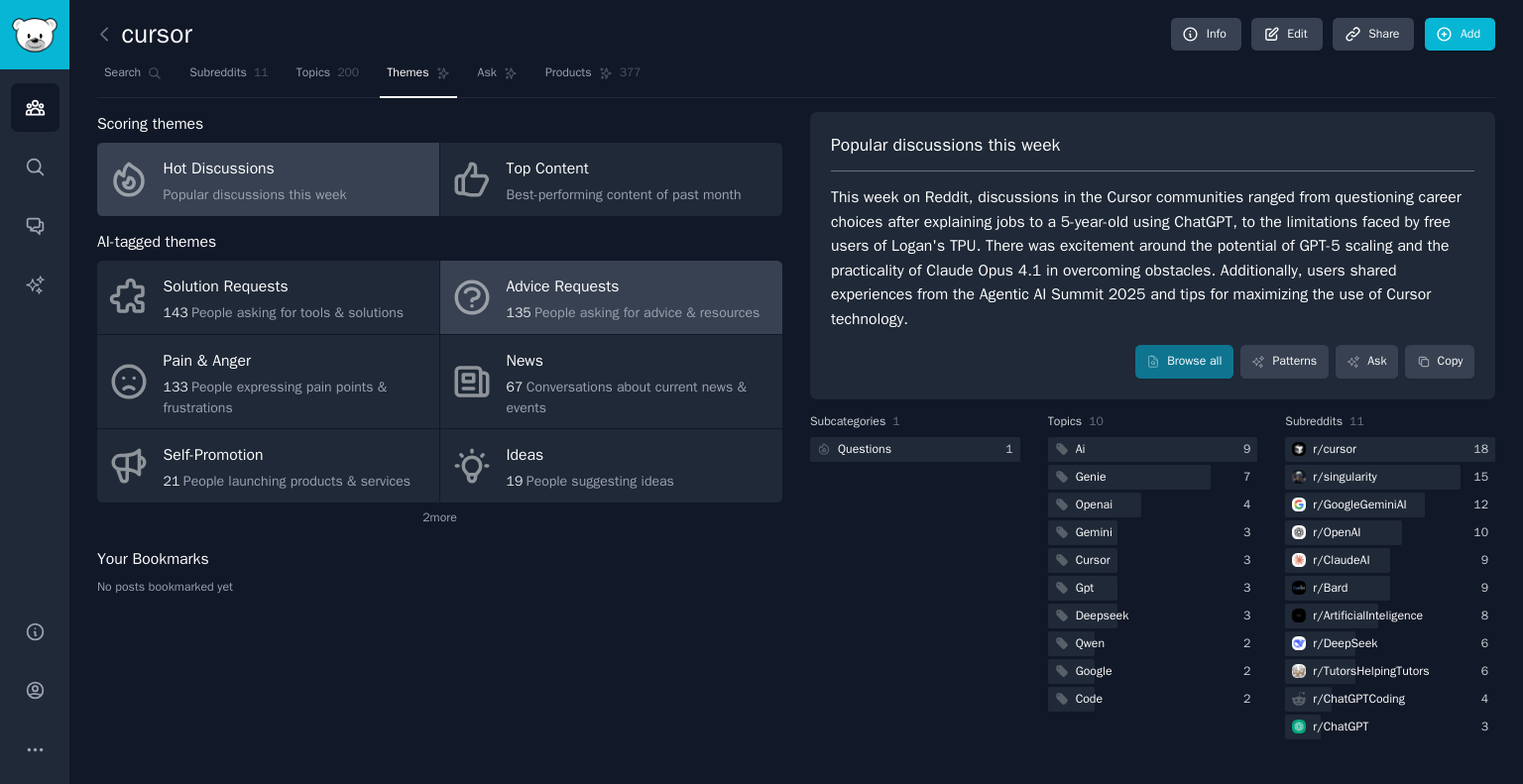 click on "People asking for advice & resources" at bounding box center (646, 312) 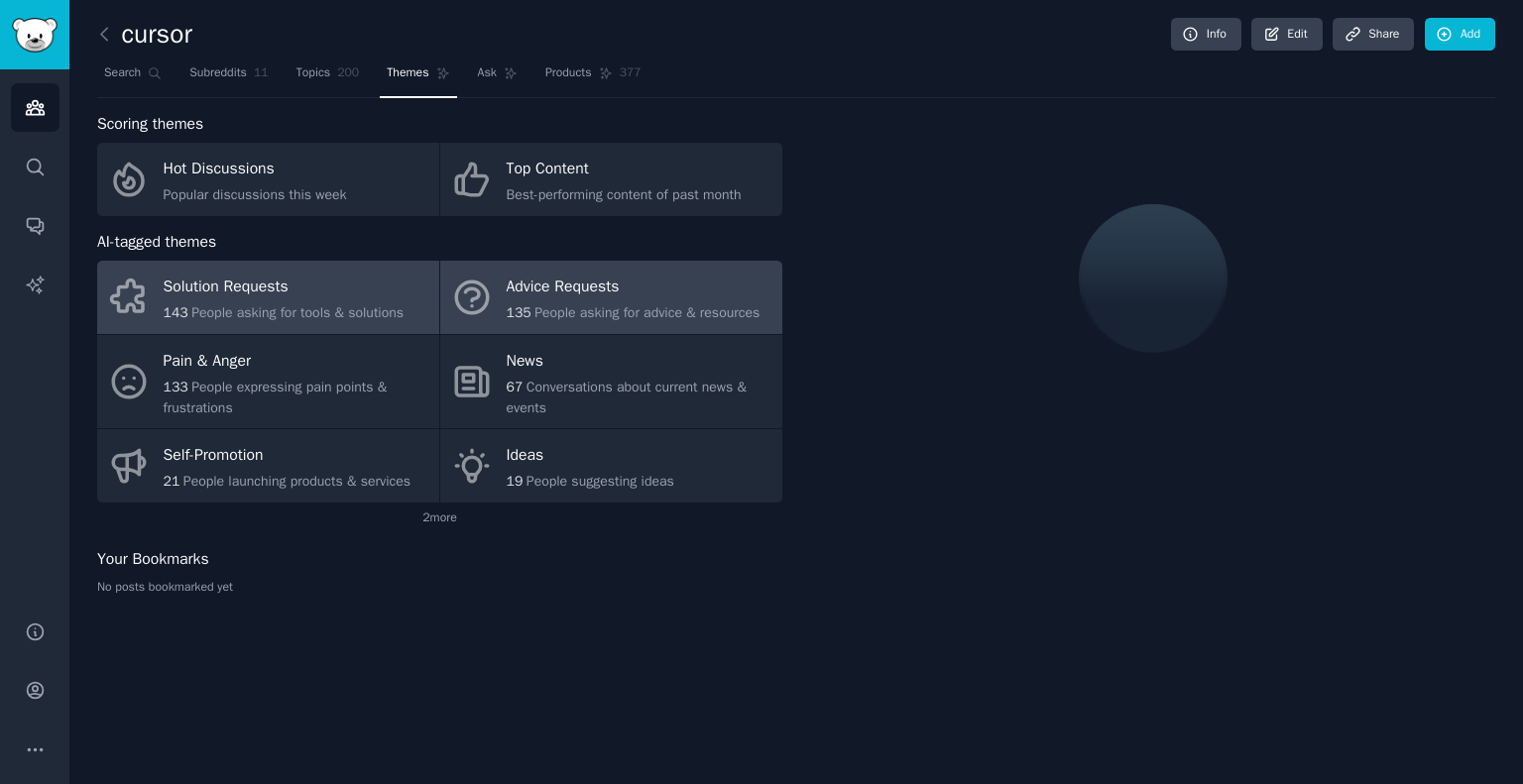 click on "Solution Requests" at bounding box center [284, 287] 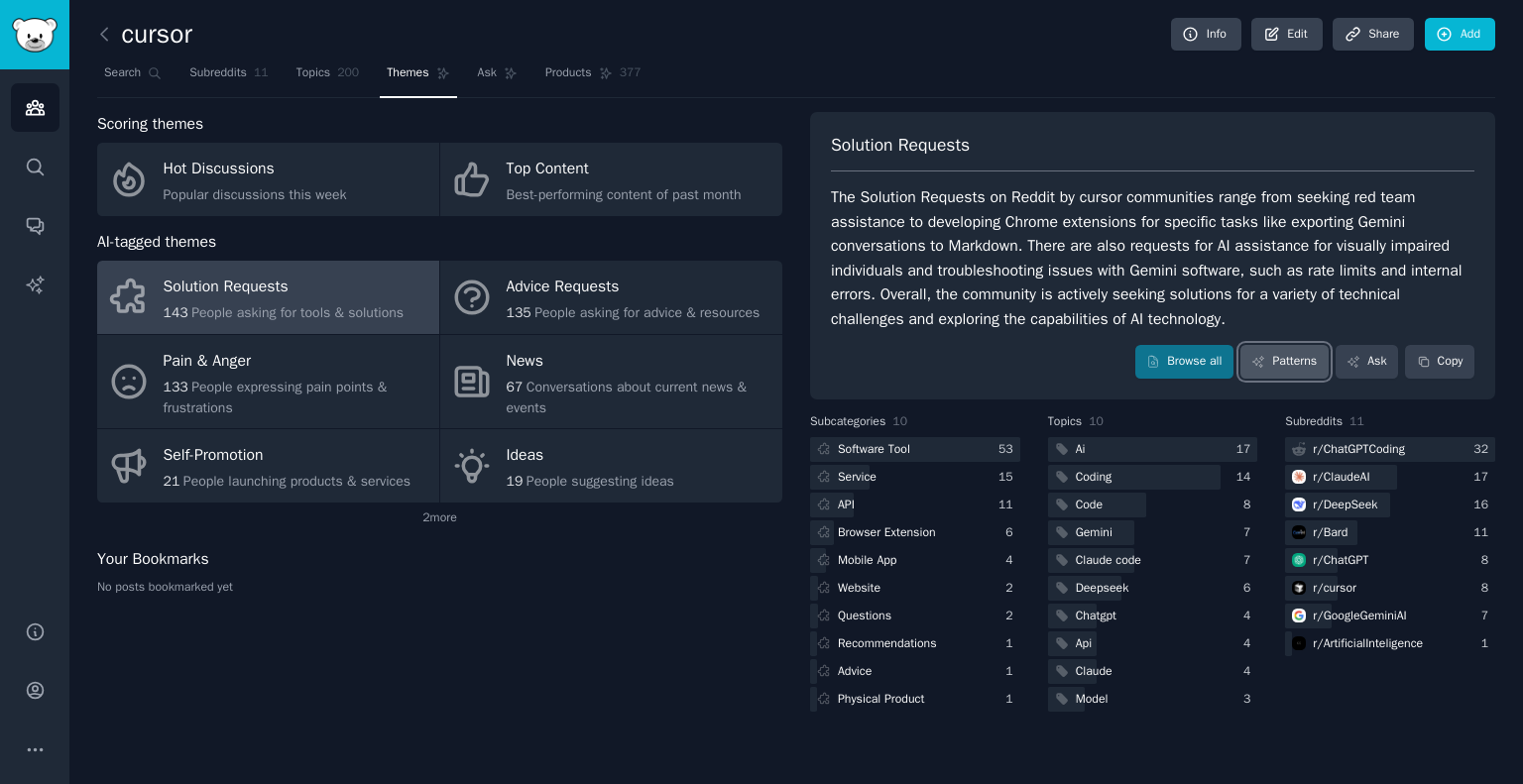 click on "Patterns" at bounding box center (1284, 362) 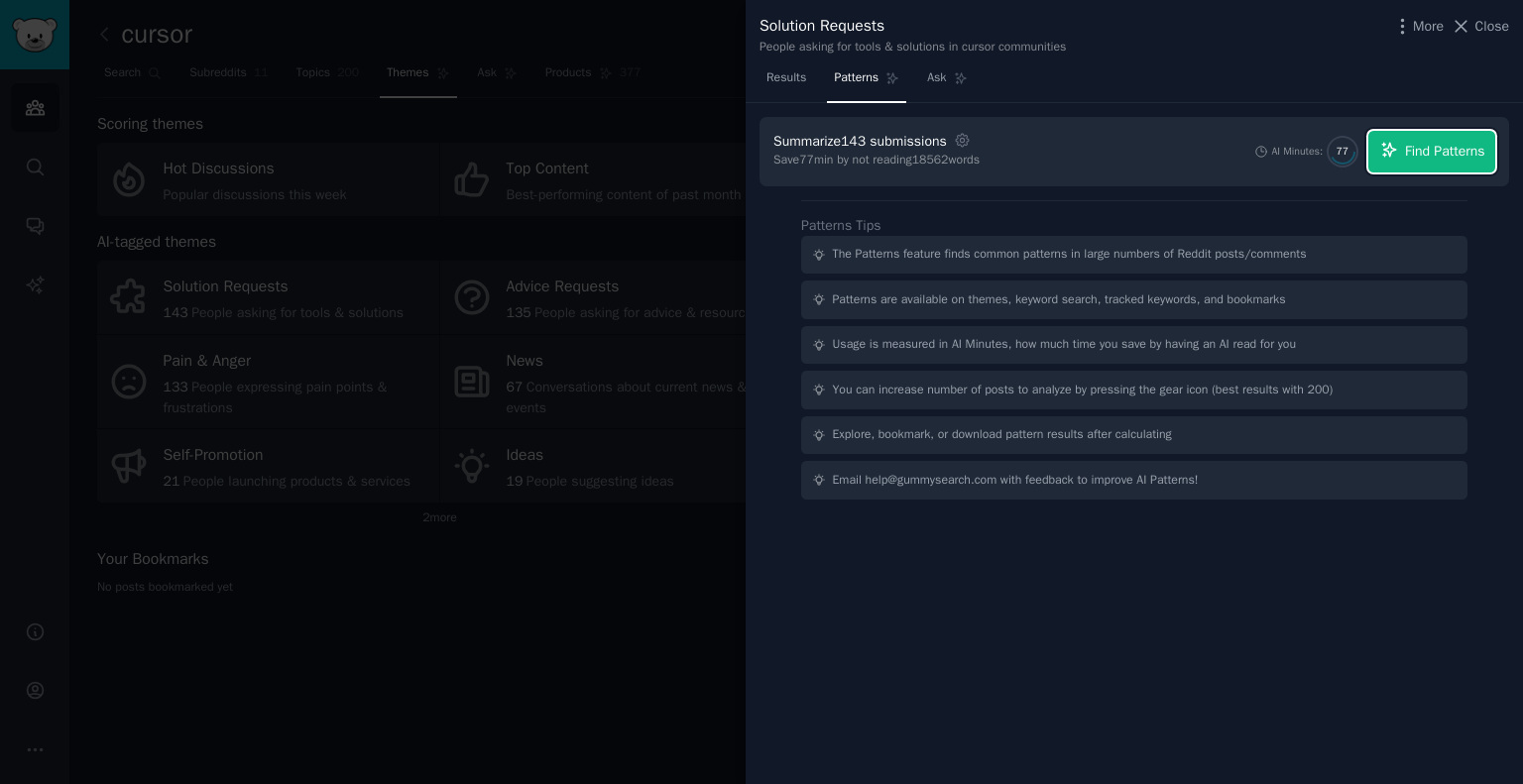 click on "Find Patterns" at bounding box center (1445, 151) 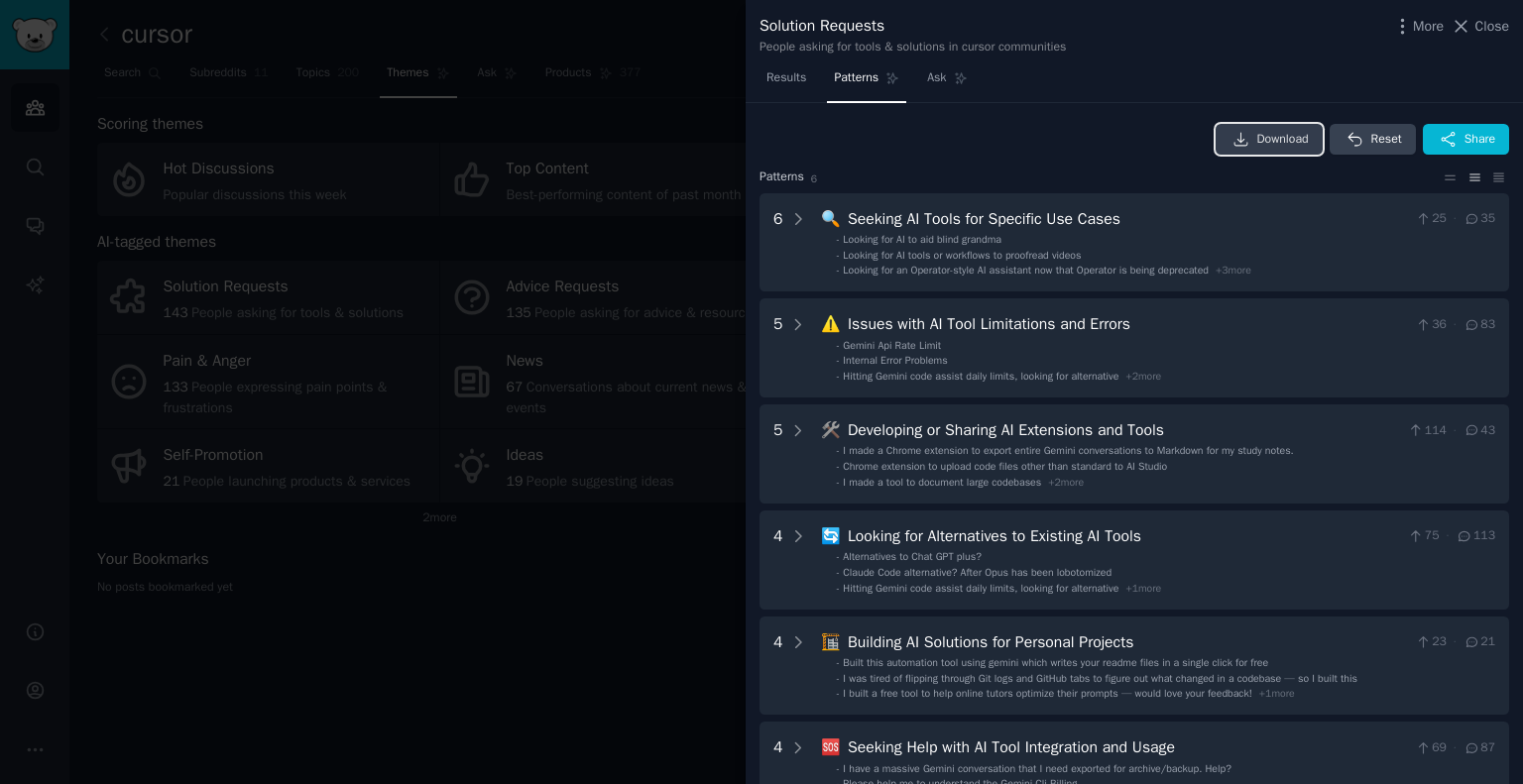 click on "Download" at bounding box center [1269, 140] 